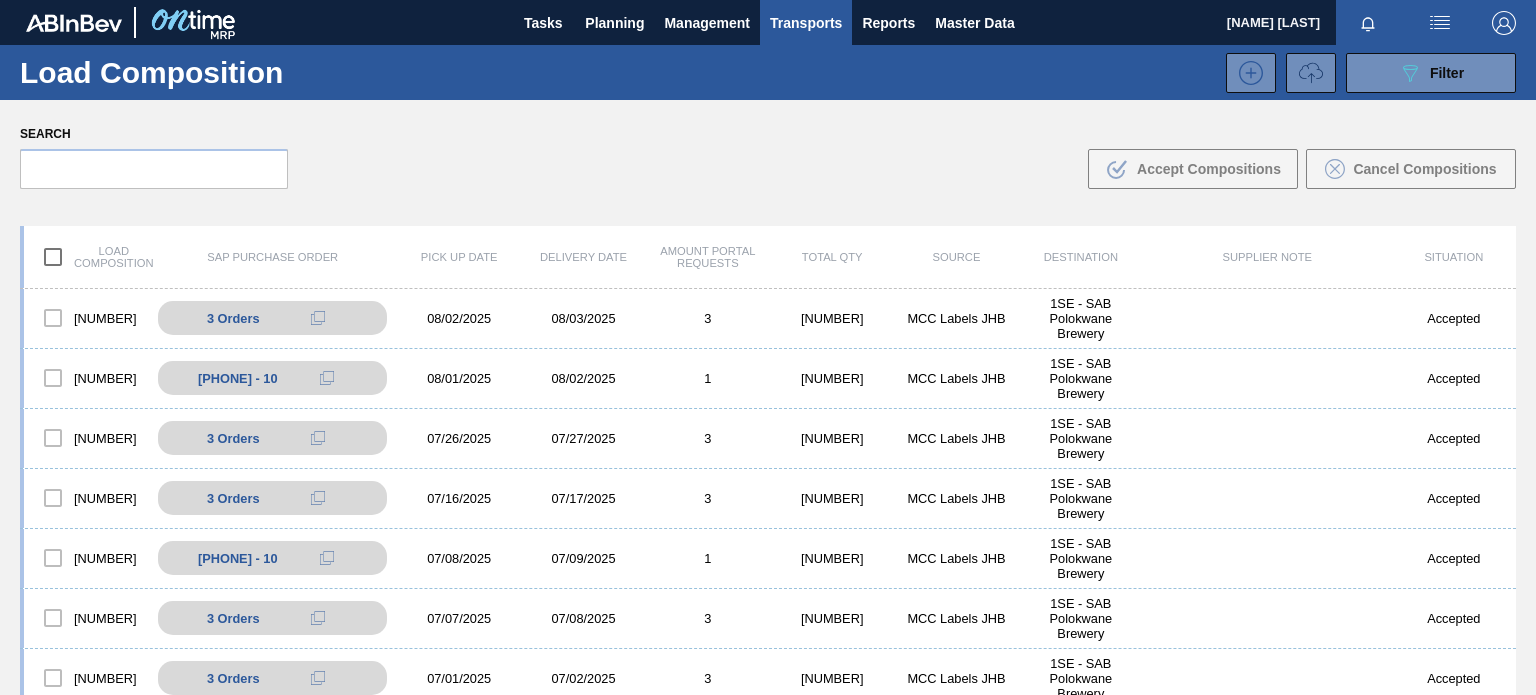 scroll, scrollTop: 0, scrollLeft: 0, axis: both 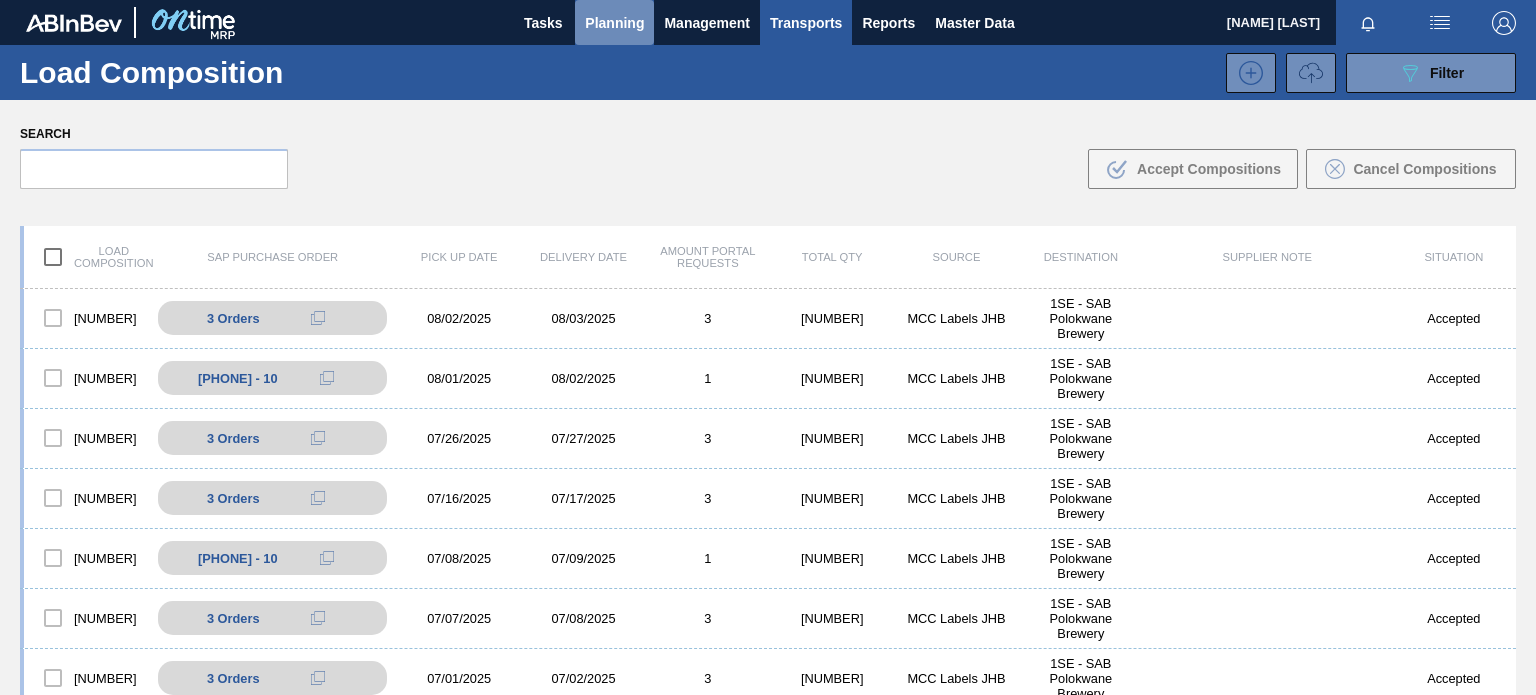 click on "Planning" at bounding box center (614, 23) 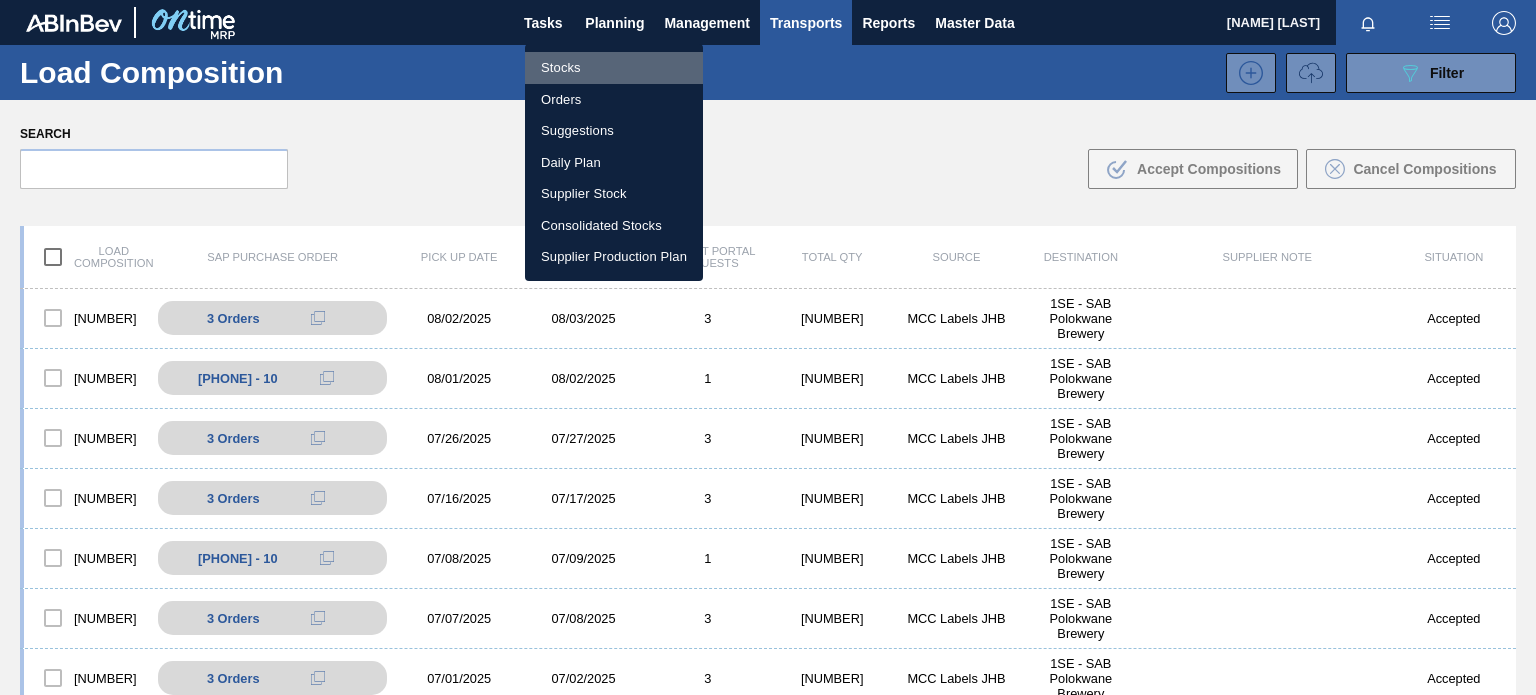 click on "Stocks" at bounding box center [614, 68] 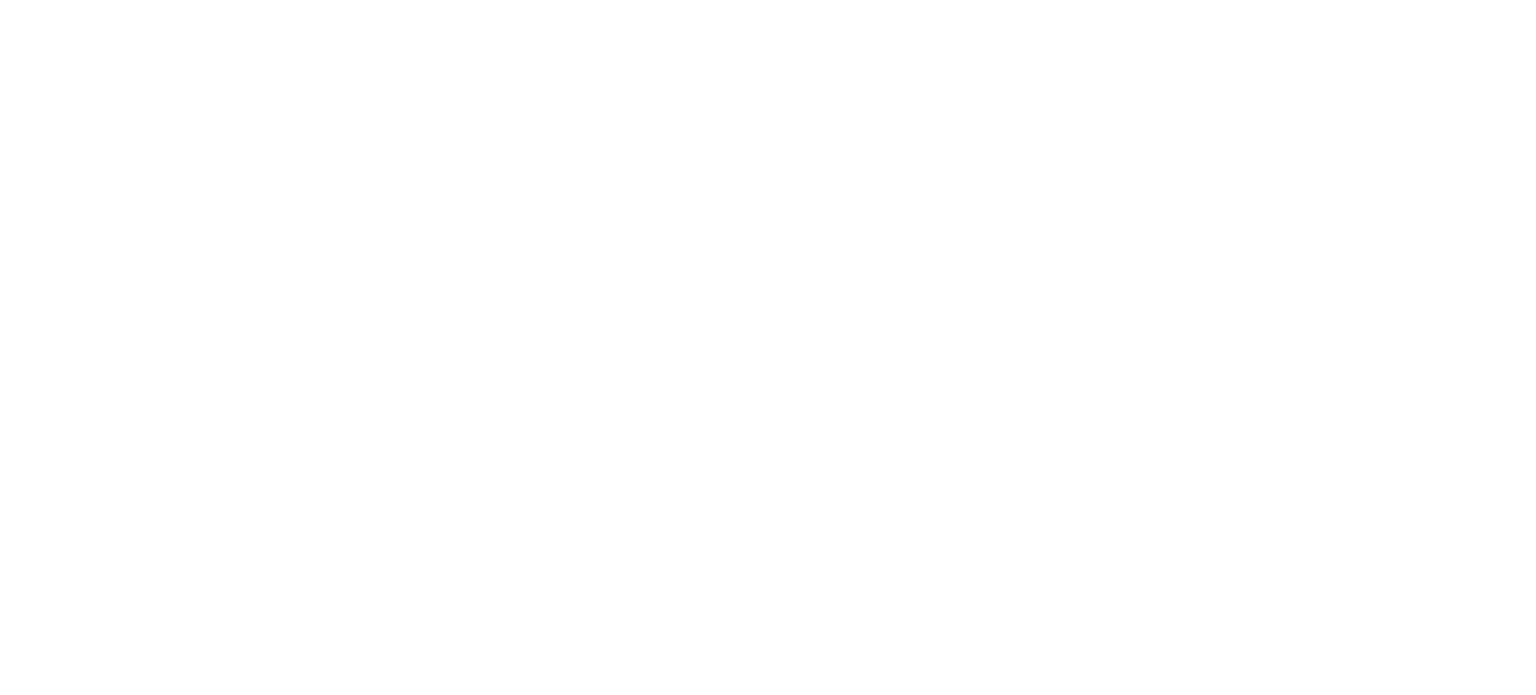 scroll, scrollTop: 0, scrollLeft: 0, axis: both 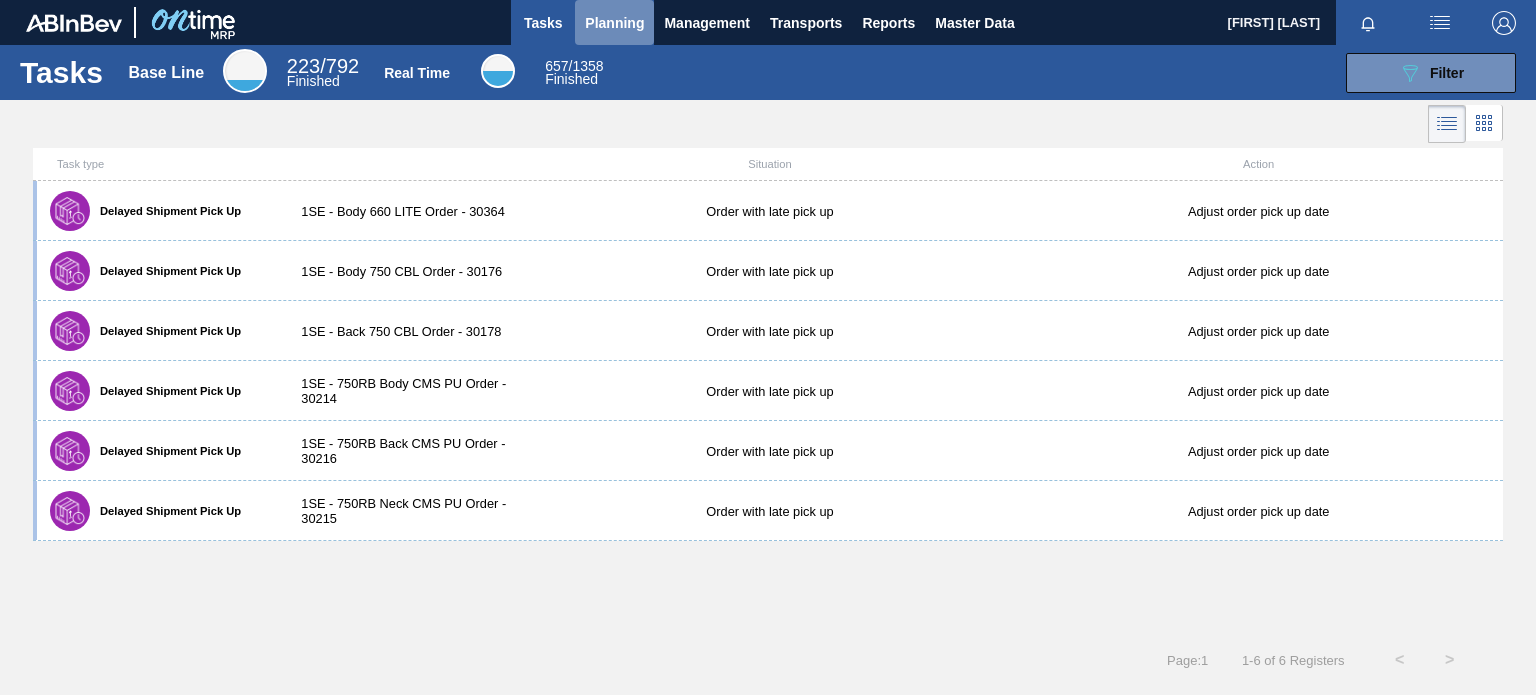 click on "Planning" at bounding box center (614, 23) 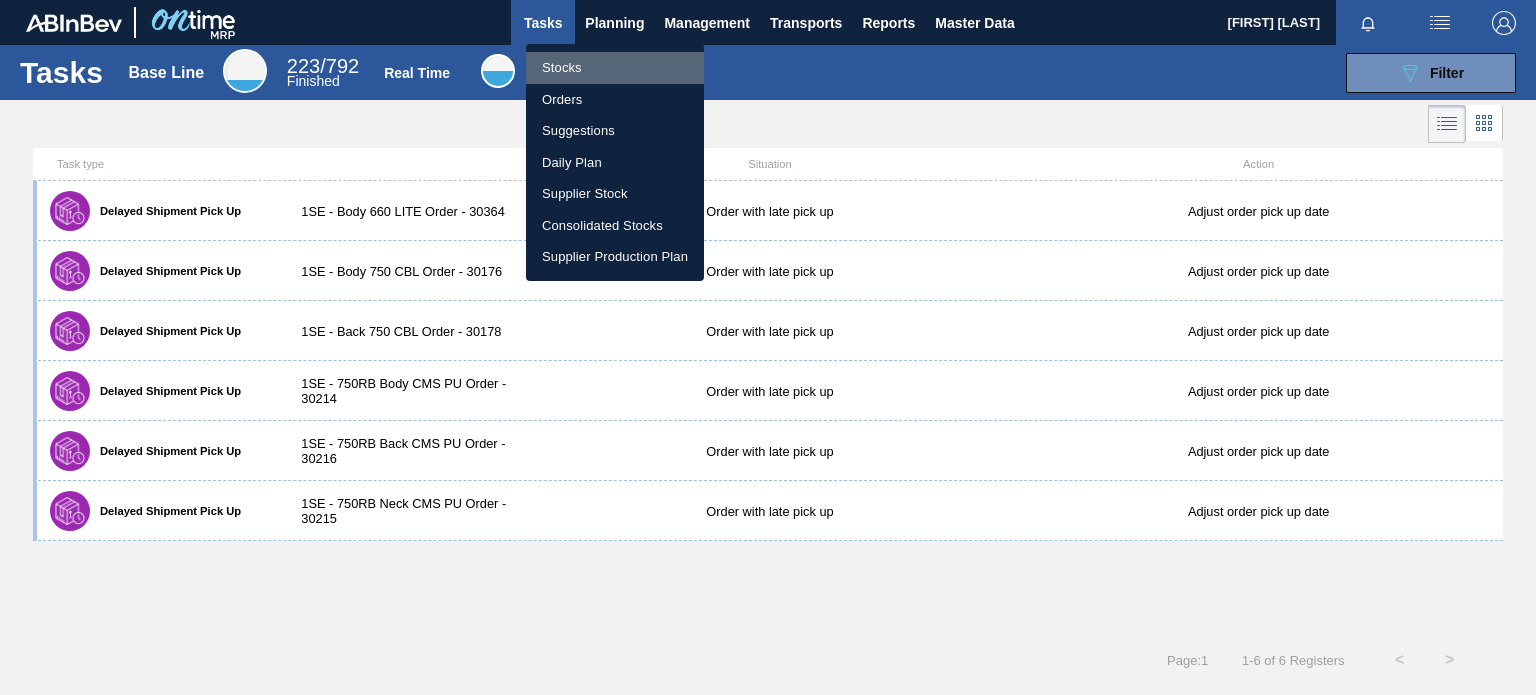click on "Stocks" at bounding box center (615, 68) 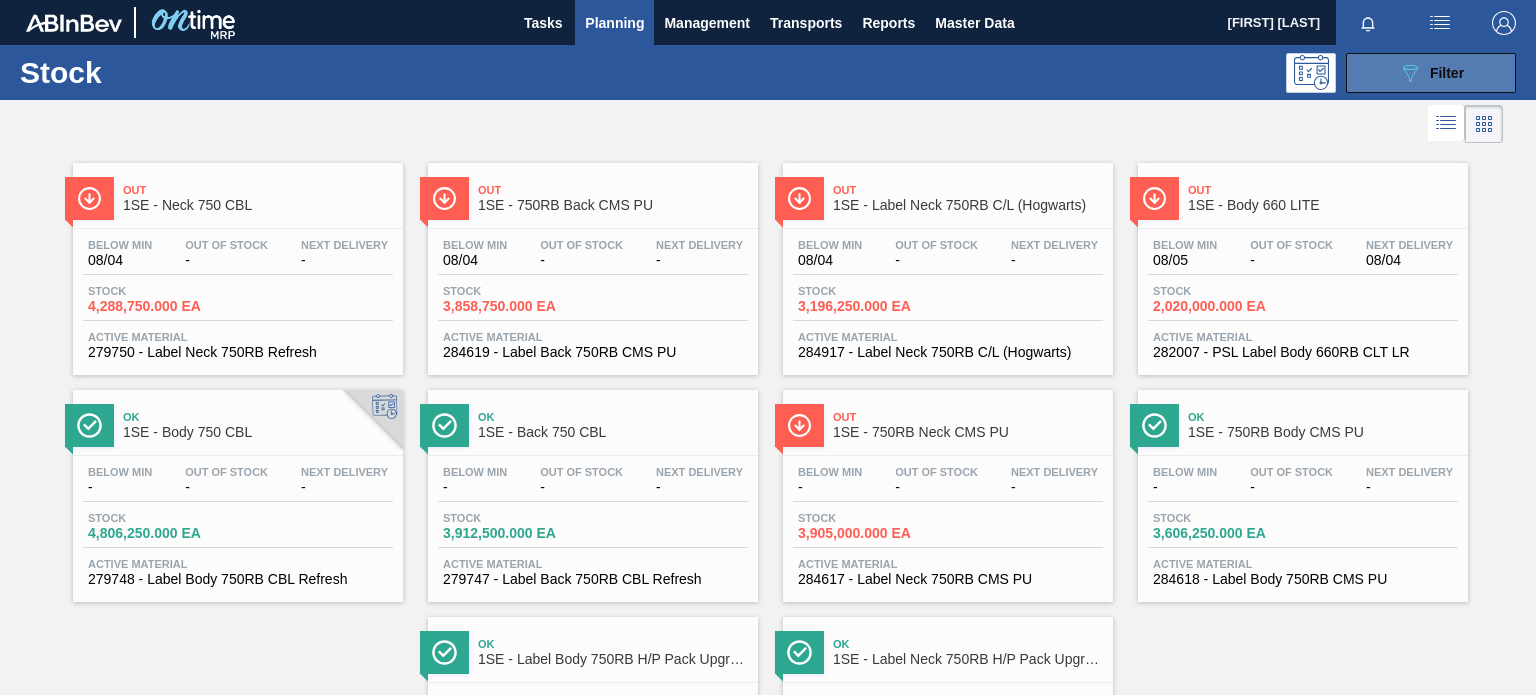 click on "089F7B8B-B2A5-4AFE-B5C0-19BA573D28AC" 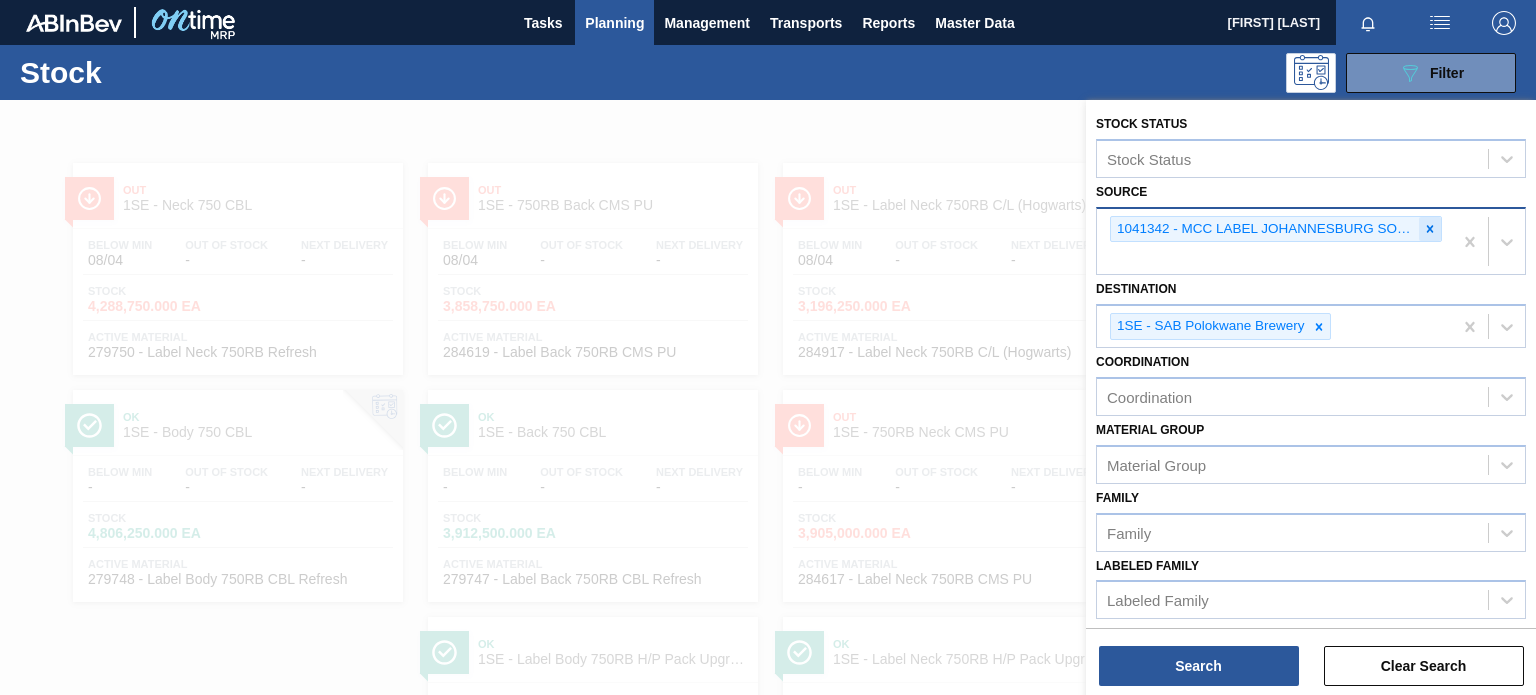 click 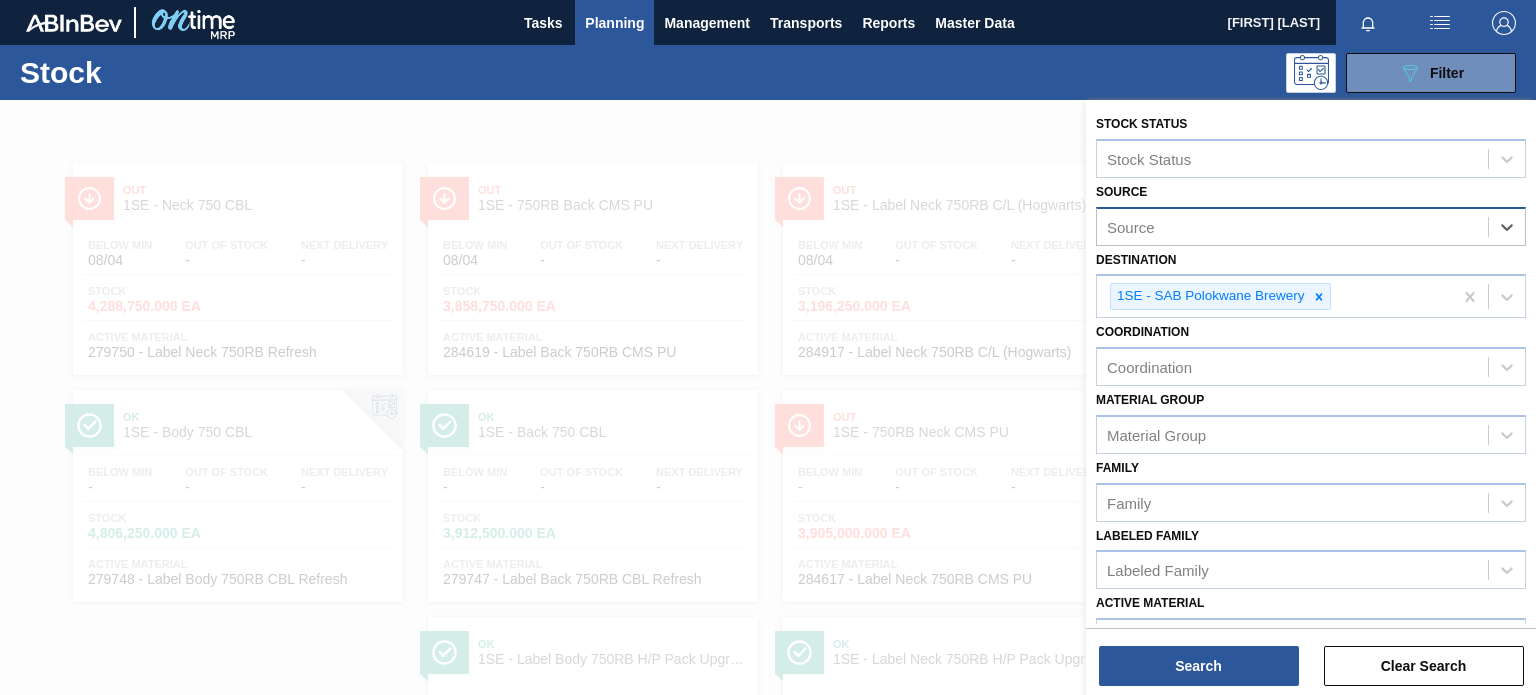 type on "s" 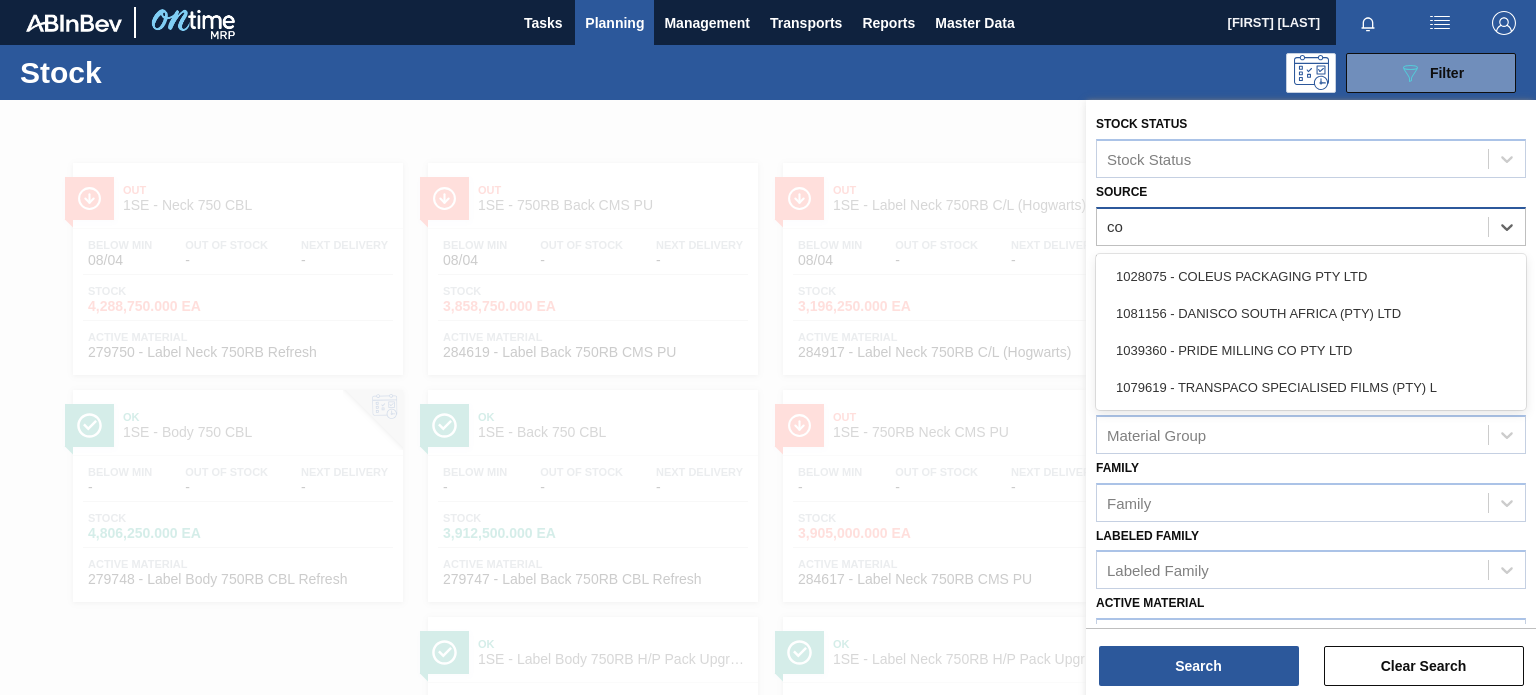 type on "col" 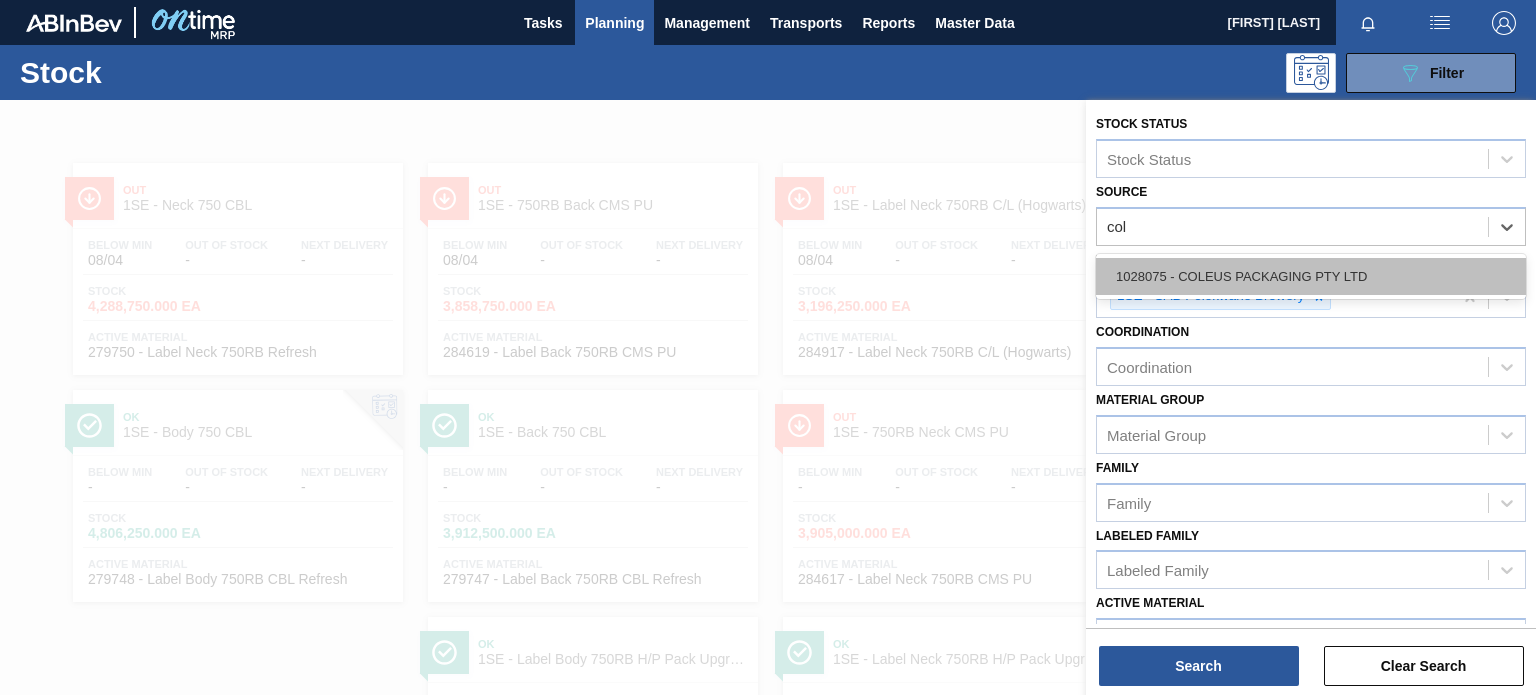 click on "1028075 - COLEUS PACKAGING PTY LTD" at bounding box center (1311, 276) 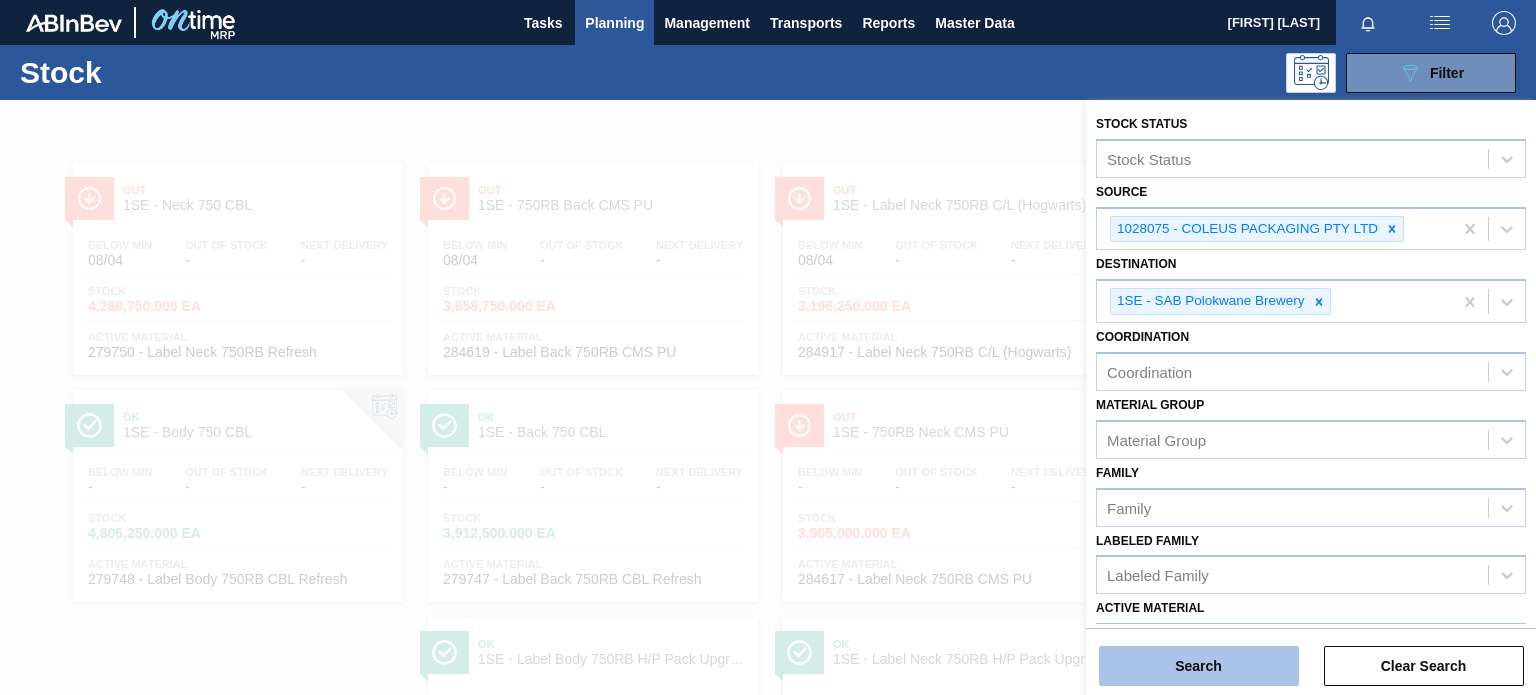 click on "Search" at bounding box center (1199, 666) 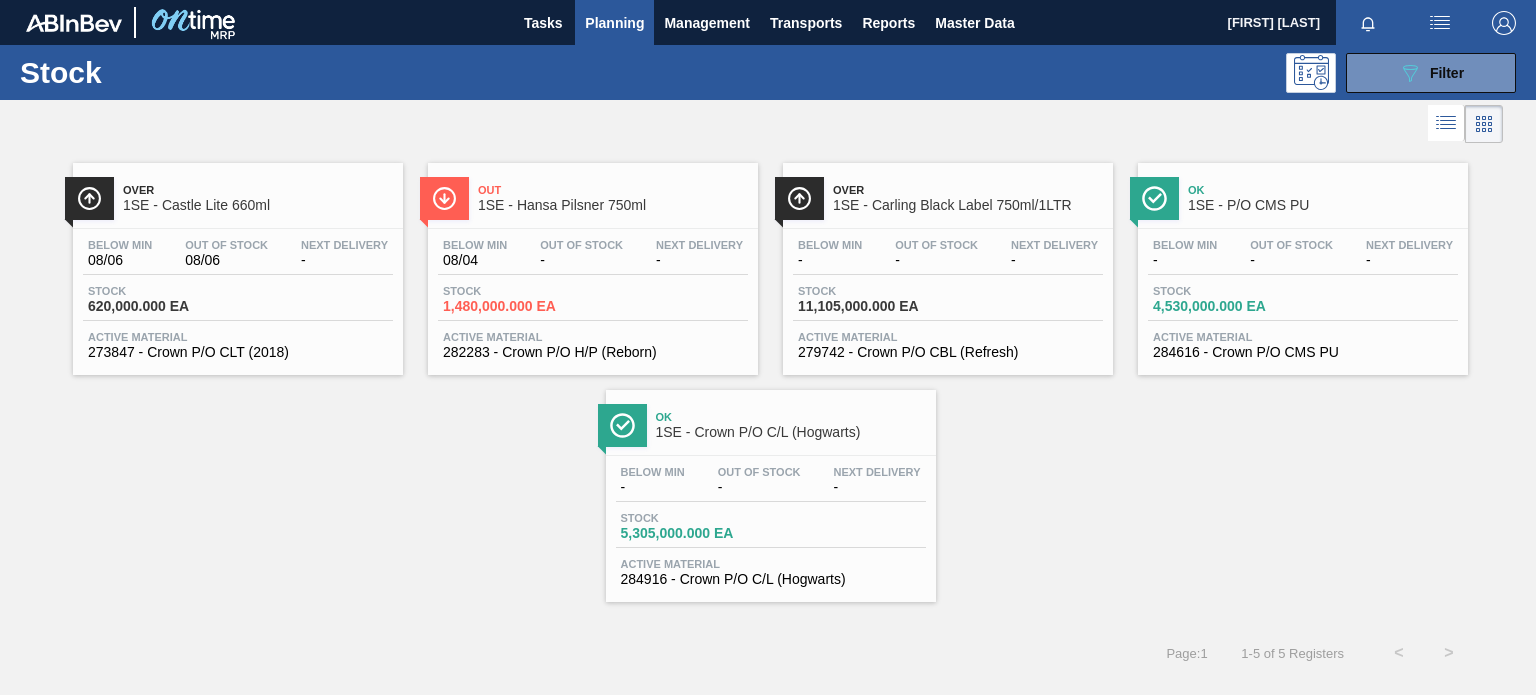 click on "Over" at bounding box center (258, 190) 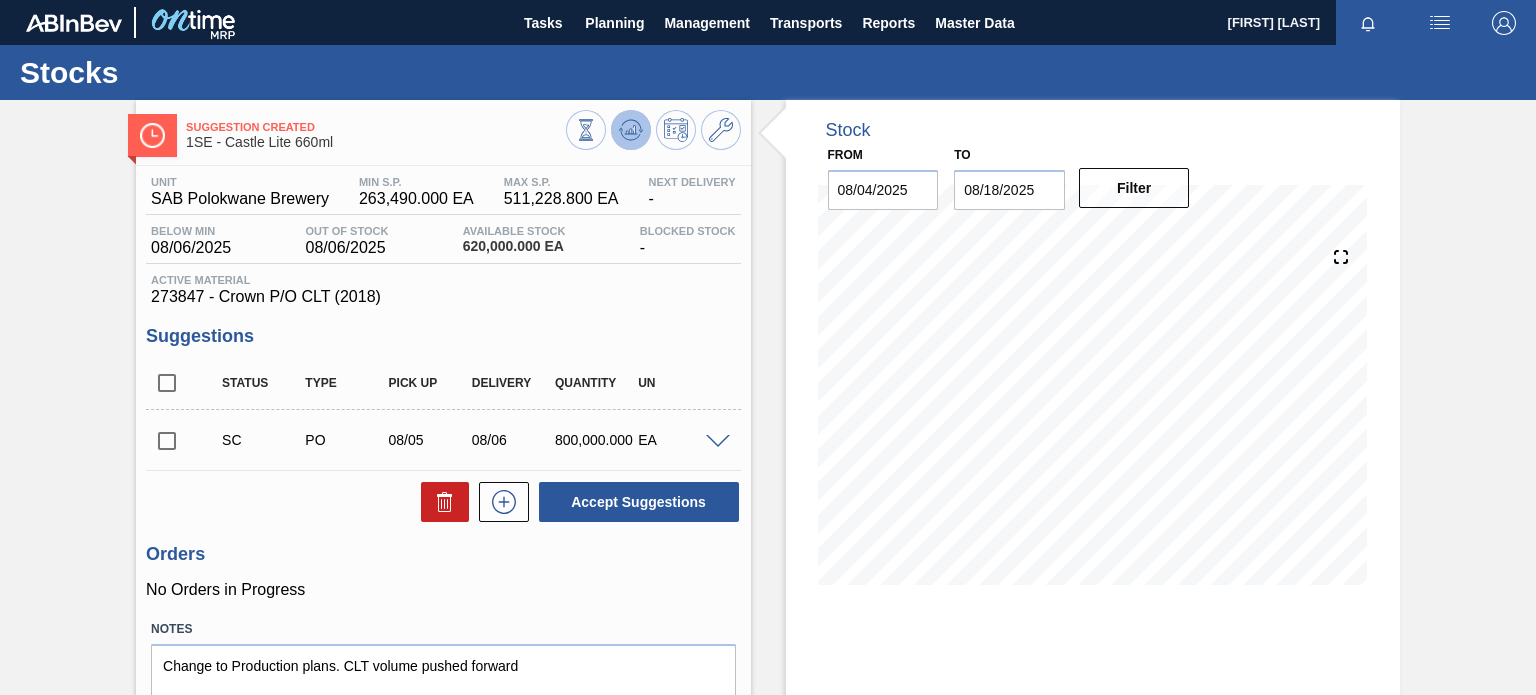 click 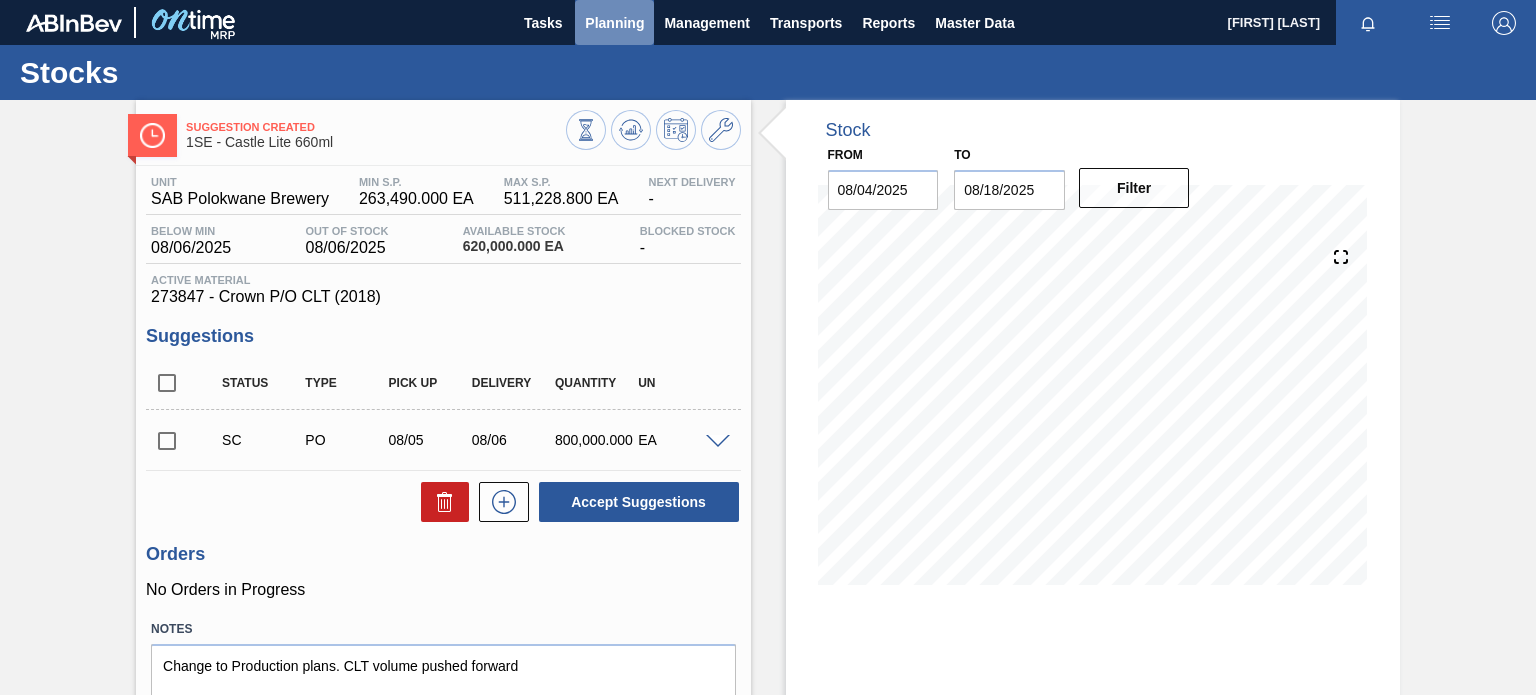 click on "Planning" at bounding box center (614, 23) 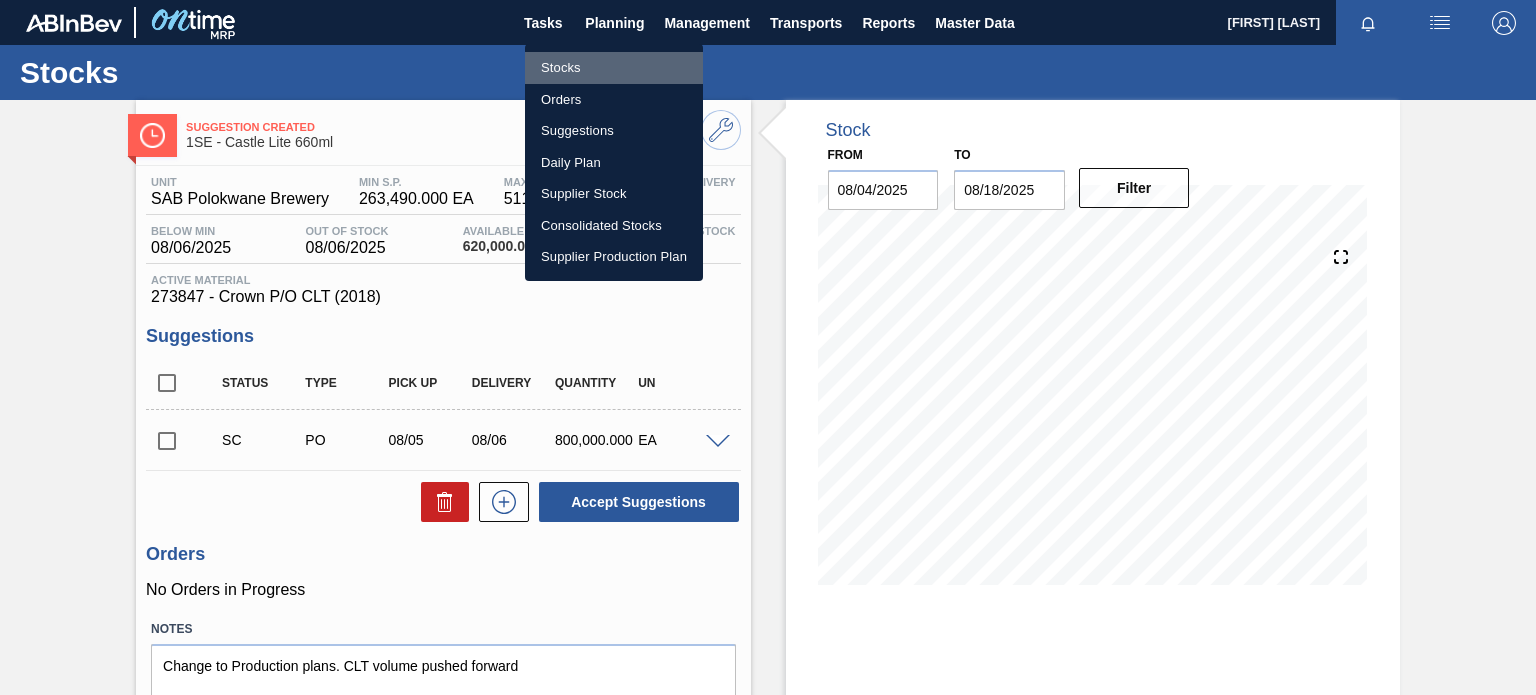 click on "Stocks" at bounding box center (614, 68) 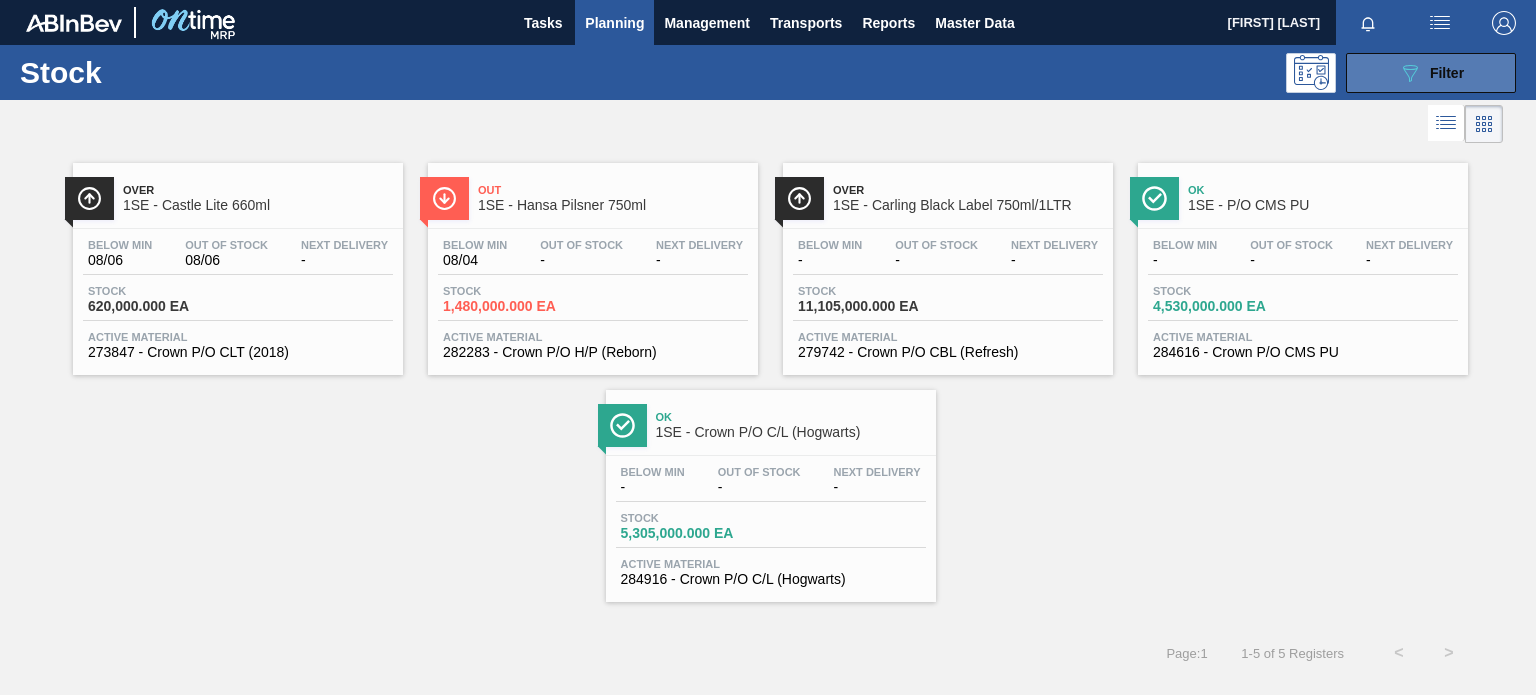 click on "089F7B8B-B2A5-4AFE-B5C0-19BA573D28AC" 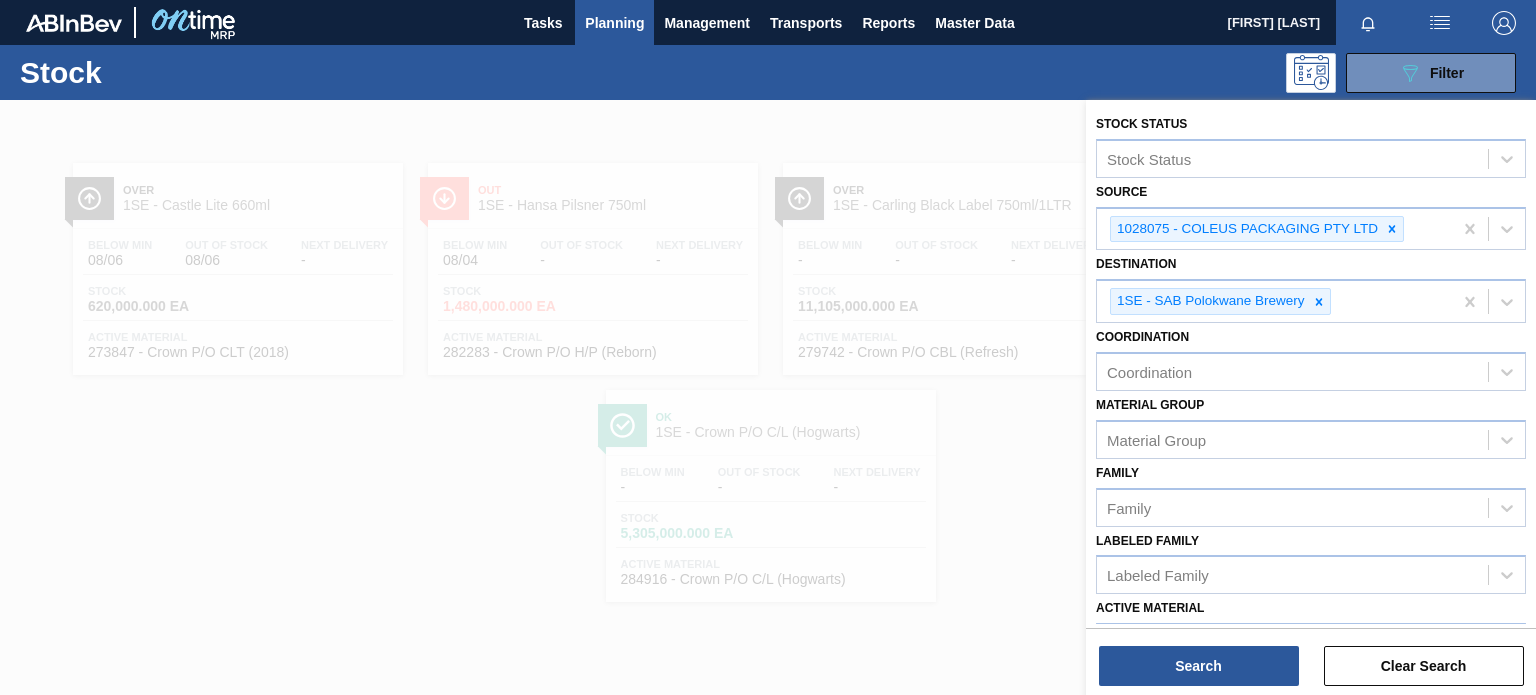 click at bounding box center [768, 447] 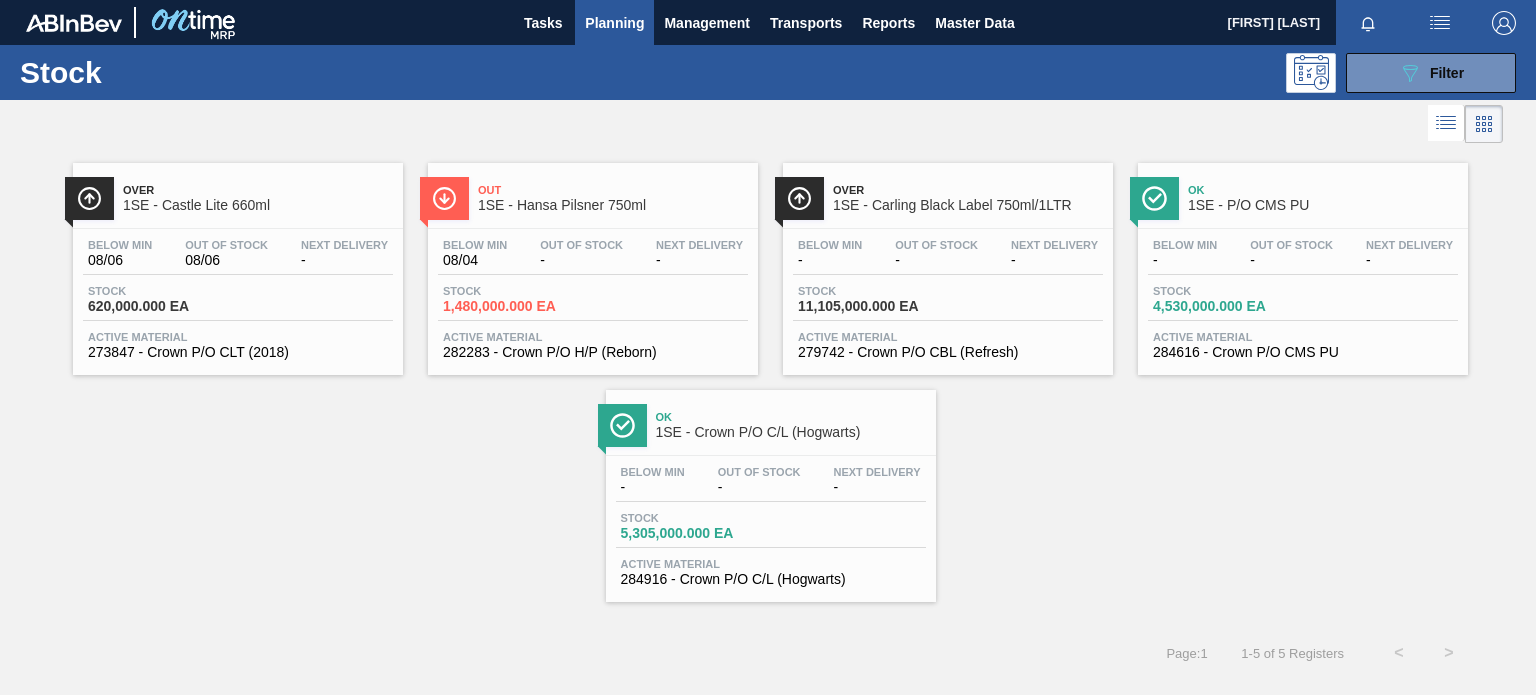 click on "[COMPANY_CODE] - Carling Black Label 750ml/1LTR" at bounding box center [968, 205] 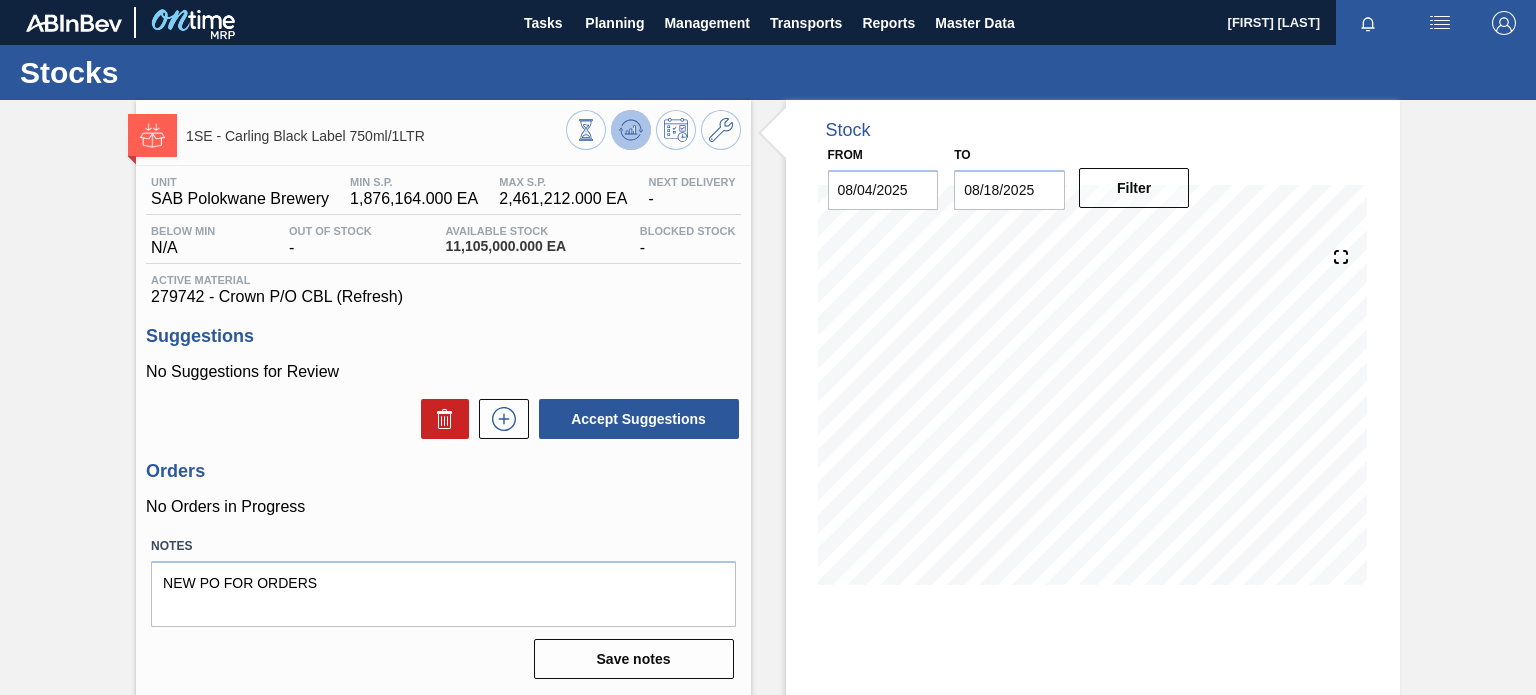 click 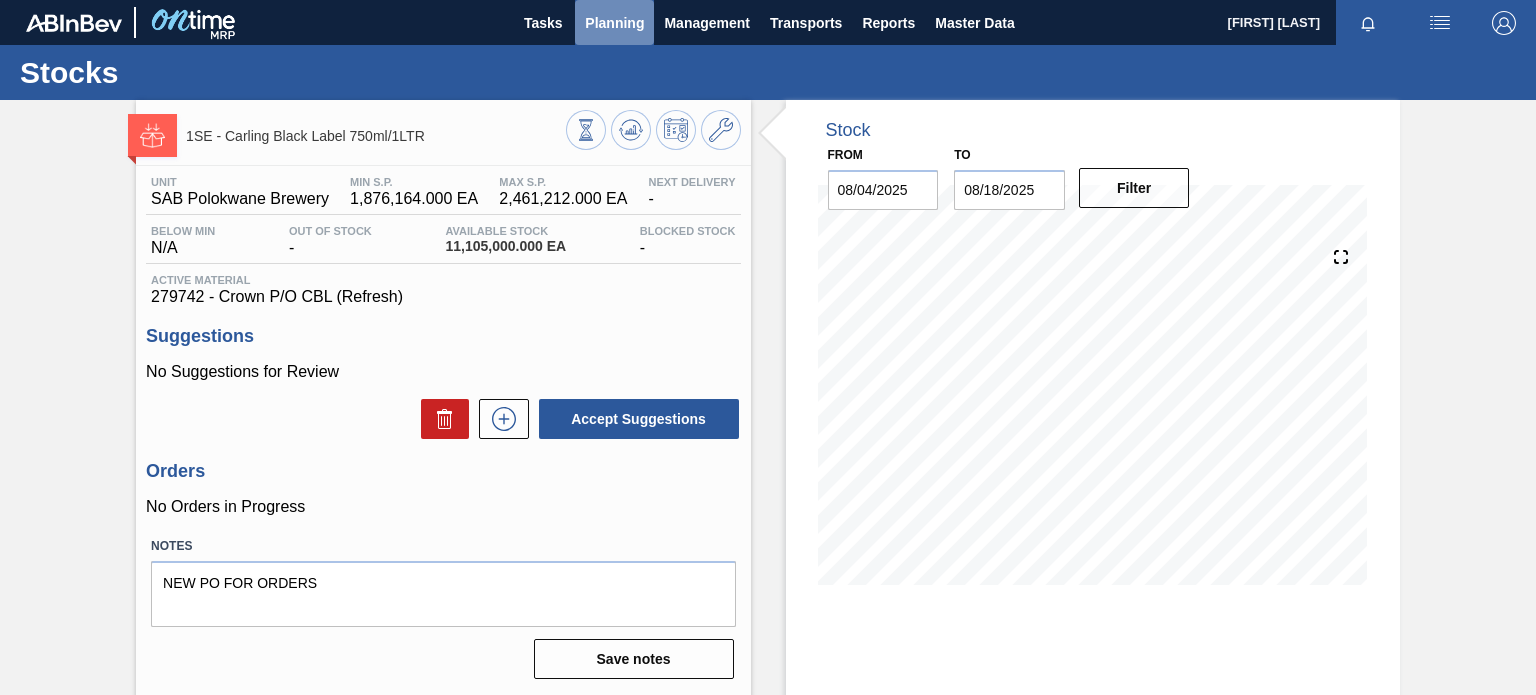 click on "Planning" at bounding box center [614, 23] 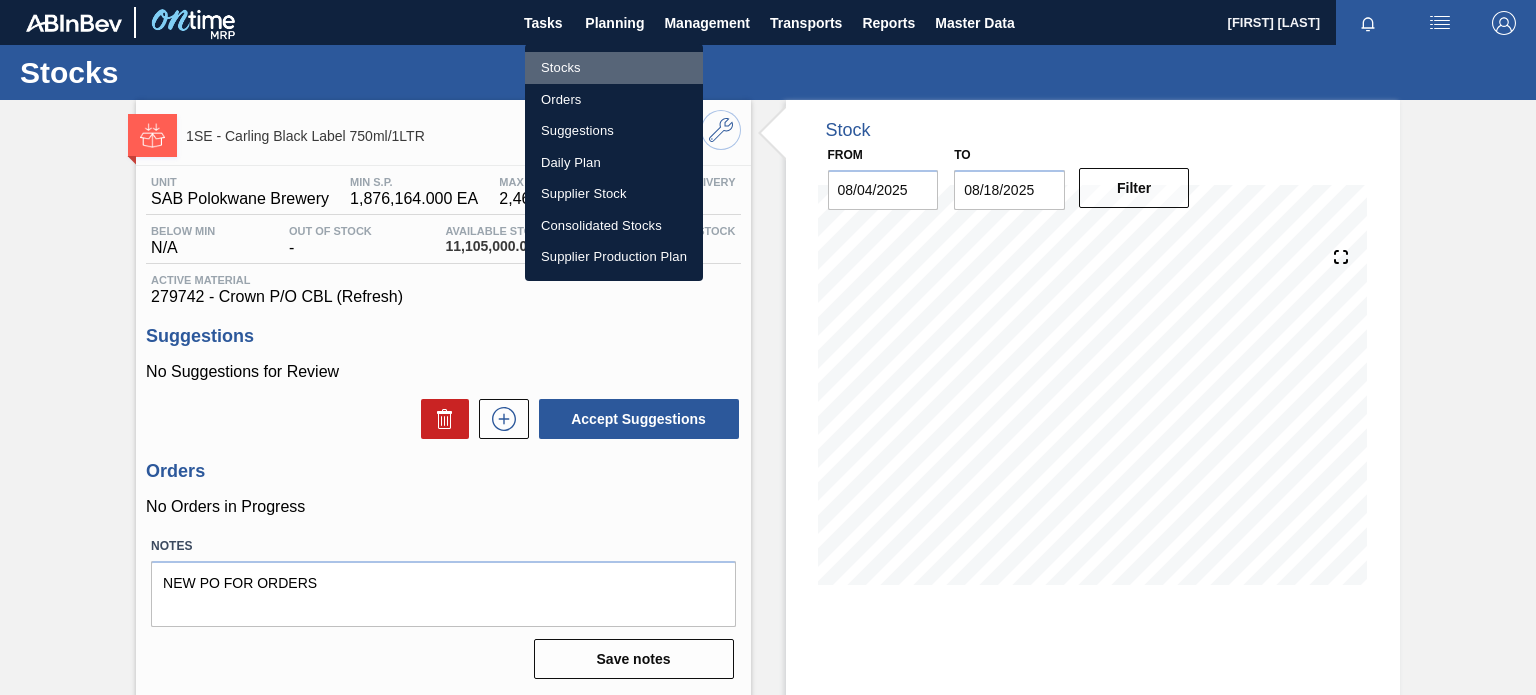 click on "Stocks" at bounding box center (614, 68) 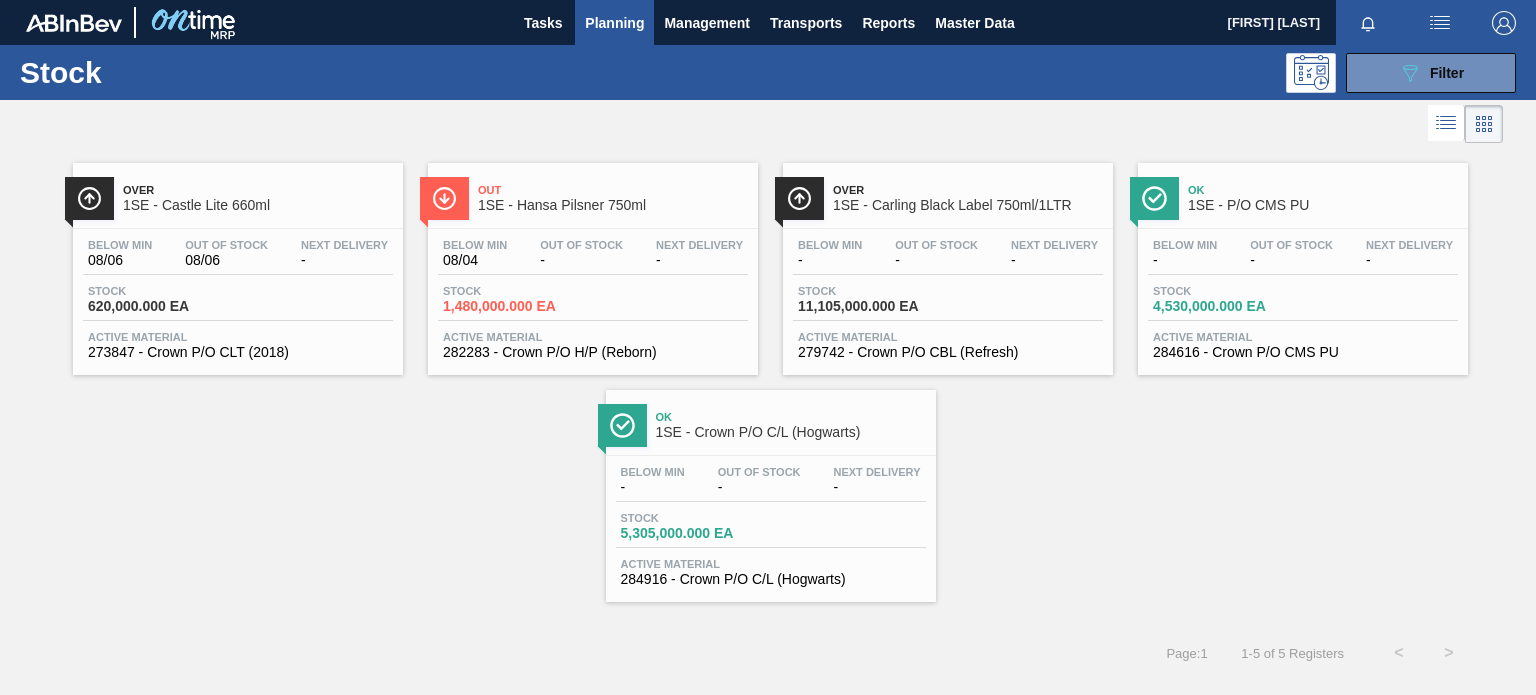 click on "Over 1SE - Castle Lite 660ml Below Min 08/06 Out Of Stock 08/06 Next Delivery - Stock 620,000.000 EA Active Material 273847 - Crown P/O CLT (2018) Out 1SE - Hansa Pilsner 750ml Below Min 08/04 Out Of Stock - Next Delivery - Stock 1,480,000.000 EA Active Material 282283 - Crown P/O H/P (Reborn) Over 1SE - Carling Black Label 750ml/1LTR Below Min - Out Of Stock - Next Delivery - Stock 11,105,000.000 EA Active Material 279742 - Crown P/O CBL (Refresh) Ok 1SE - P/O CMS PU Below Min - Out Of Stock - Next Delivery - Stock 4,530,000.000 EA Active Material 284616 - Crown P/O CMS PU Ok 1SE - Crown P/O C/L (Hogwarts) Below Min - Out Of Stock - Next Delivery - Stock 5,305,000.000 EA Active Material 284916 - Crown P/O C/L (Hogwarts)" at bounding box center (768, 375) 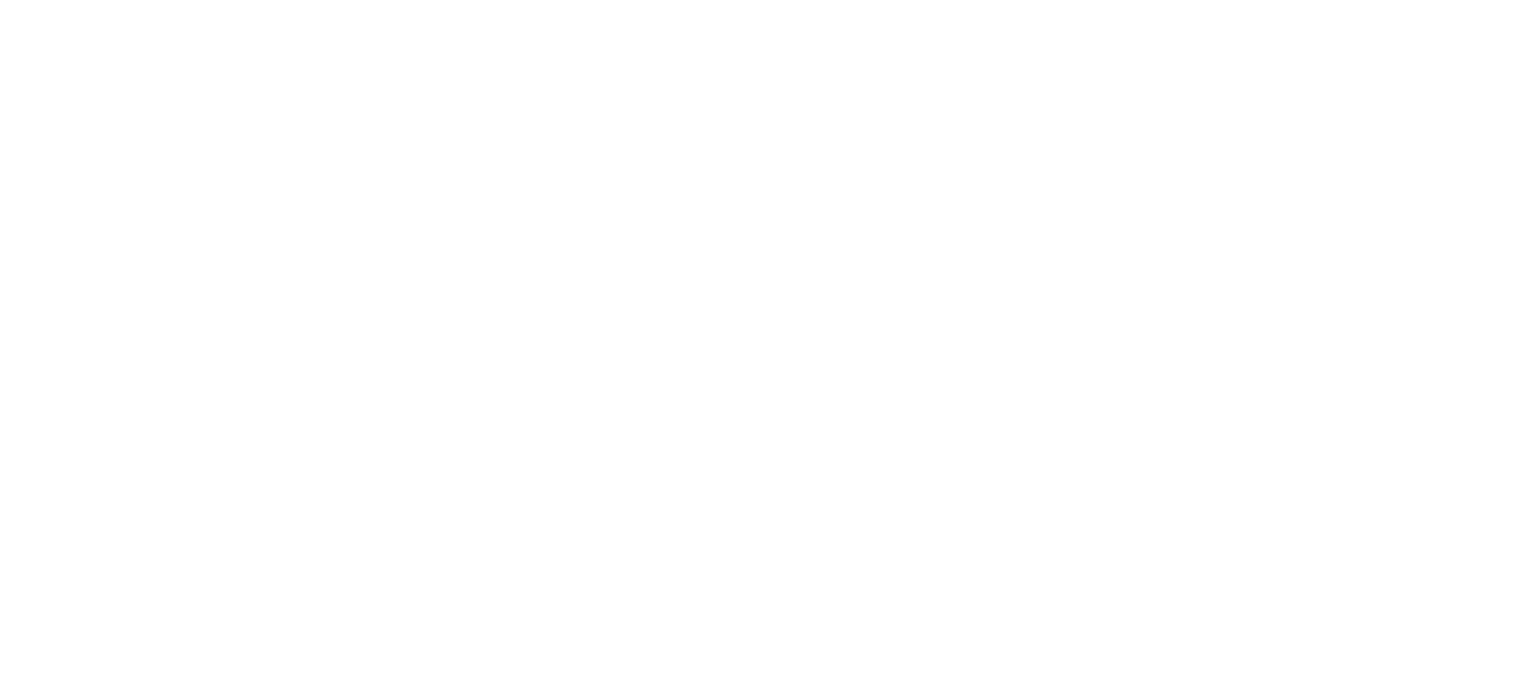 scroll, scrollTop: 0, scrollLeft: 0, axis: both 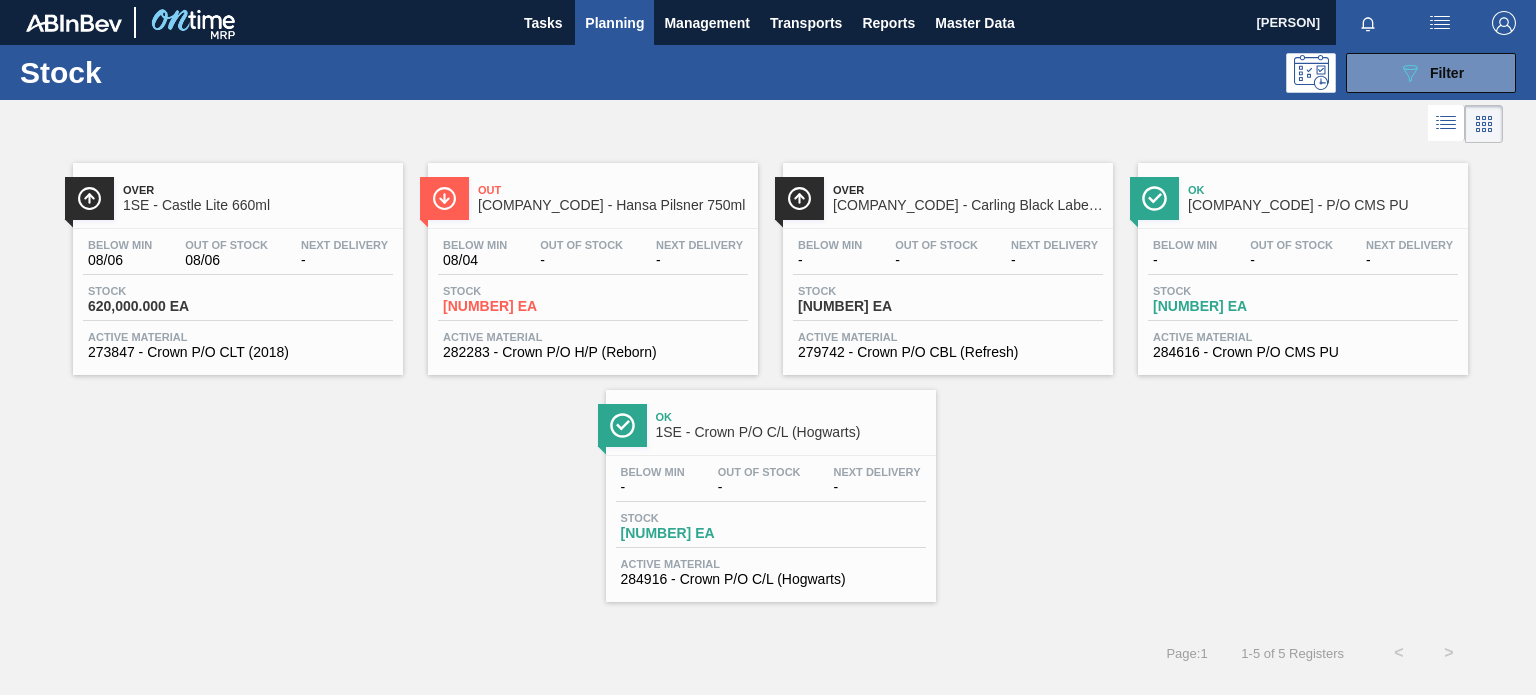 click on "Over 1SE - Castle Lite 660ml Below Min 08/06 Out Of Stock 08/06 Next Delivery - Stock 620,000.000 EA Active Material 273847 - Crown P/O CLT (2018)" at bounding box center (238, 269) 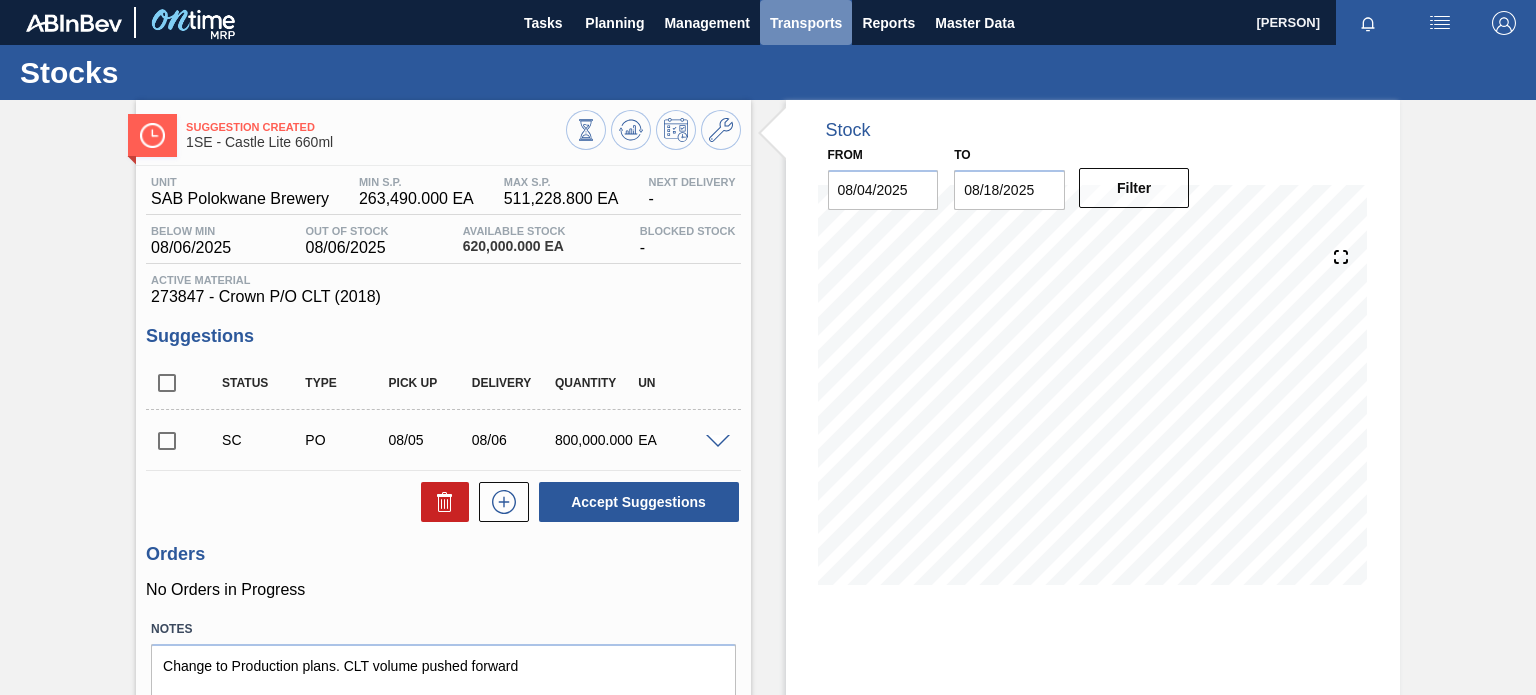 click on "Transports" at bounding box center [806, 23] 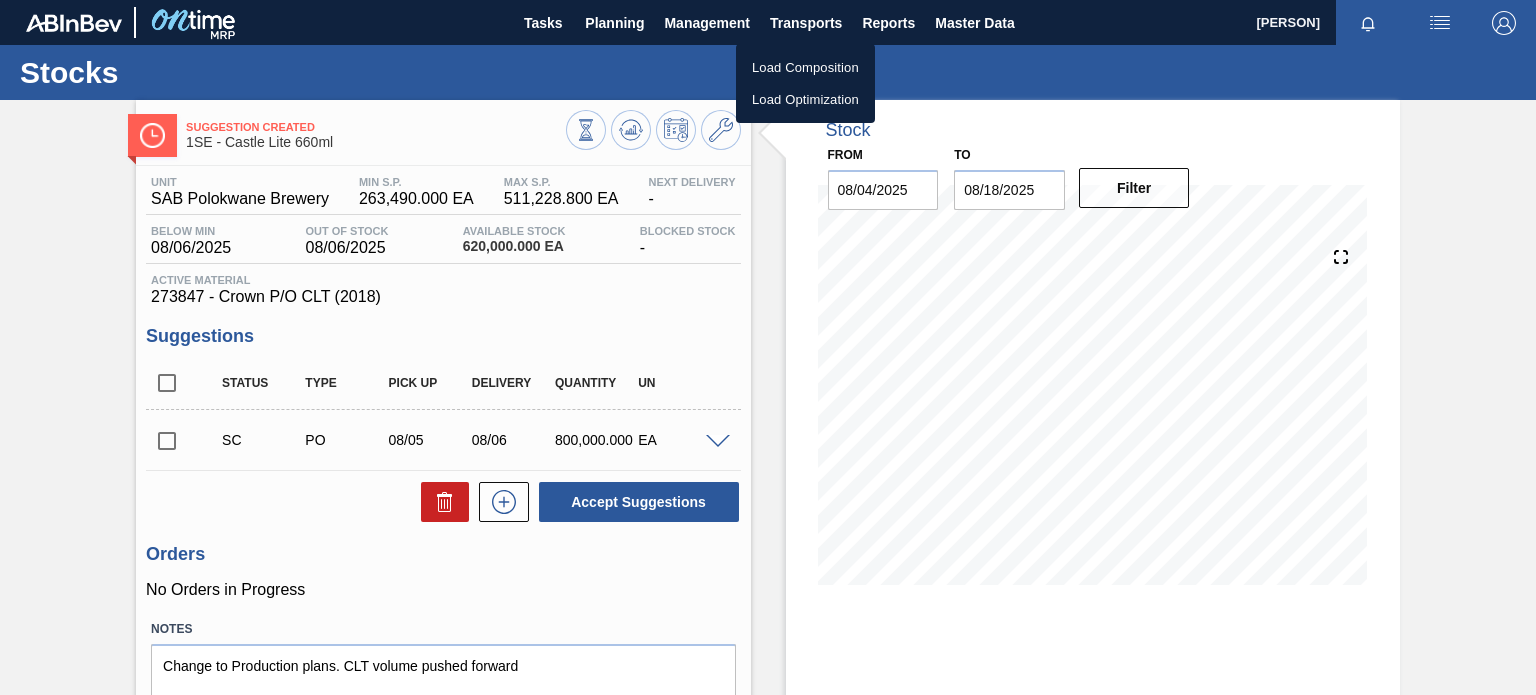 click at bounding box center (768, 347) 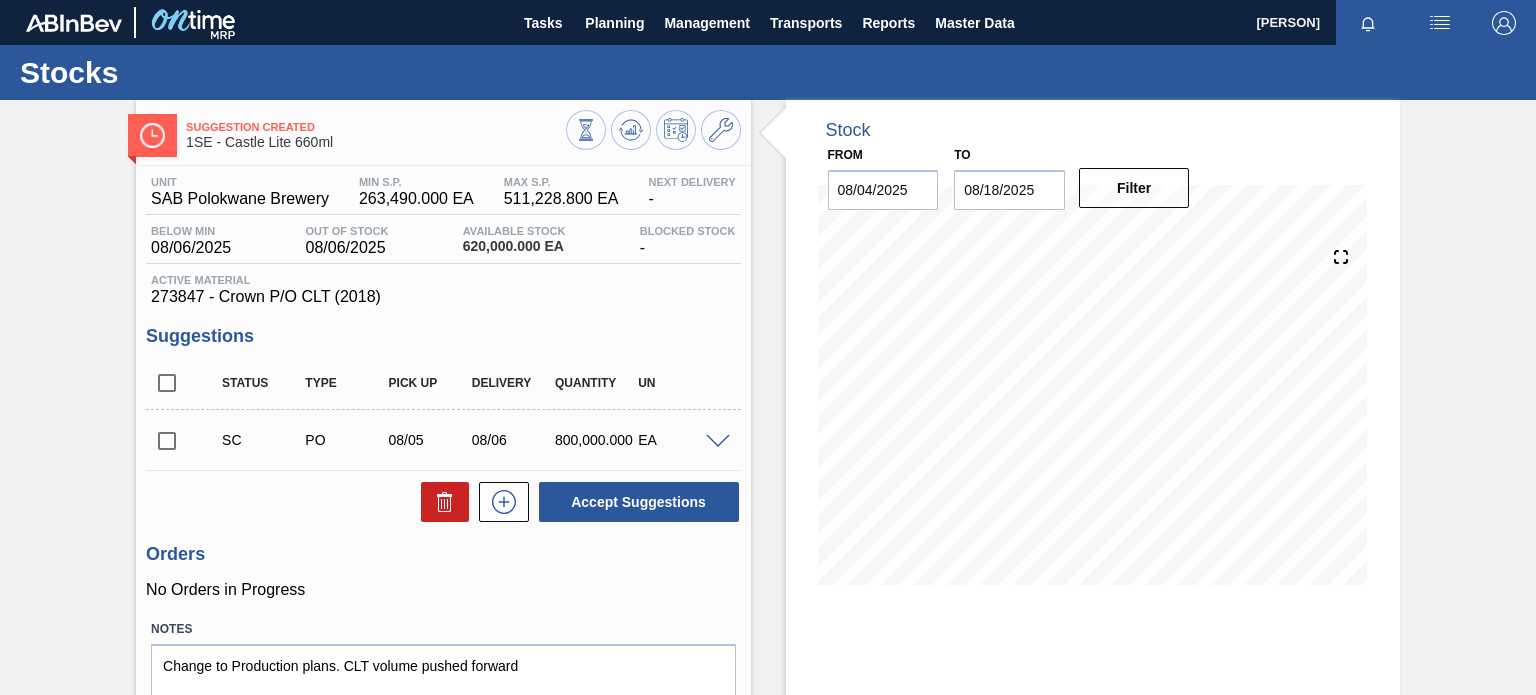 click on "Tasks Planning Management Transports Reports Master Data [PERSON] Mark all as read Stocks Suggestion Created [COMPANY_CODE] - [PRODUCT] Unit [LOCATION] MIN S.P. [NUMBER] EA MAX S.P. [NUMBER] EA Next Delivery - Below Min [DATE] Out Of Stock [DATE] Available Stock [NUMBER] EA Blocked Stock - Active Material [NUMBER] - Crown P/O CLT (2018) Suggestions Status Type Pick up Delivery Quantity UN SC PO [DATE] [DATE] [NUMBER] EA Material [NUMBER] - Crown P/O CLT (2018) Origin Purchase Order Stock Transfer Order Supplier A - [NUMBER] - [PERSON] Pick up [DATE] Delivery [DATE] Delivery Time Incoterm FOB Lot size [NUMBER] Quantity [NUMBER] Trucks [NUMBER] Total [NUMBER] Door N/A Production Line Comments Observation Accept Suggestions Orders No Orders in Progress Notes Change to Production plans. CLT volume pushed forward Save notes Stock From [DATE] to [DATE] Filter Stocks Orders Suggestions Daily Plan Supplier Stock Consolidated Stocks Supplier Production Plan Capital Employed" at bounding box center [768, 0] 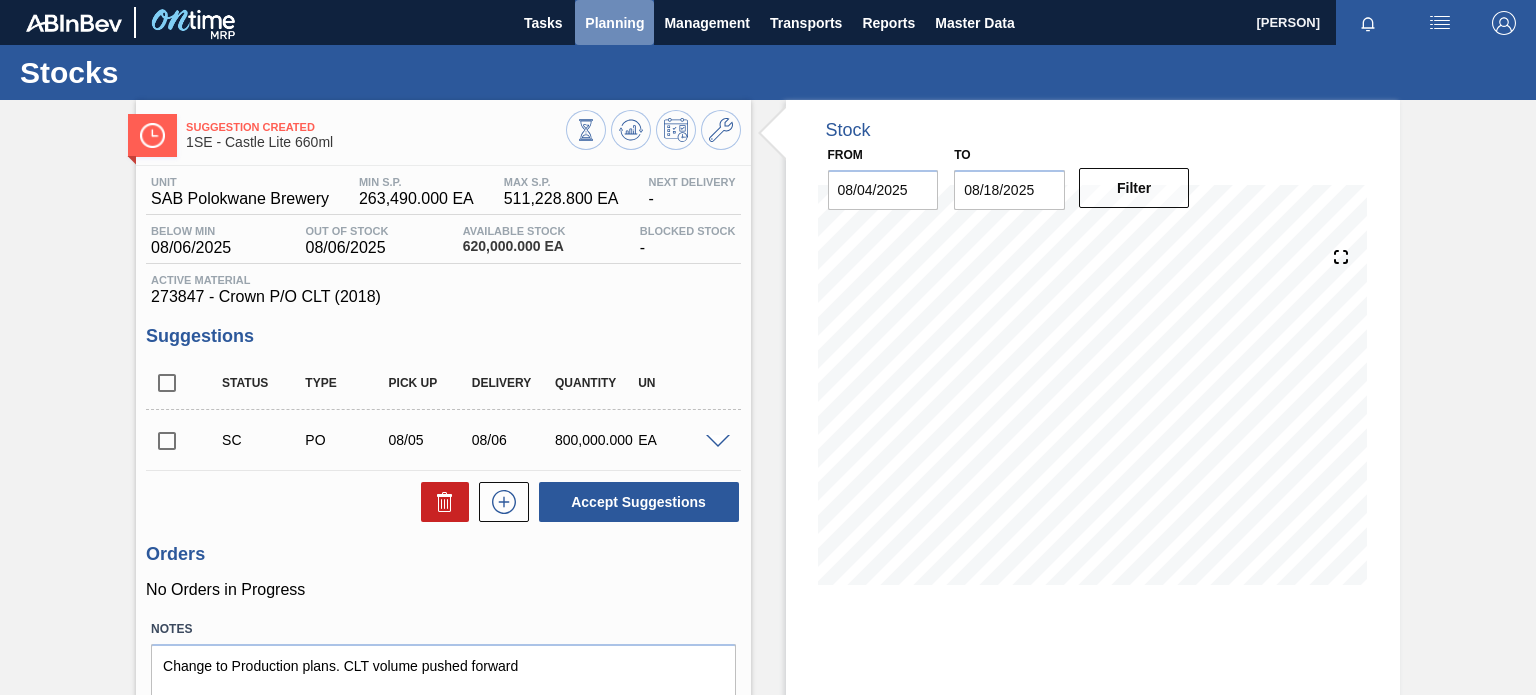 click on "Planning" at bounding box center [614, 23] 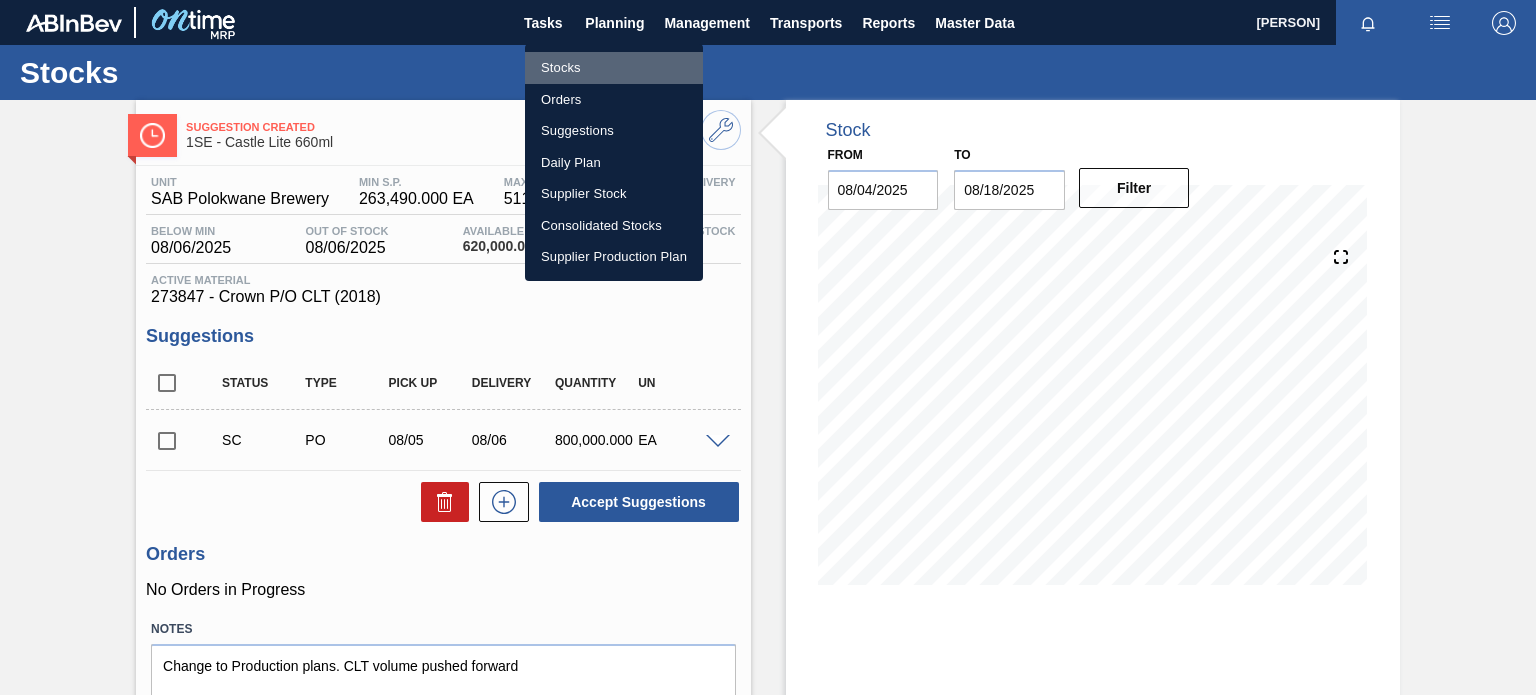 click on "Stocks" at bounding box center (614, 68) 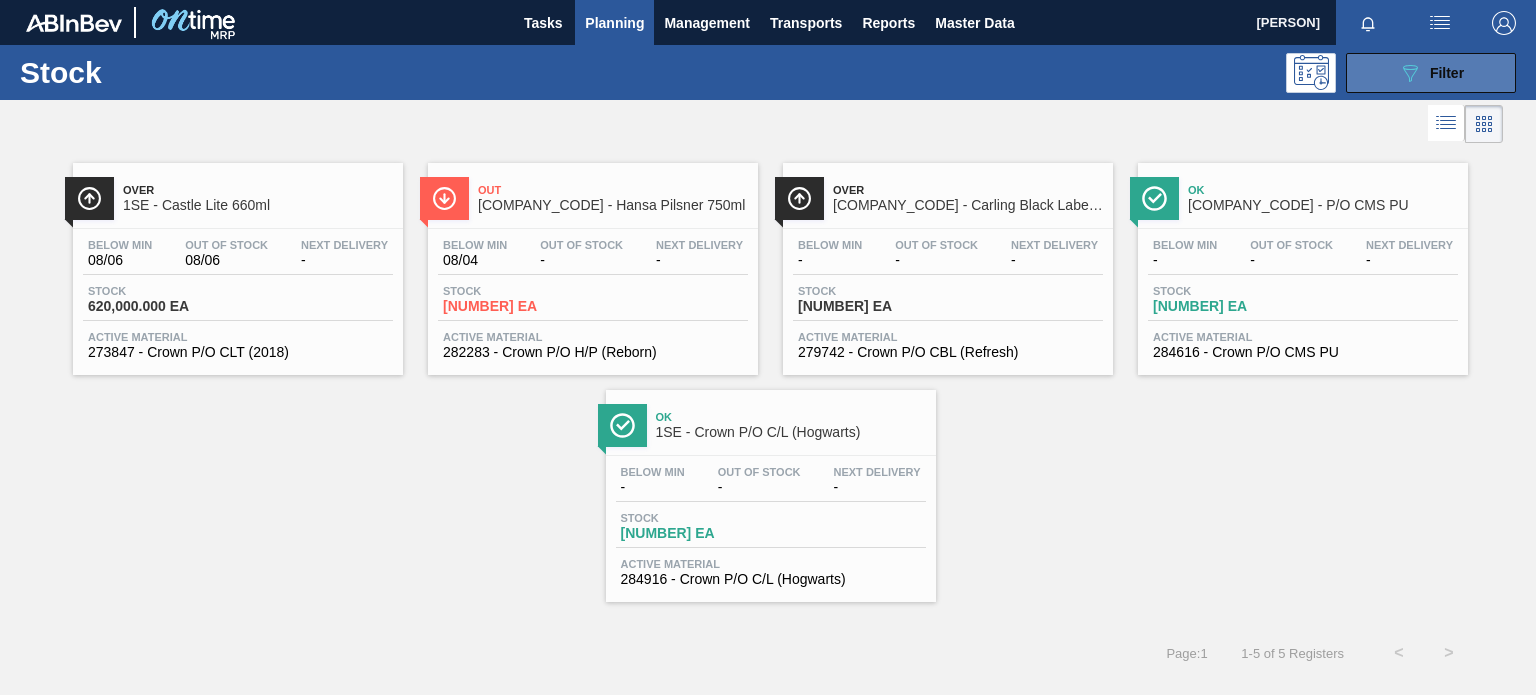 click on "089F7B8B-B2A5-4AFE-B5C0-19BA573D28AC Filter" at bounding box center [1431, 73] 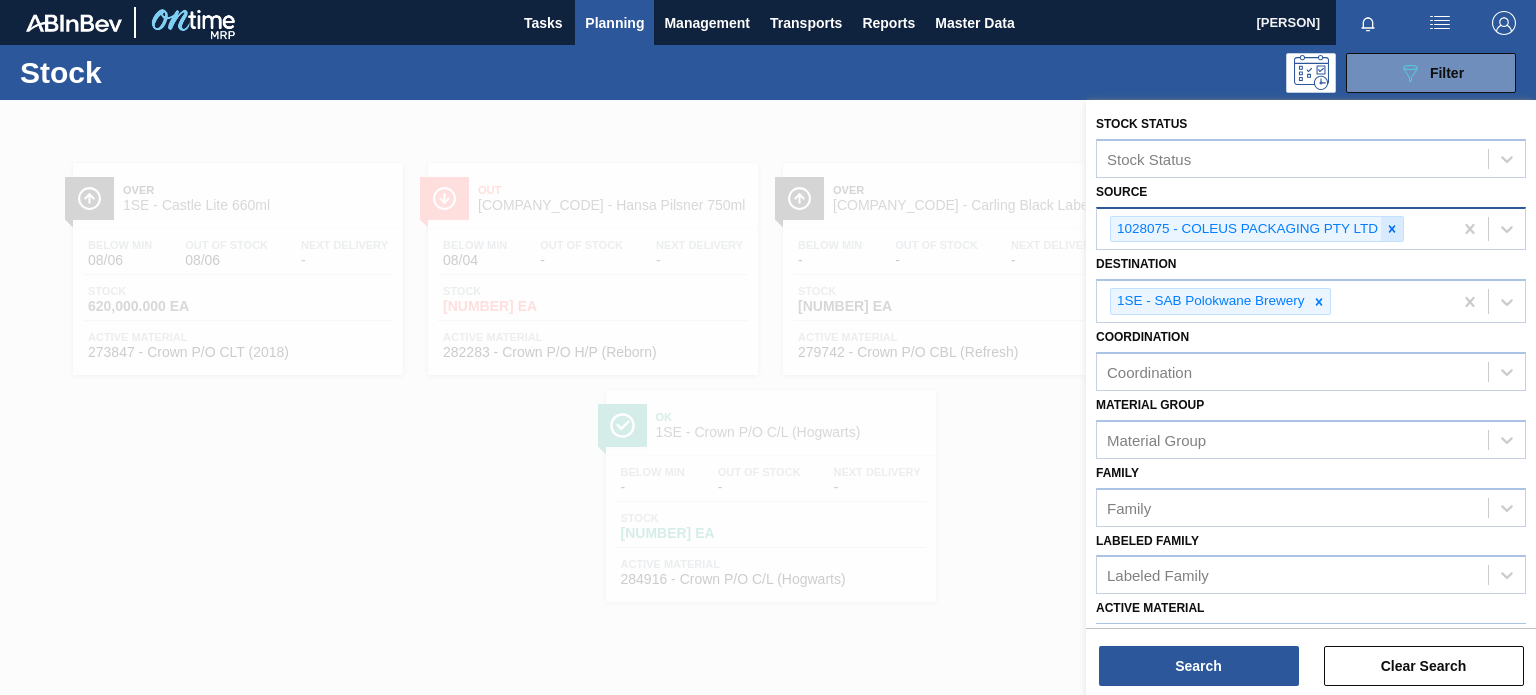 click 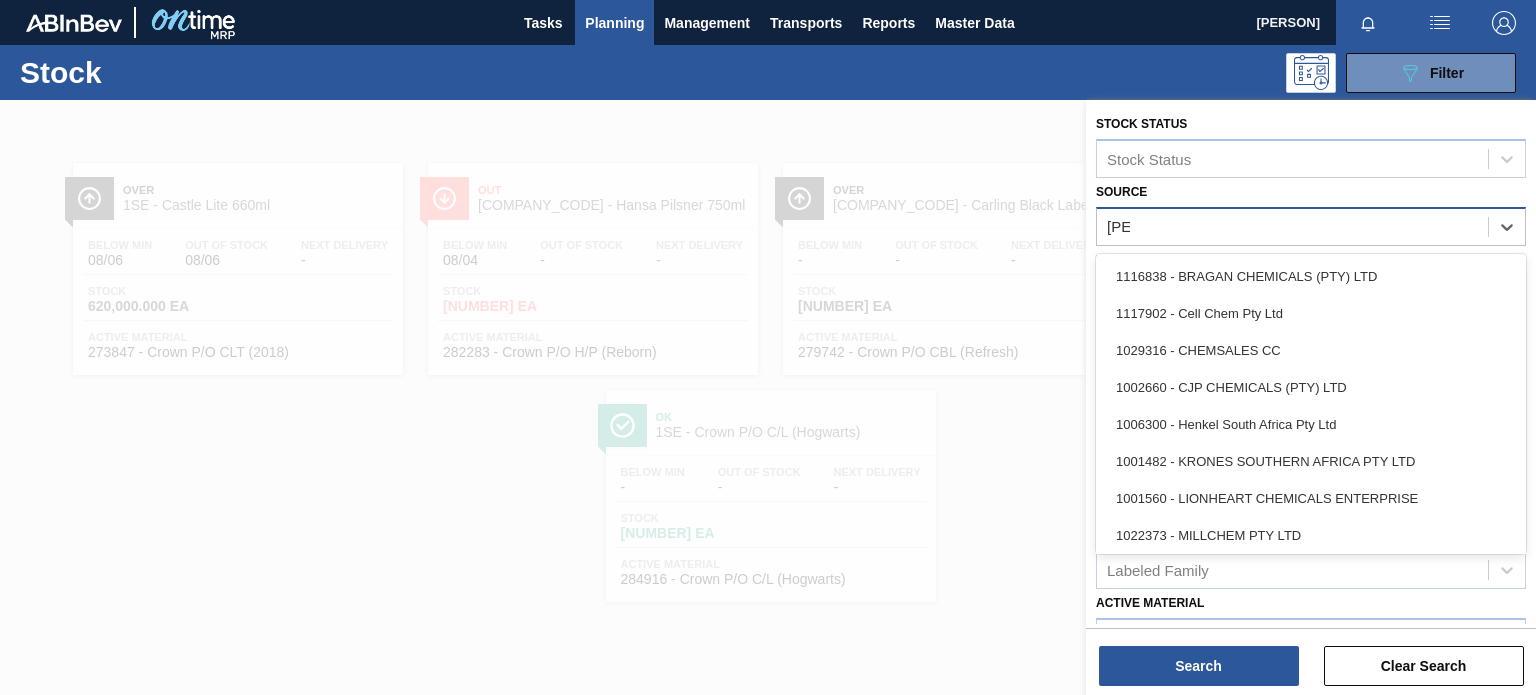 type on "[PERSON_INITIAL]" 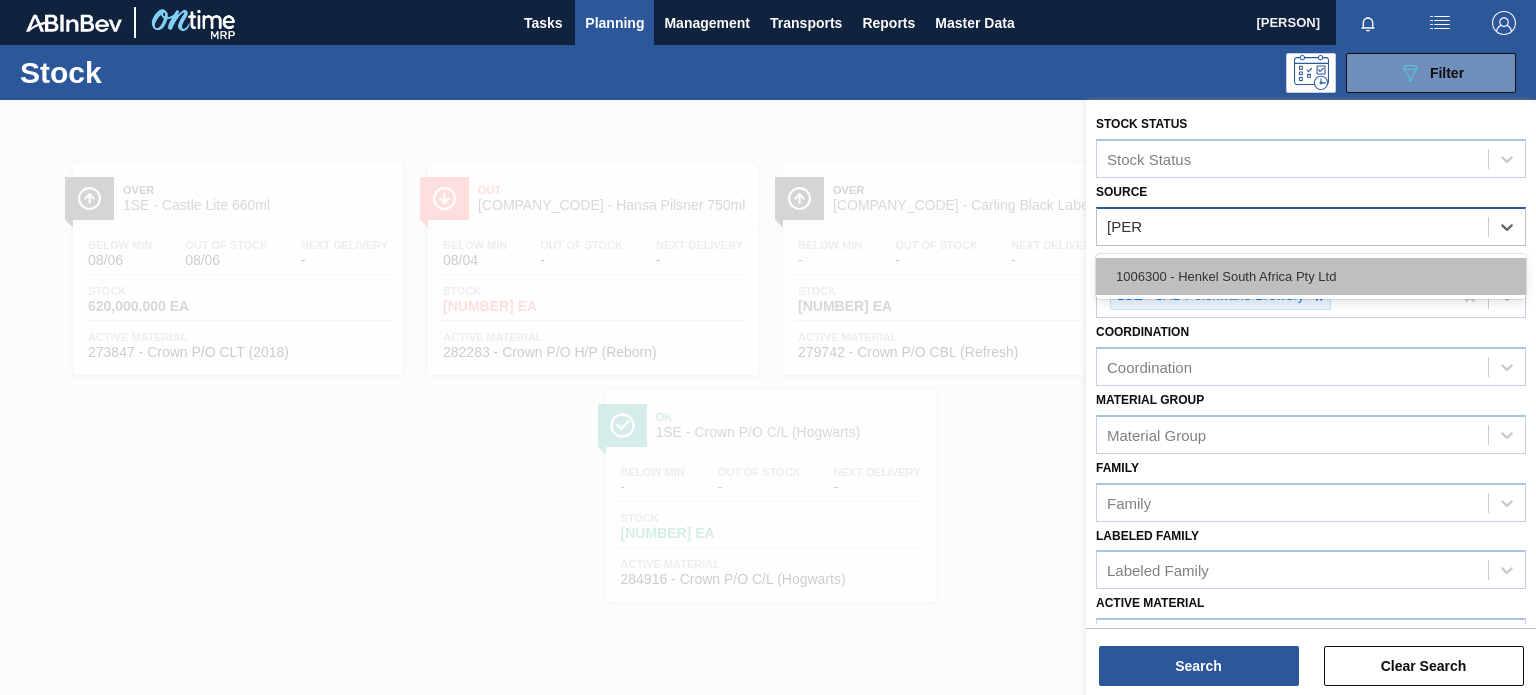 click on "1006300 - Henkel South Africa Pty Ltd" at bounding box center [1311, 276] 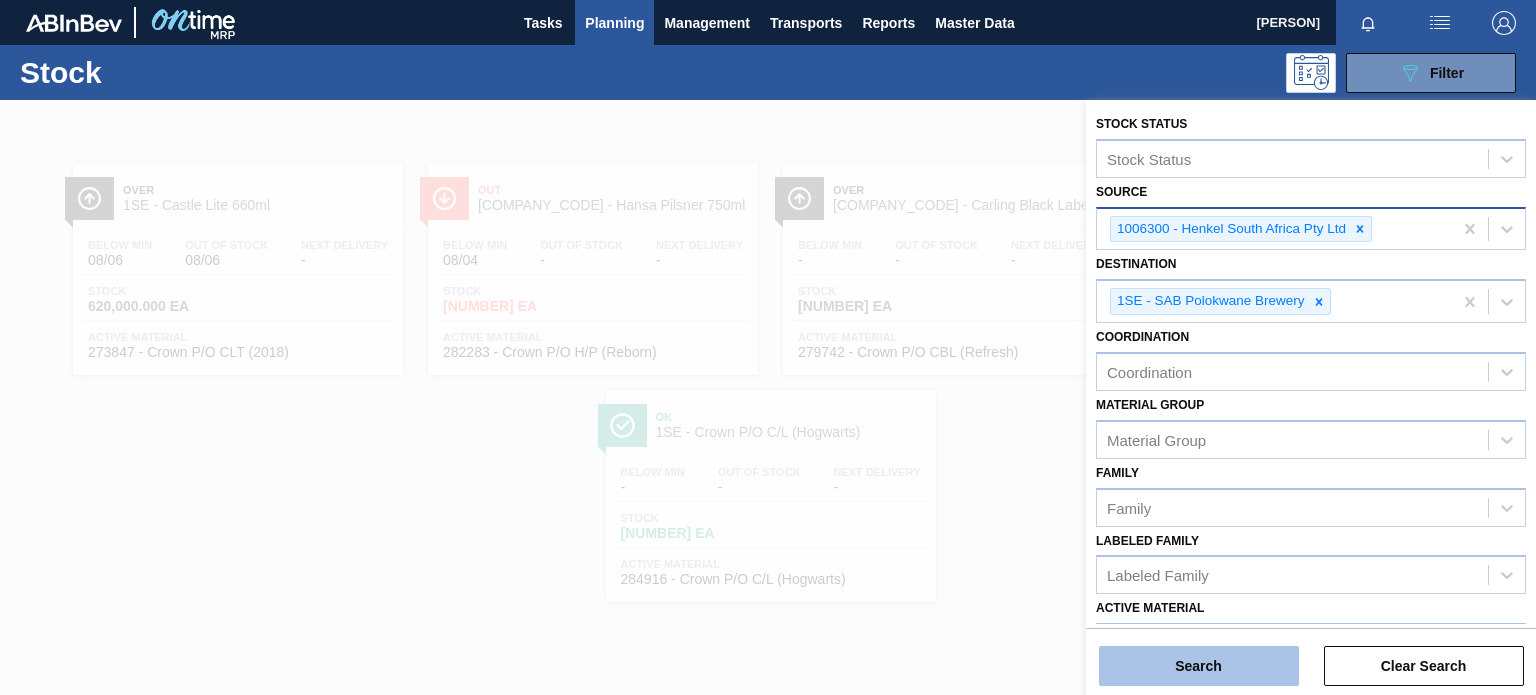 click on "Search" at bounding box center [1199, 666] 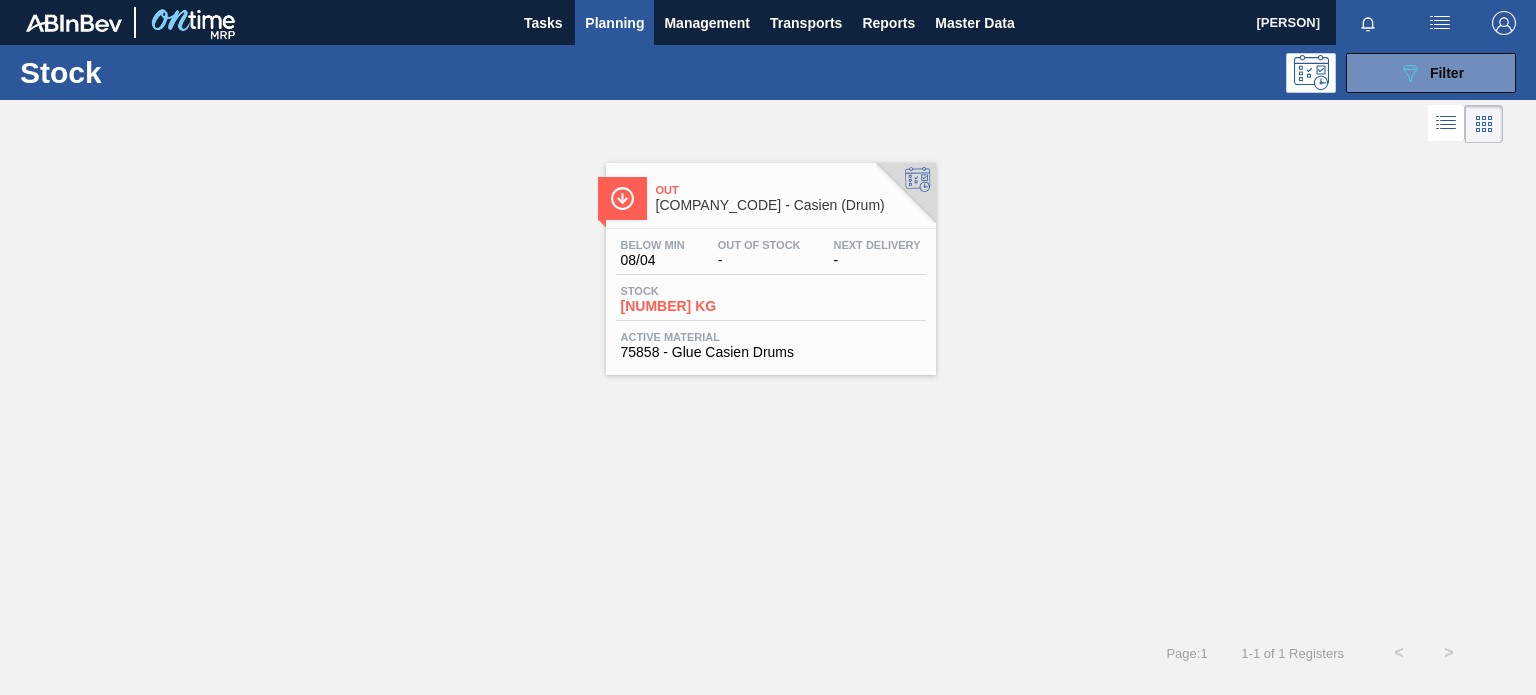 click on "Out" at bounding box center [791, 190] 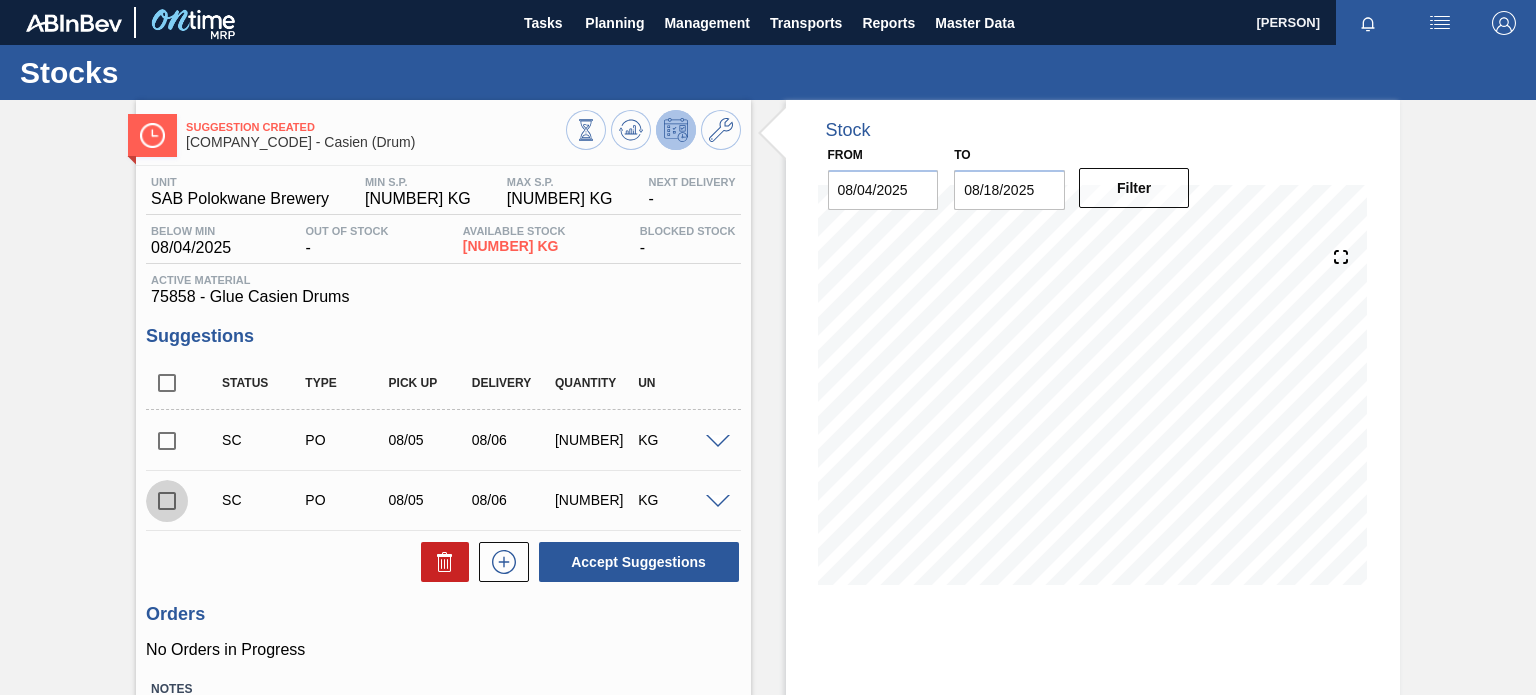 click at bounding box center (167, 501) 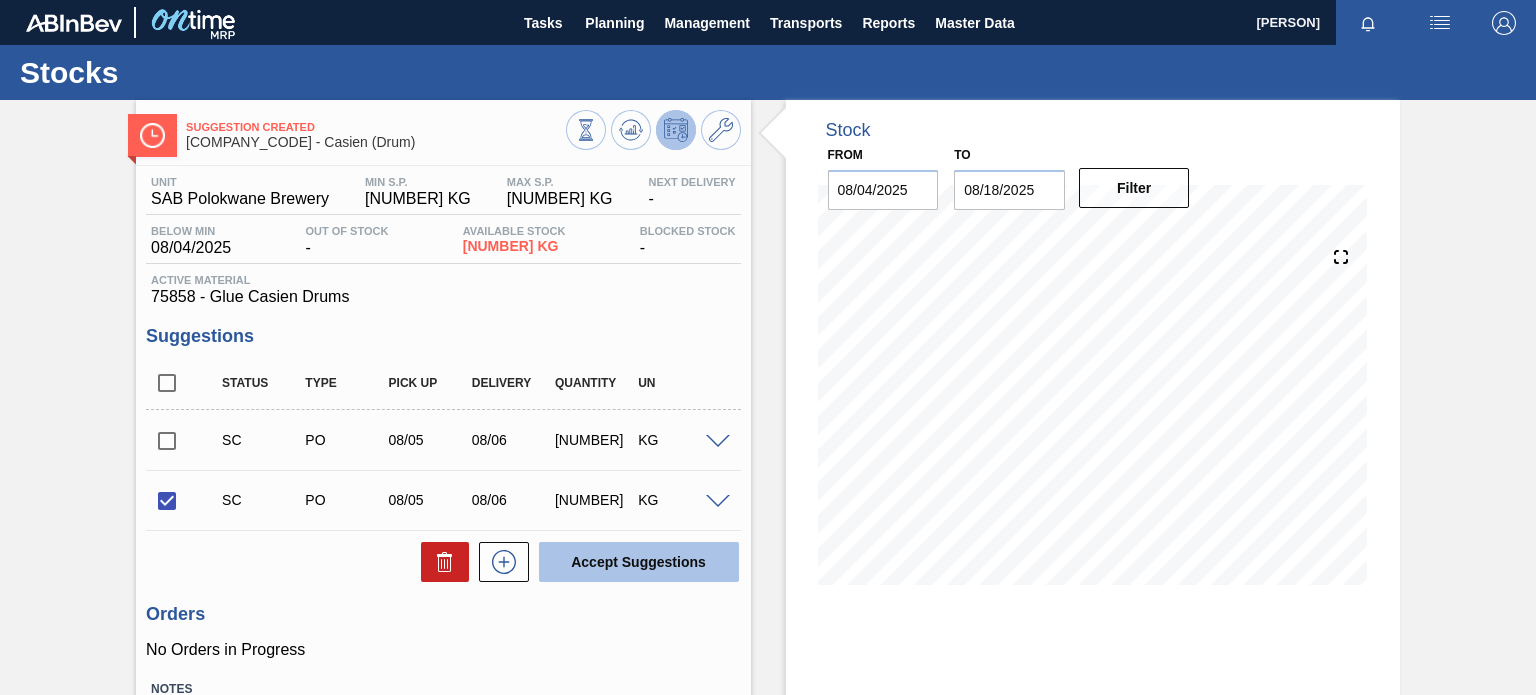 click on "Accept Suggestions" at bounding box center (639, 562) 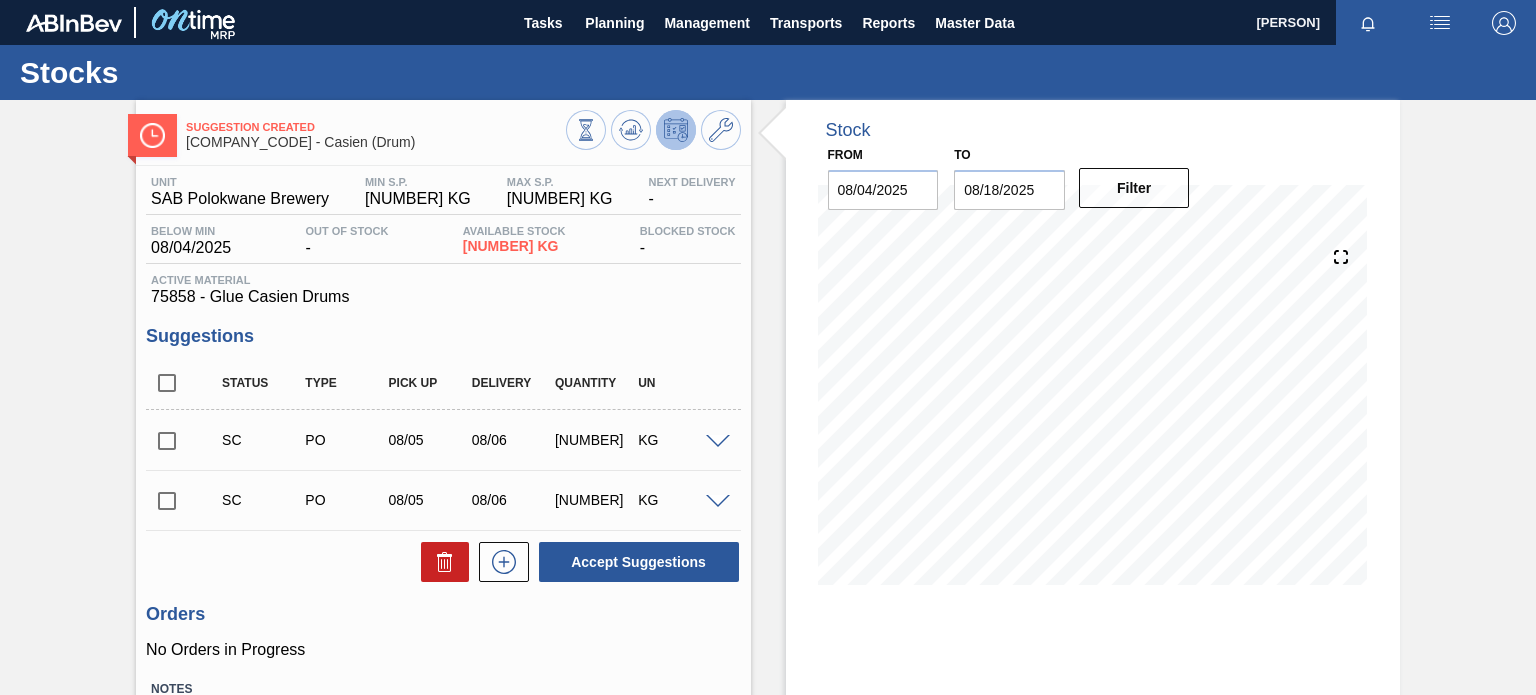click at bounding box center (718, 502) 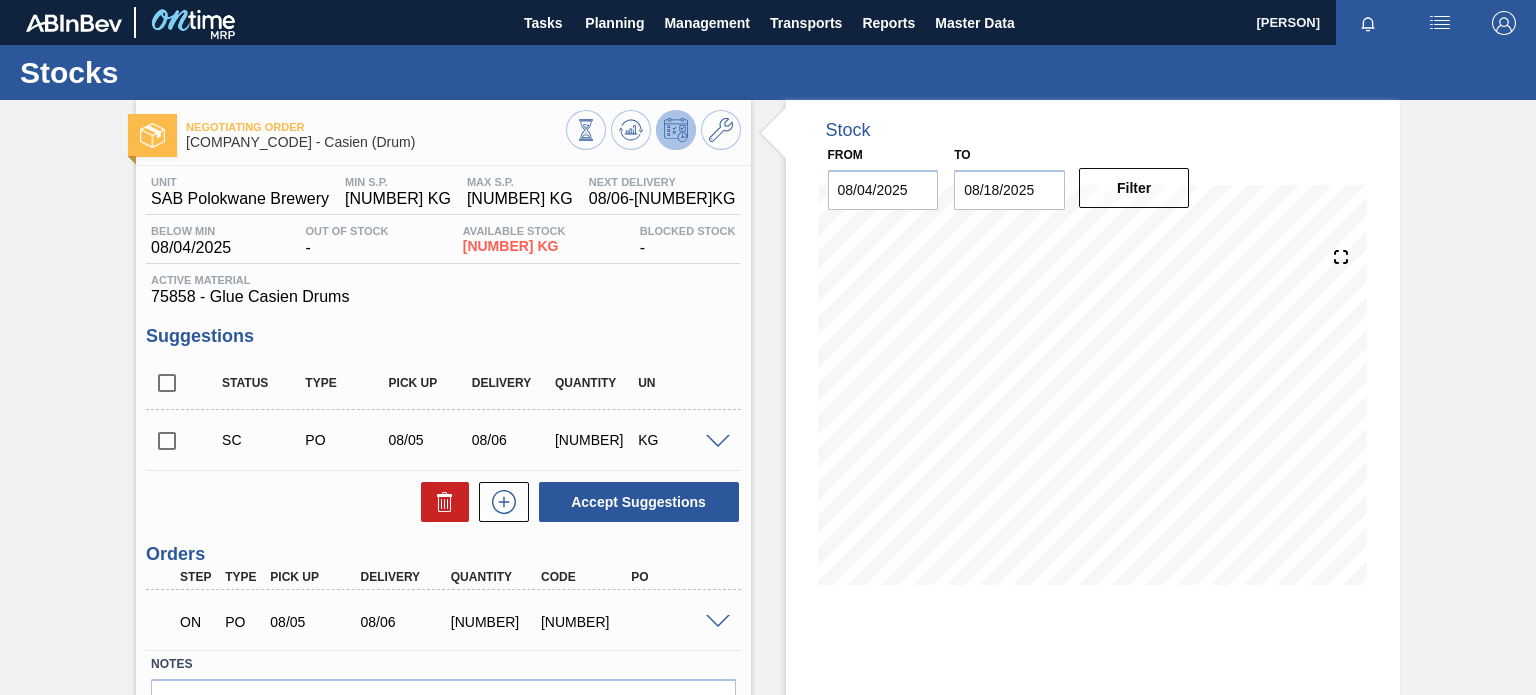 click at bounding box center (718, 622) 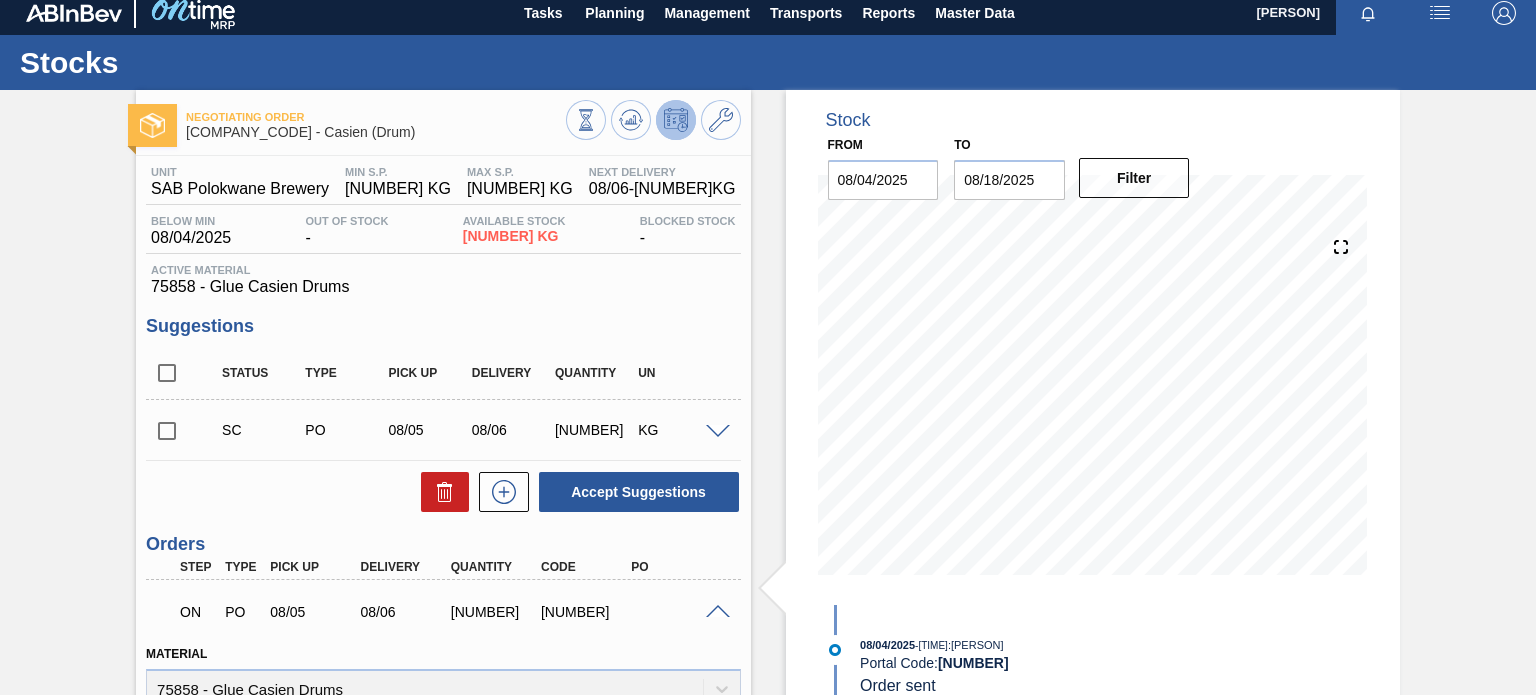 scroll, scrollTop: 0, scrollLeft: 0, axis: both 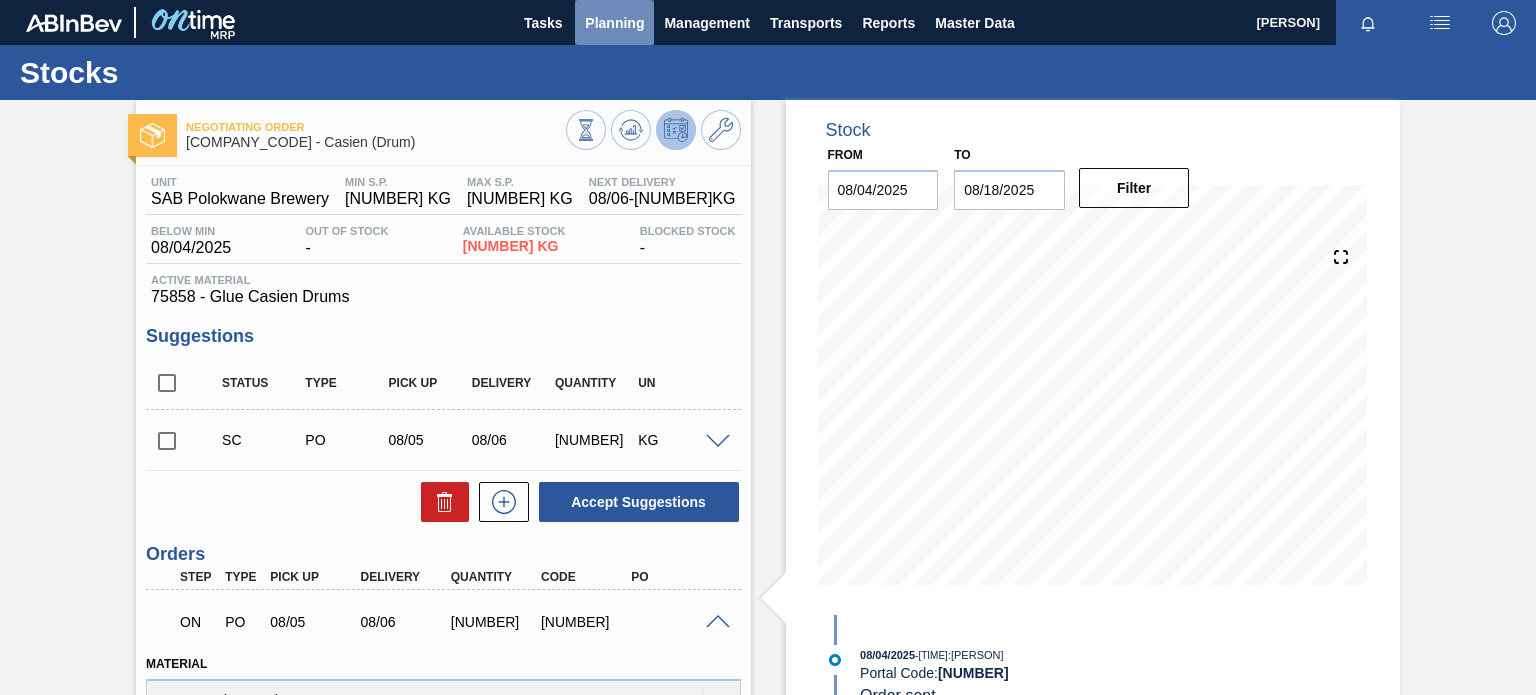 click on "Planning" at bounding box center [614, 23] 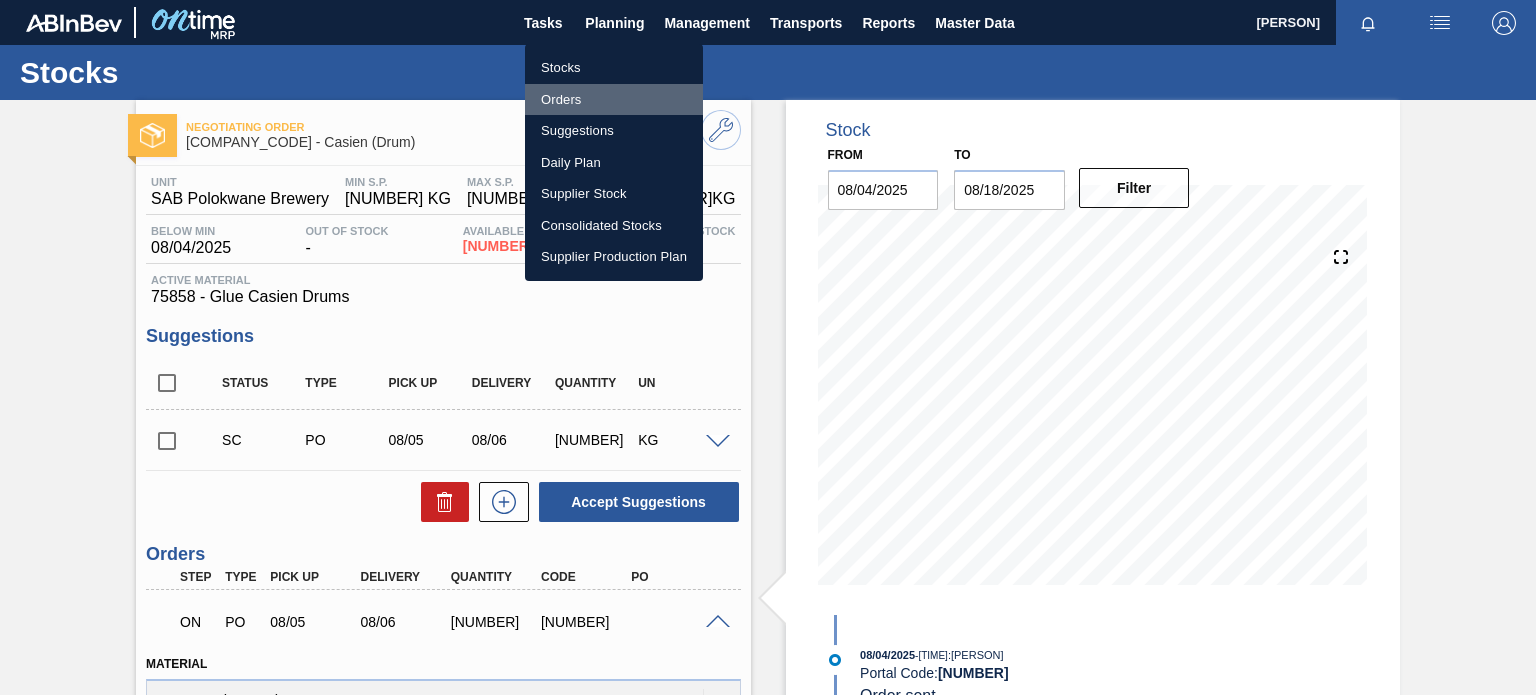 click on "Orders" at bounding box center (614, 100) 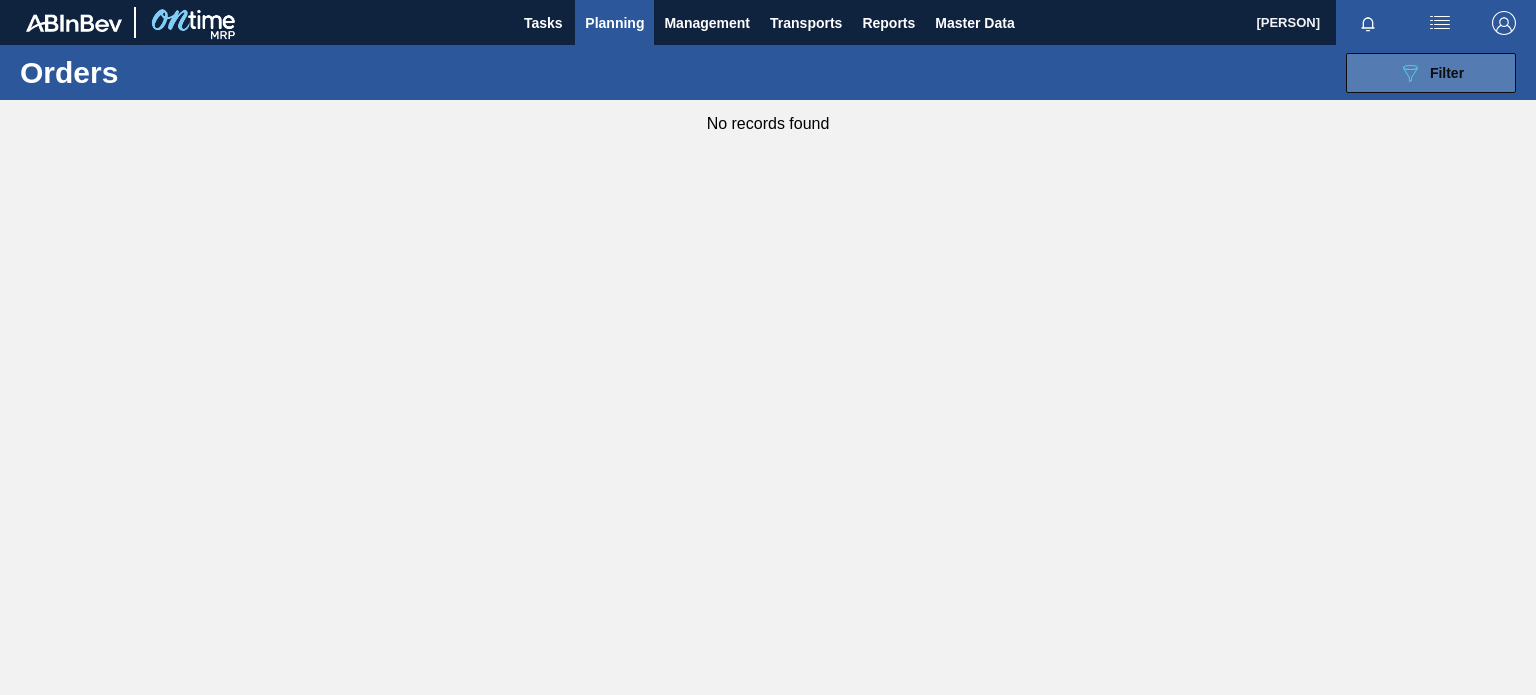 click on "089F7B8B-B2A5-4AFE-B5C0-19BA573D28AC Filter" at bounding box center [1431, 73] 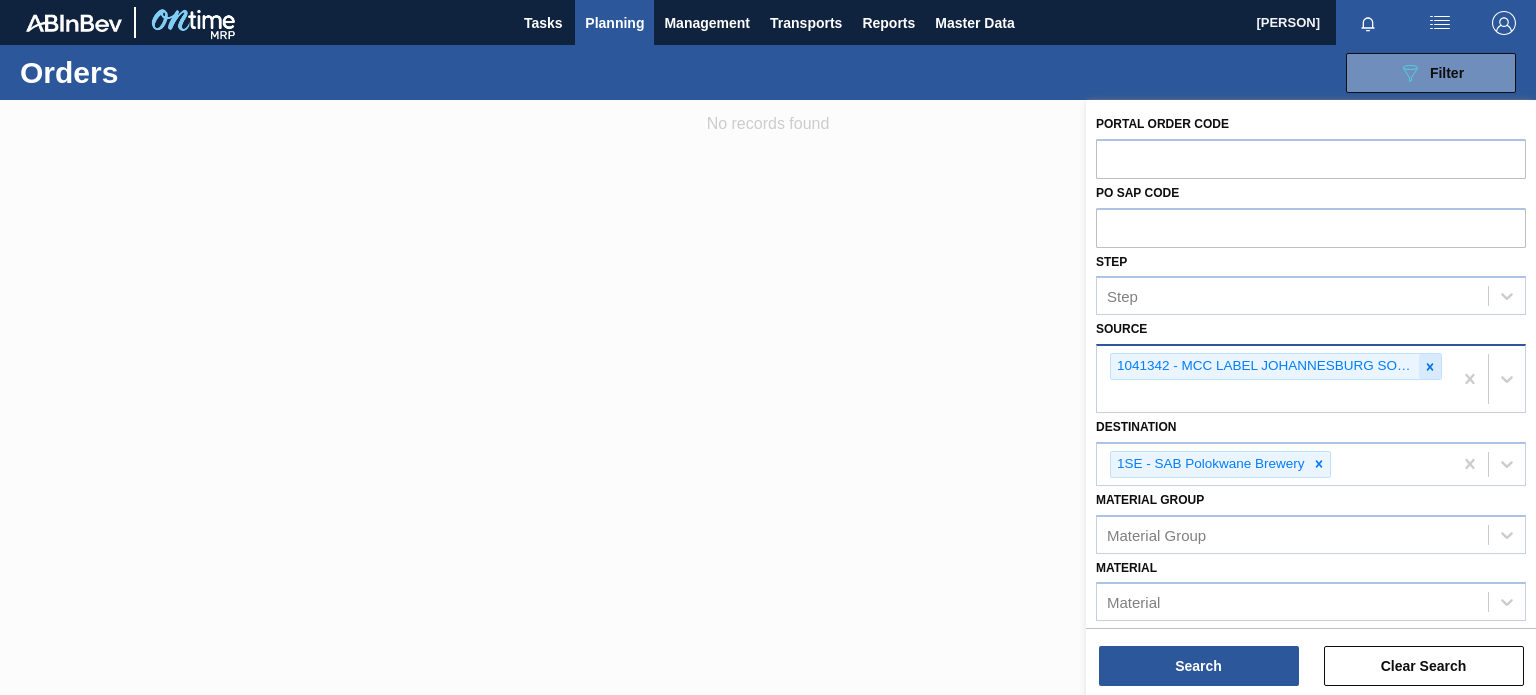 click at bounding box center [1430, 366] 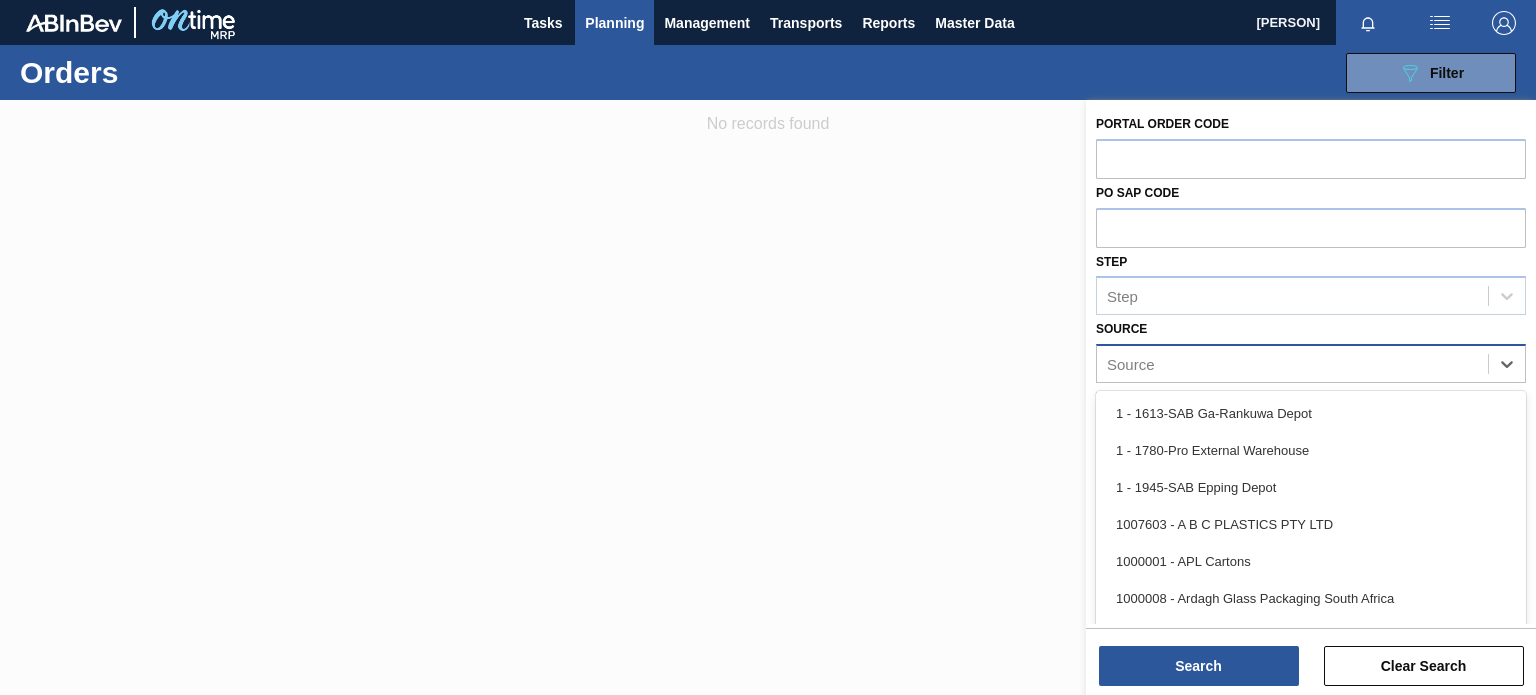 click on "Source" at bounding box center [1292, 364] 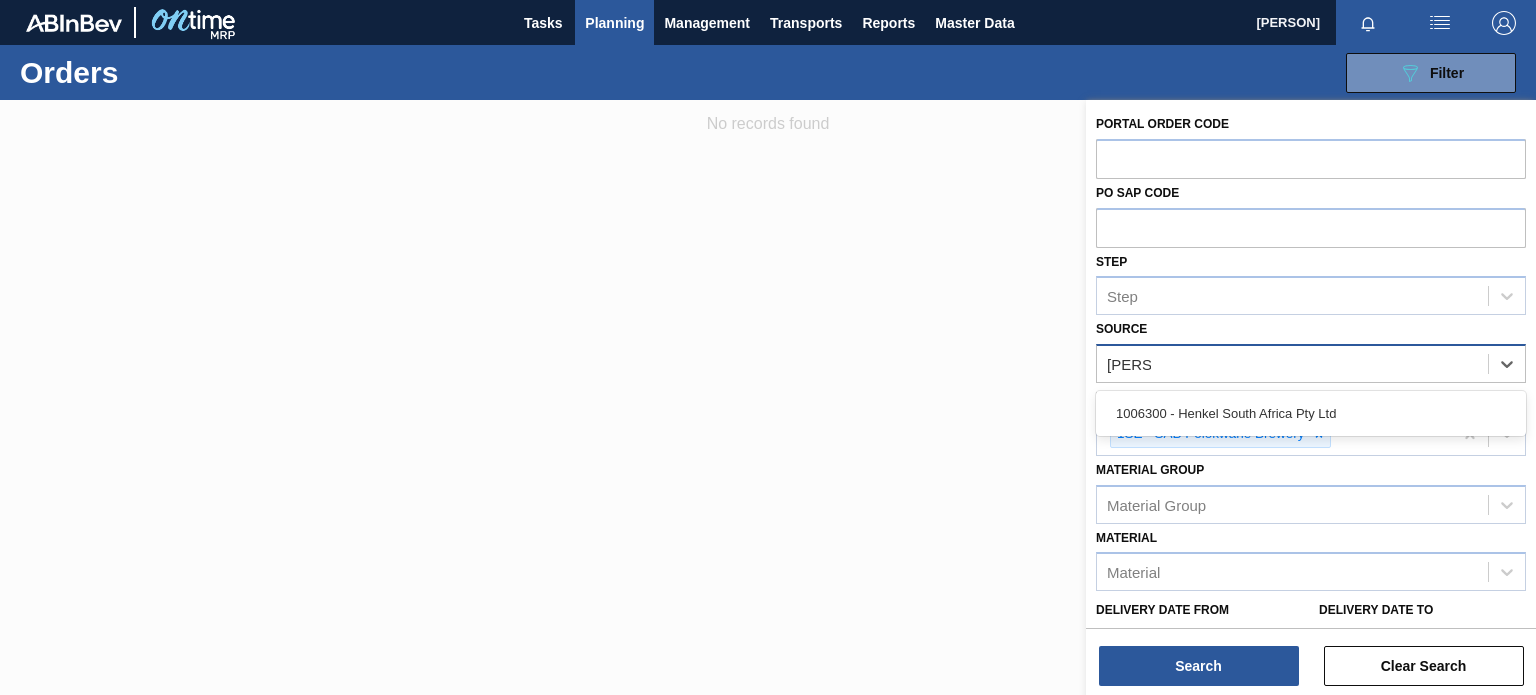 type on "[PERSON_INITIAL]" 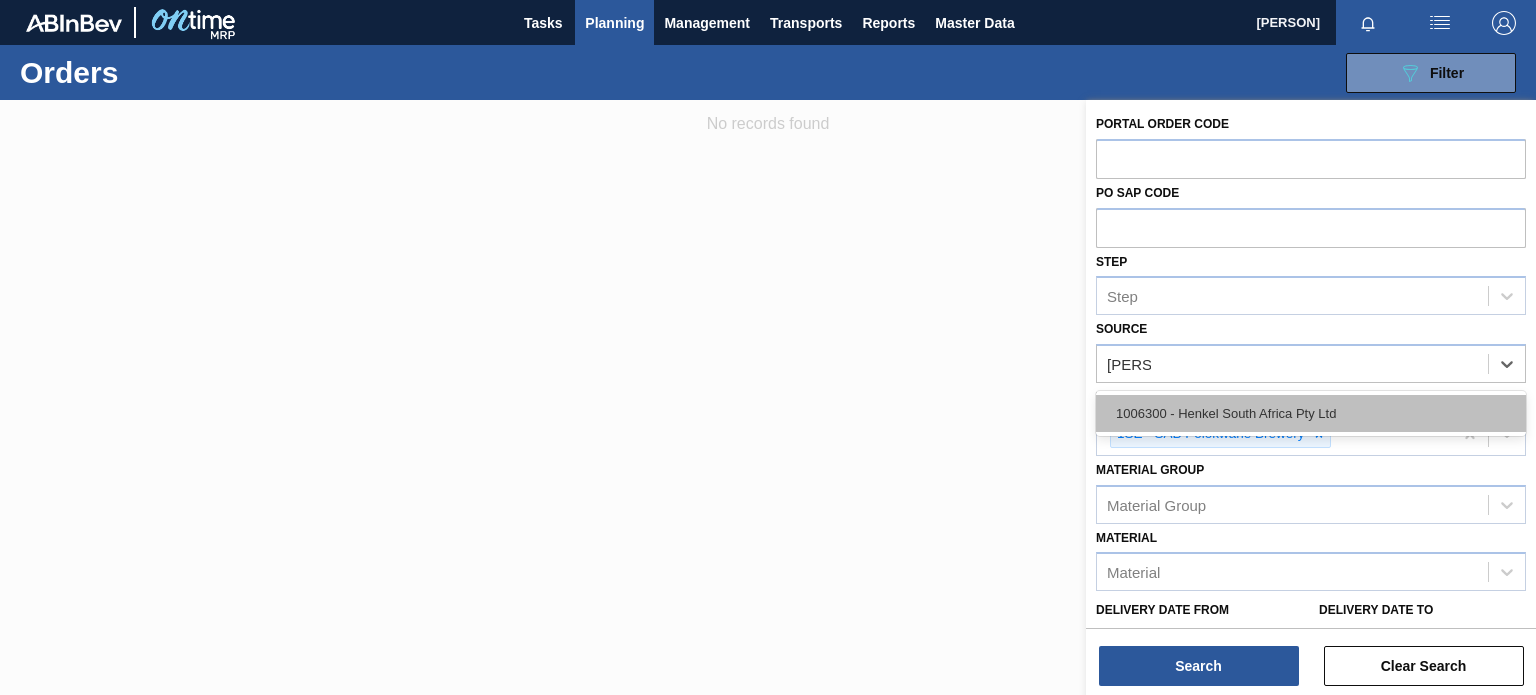 click on "1006300 - Henkel South Africa Pty Ltd" at bounding box center (1311, 413) 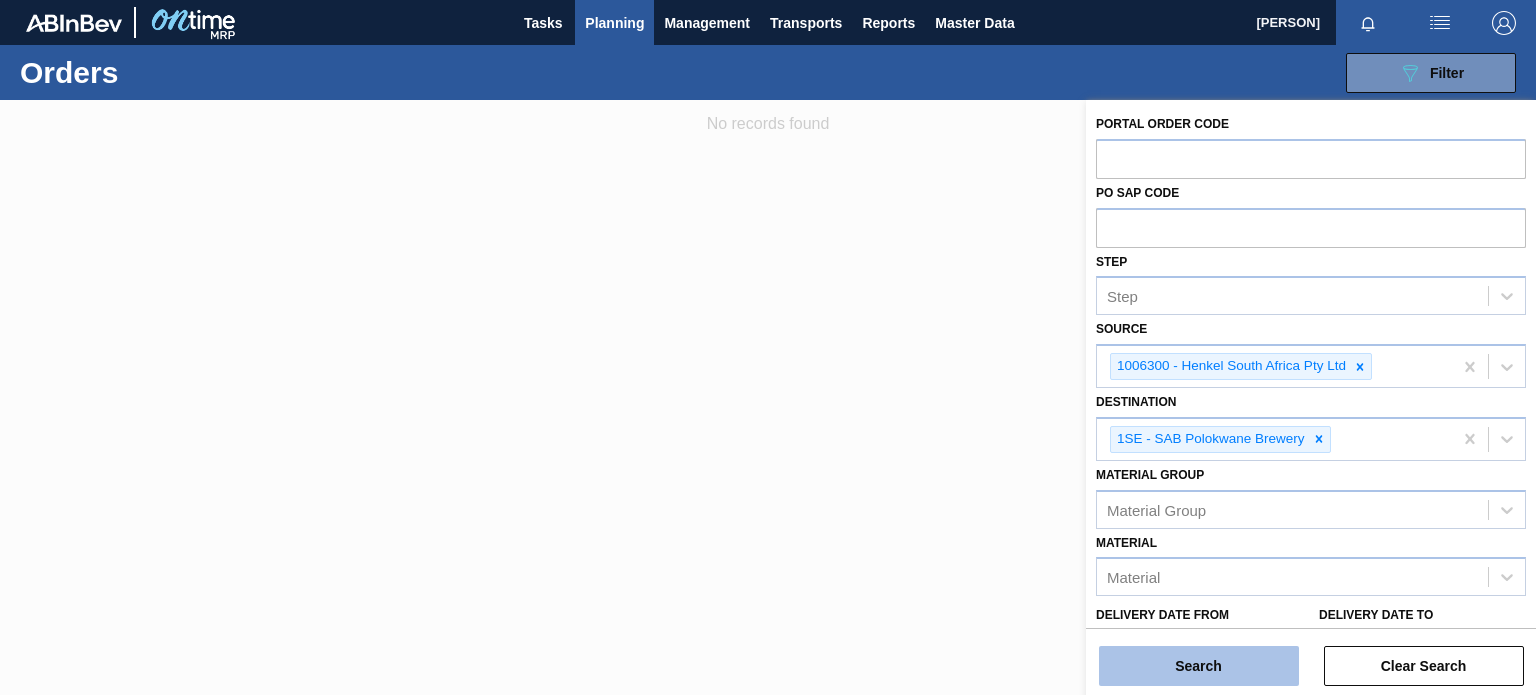 click on "Search" at bounding box center [1199, 666] 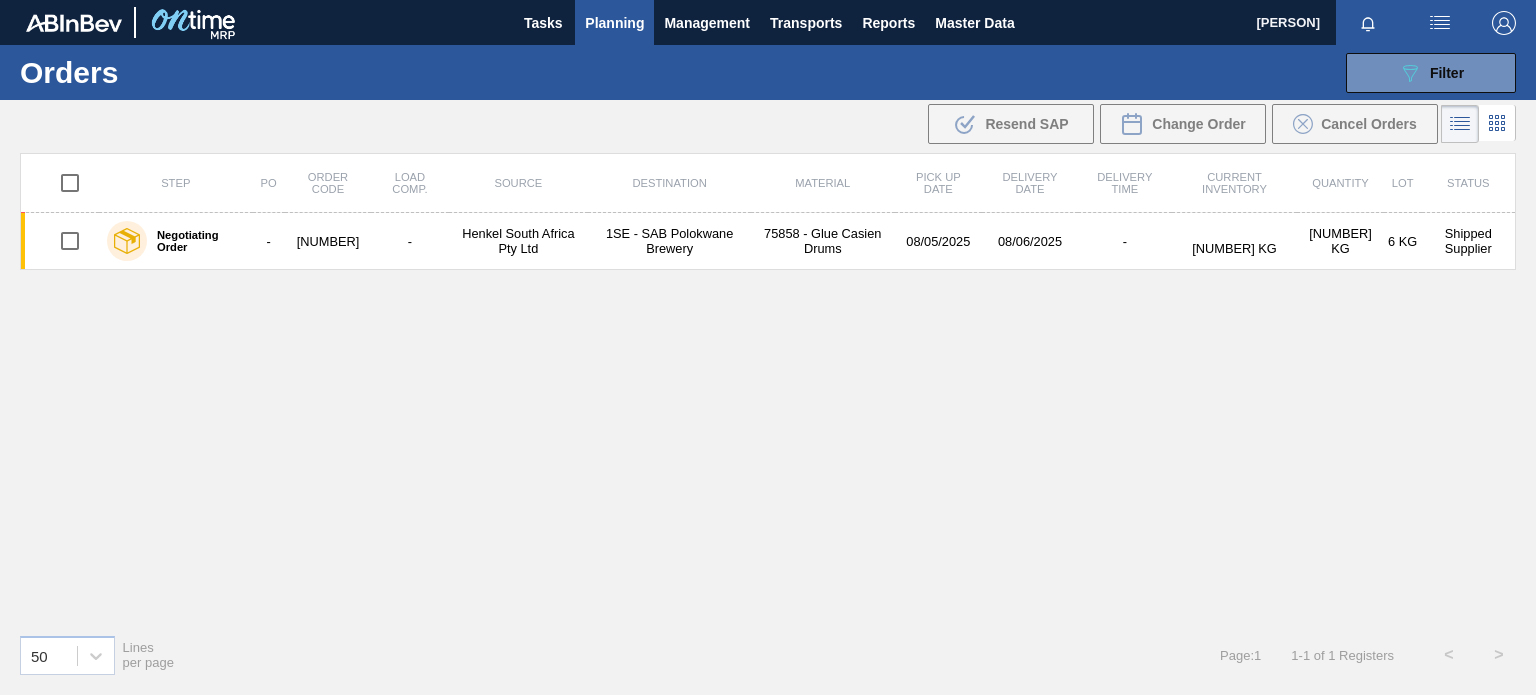 click on "Planning" at bounding box center (614, 23) 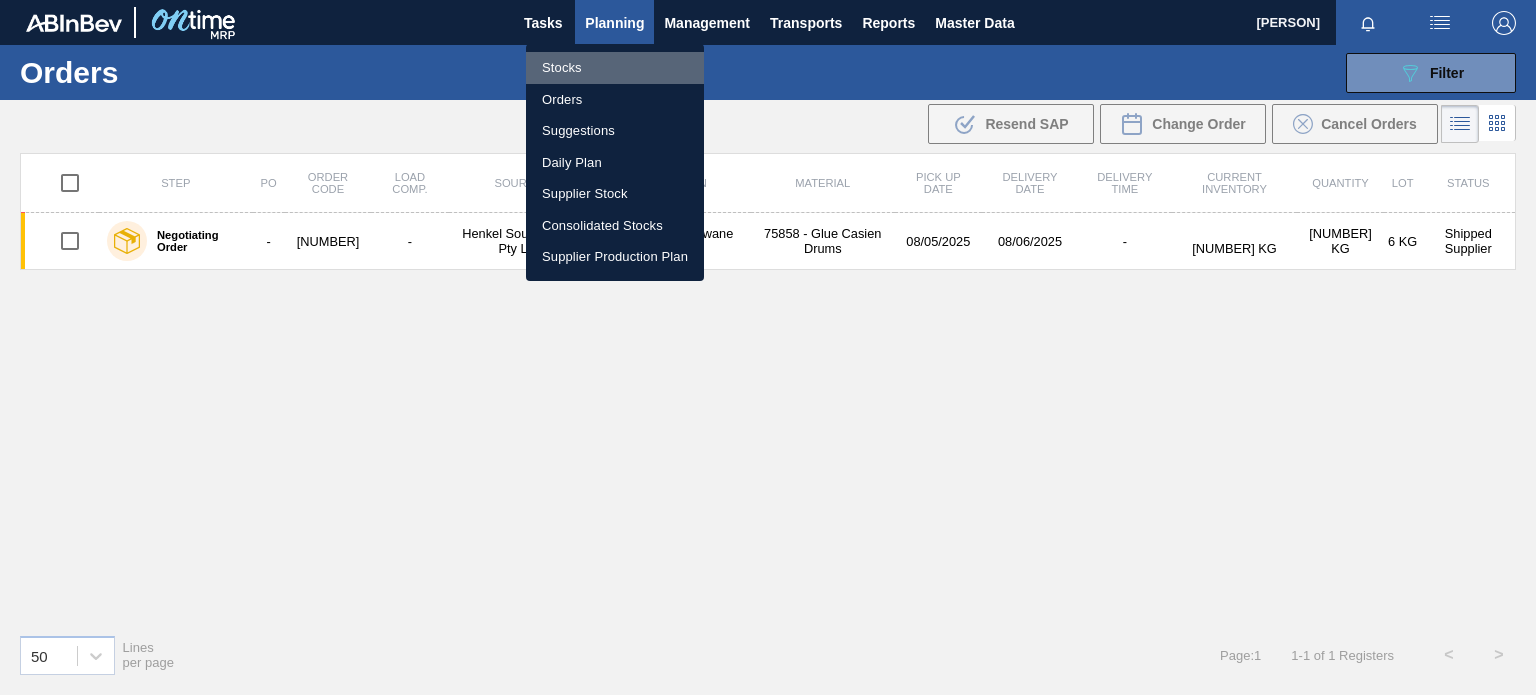 click on "Stocks" at bounding box center (615, 68) 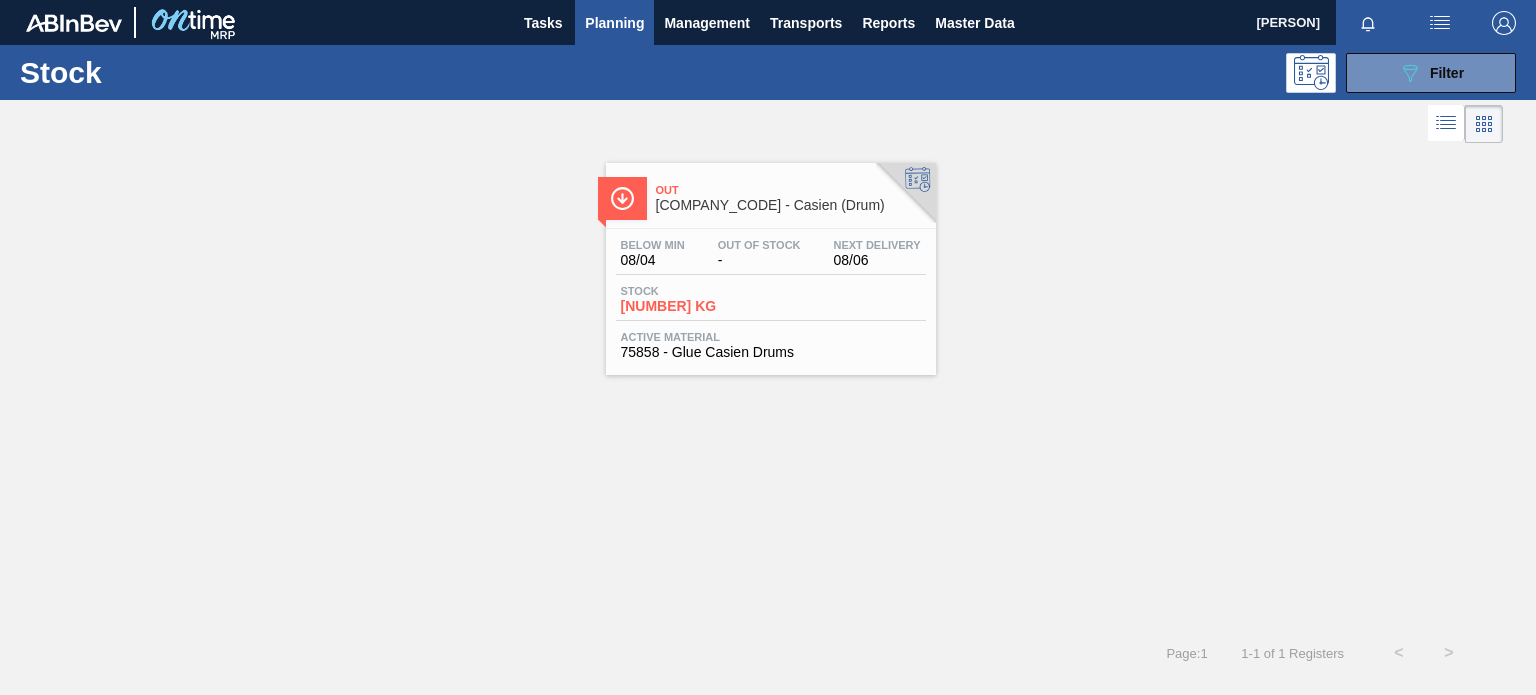 click on "089F7B8B-B2A5-4AFE-B5C0-19BA573D28AC Filter" at bounding box center [1431, 73] 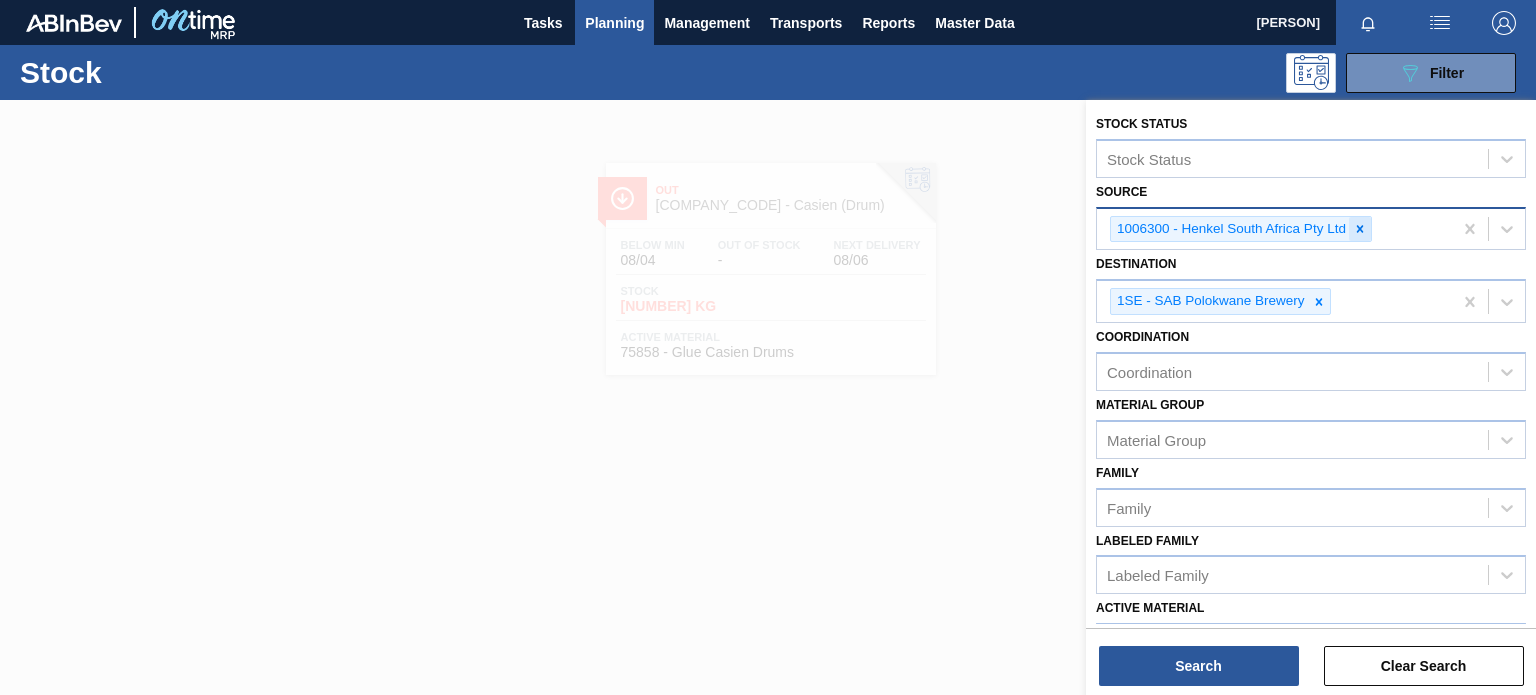 click 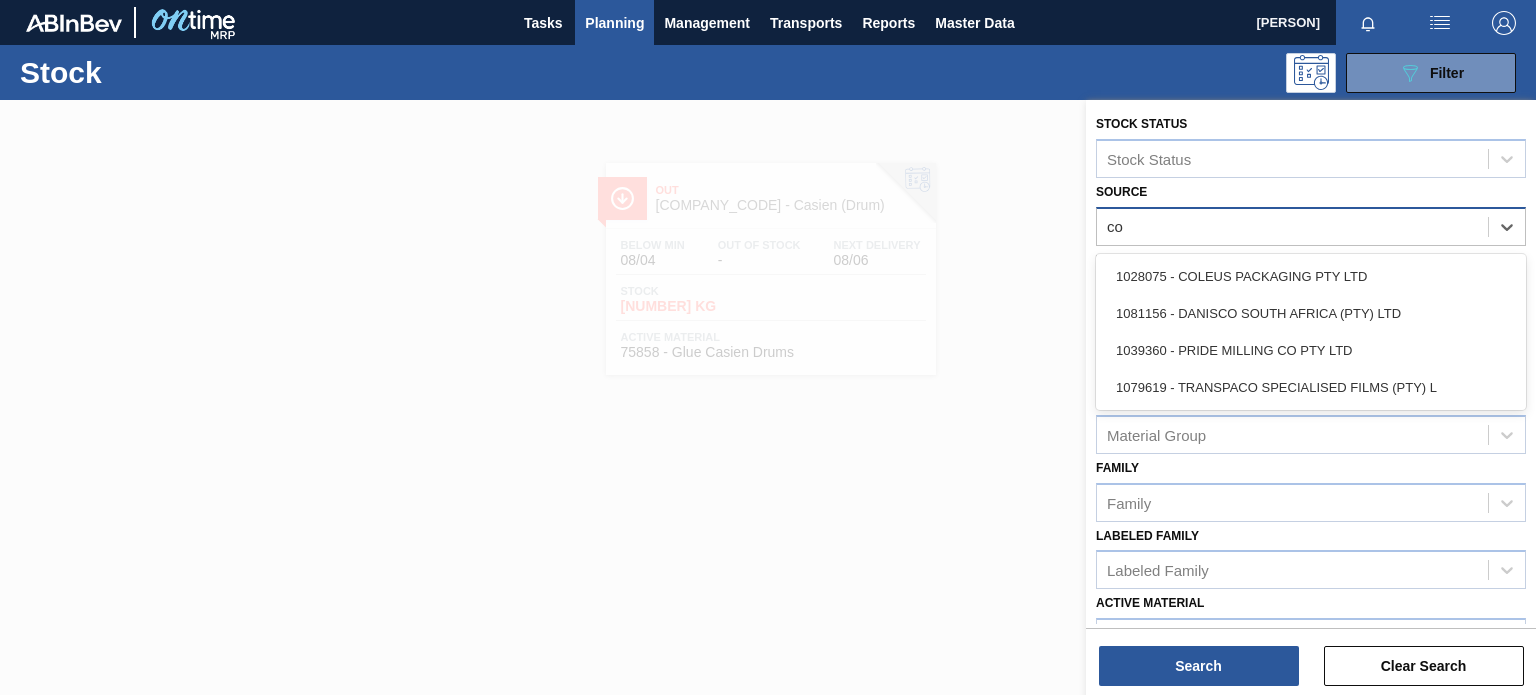 type on "col" 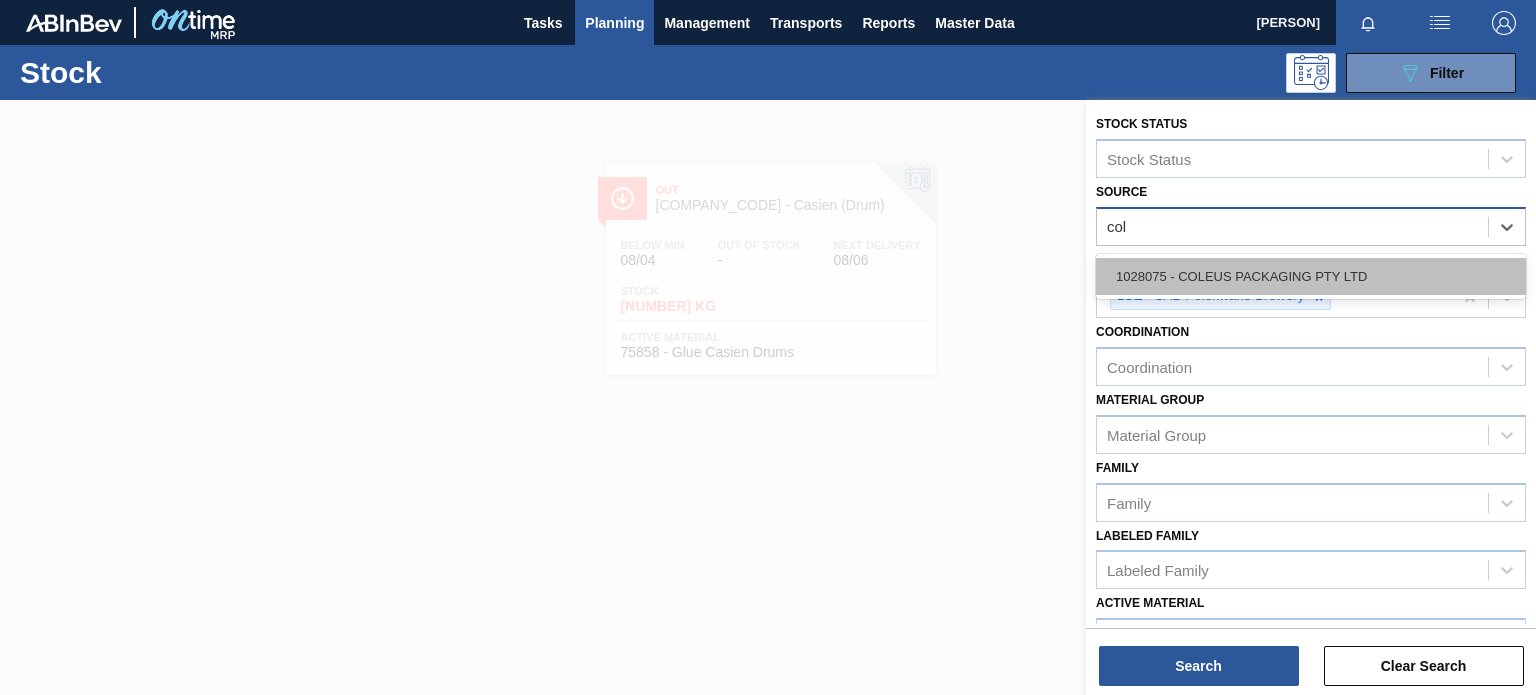 click on "1028075 - COLEUS PACKAGING PTY LTD" at bounding box center [1311, 276] 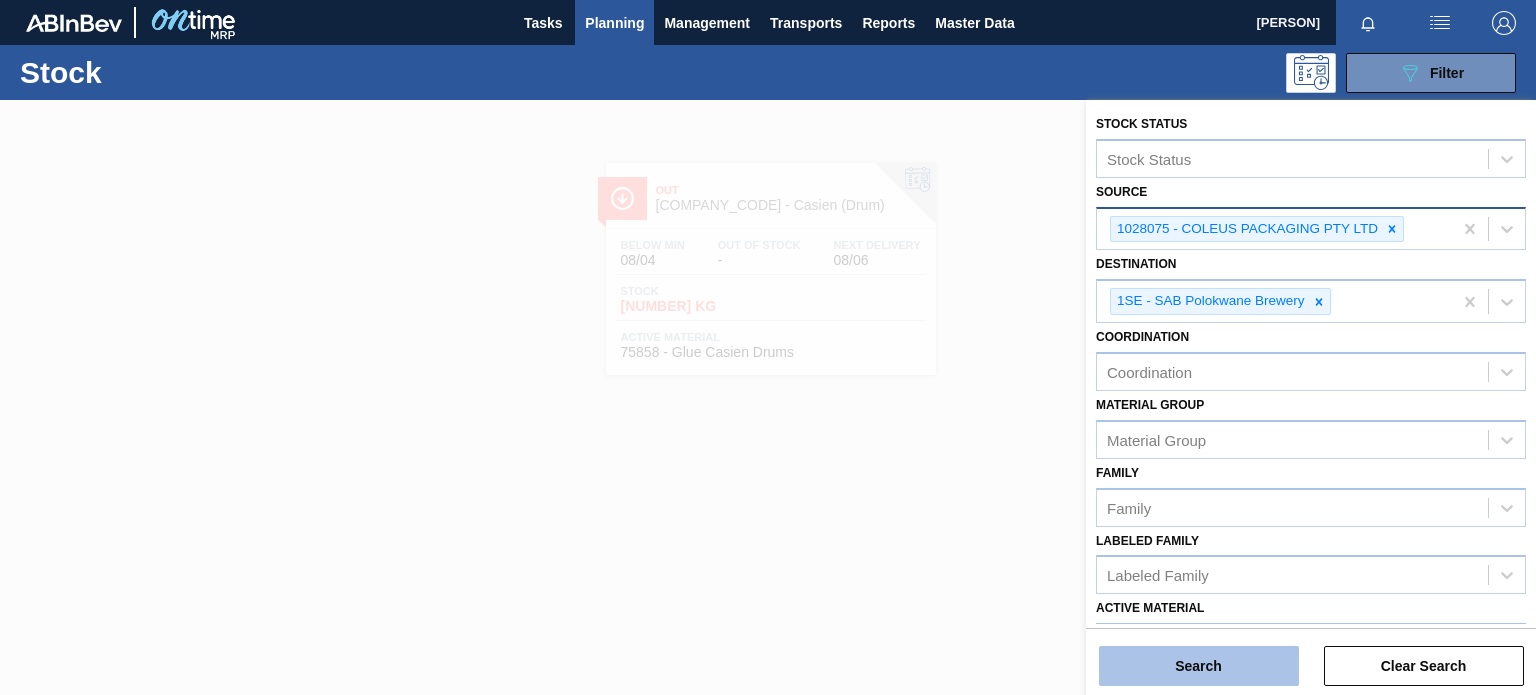 click on "Search" at bounding box center [1199, 666] 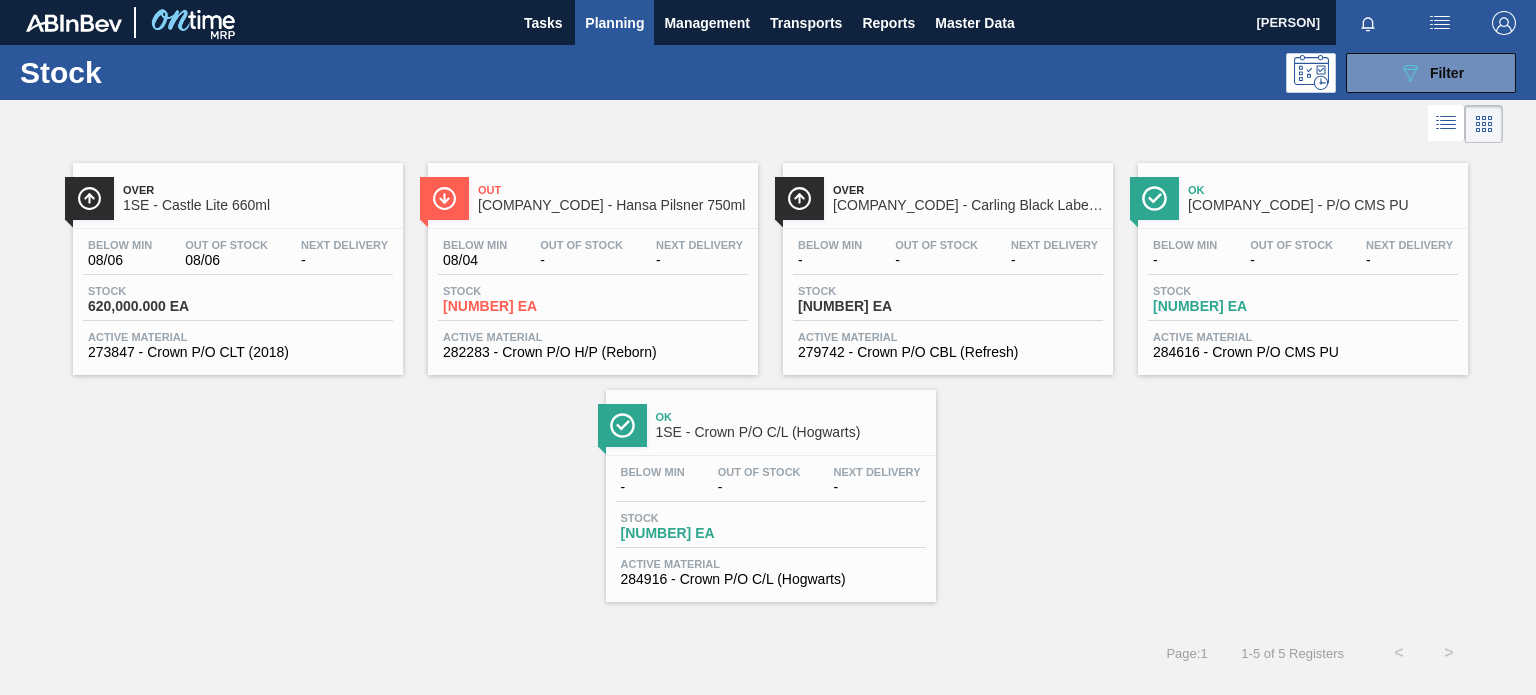 click on "Over" at bounding box center (258, 190) 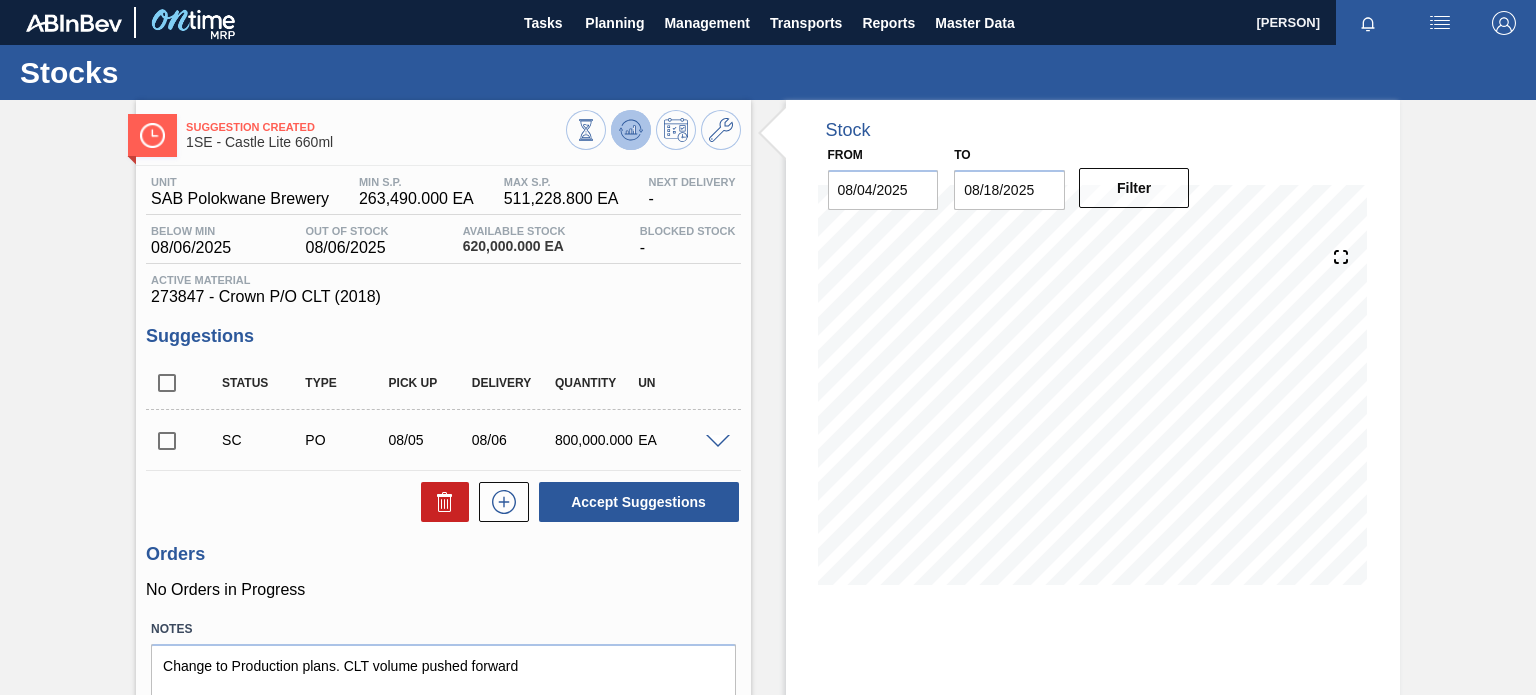 click 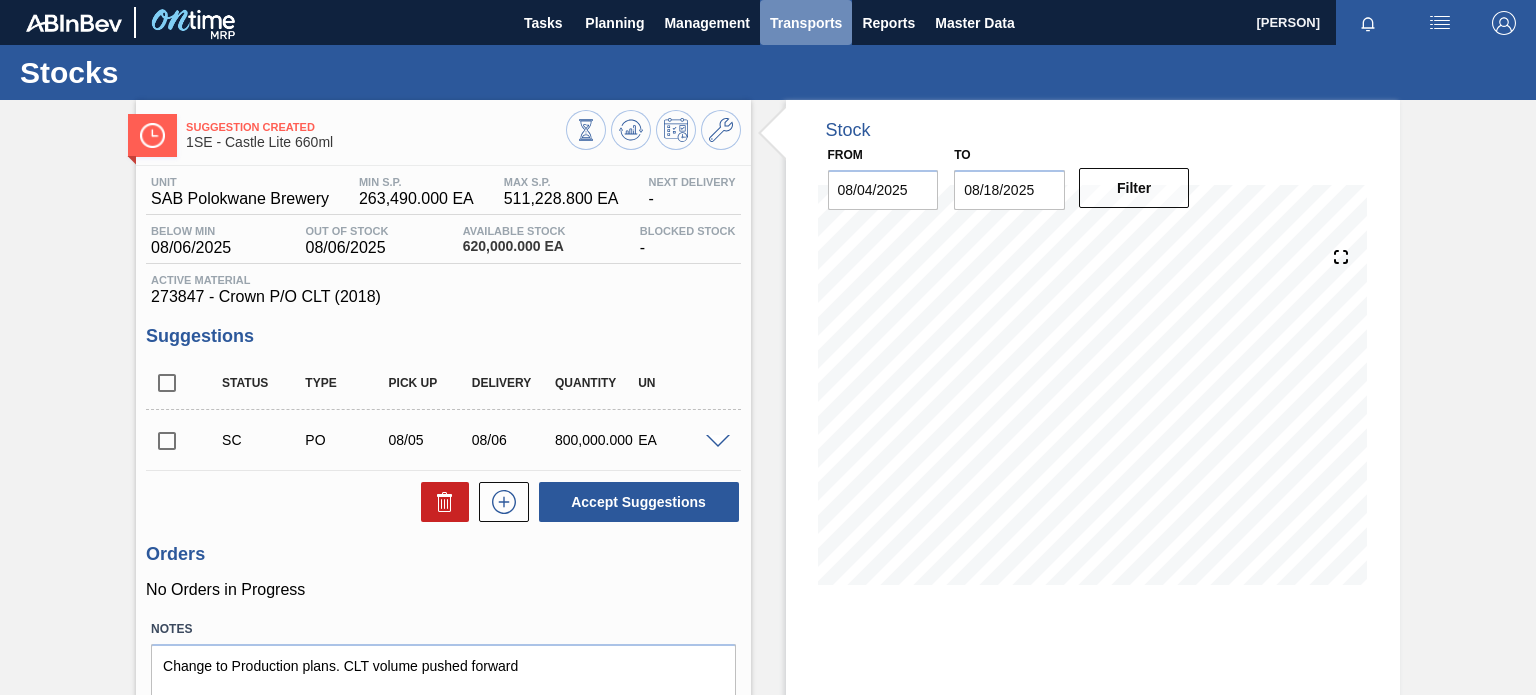 click on "Transports" at bounding box center [806, 23] 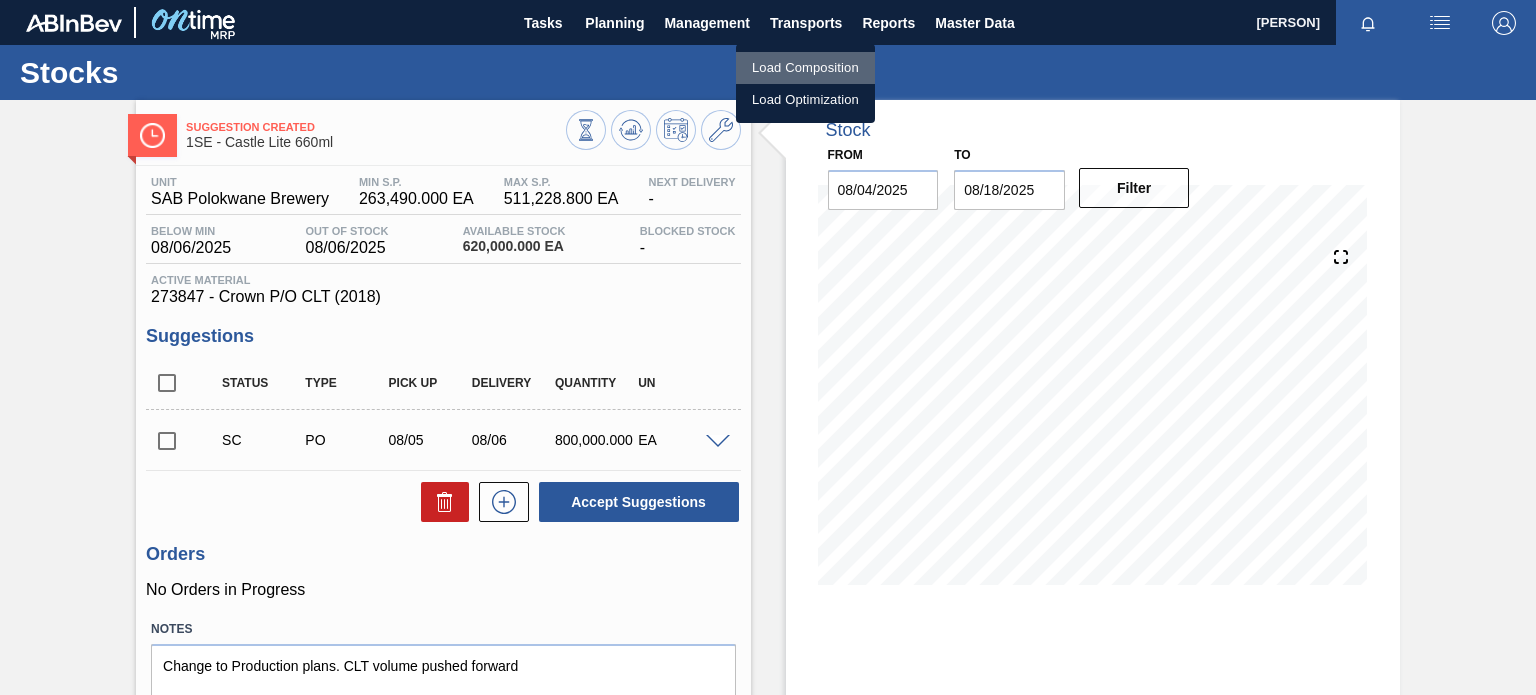 click on "Load Composition" at bounding box center (805, 68) 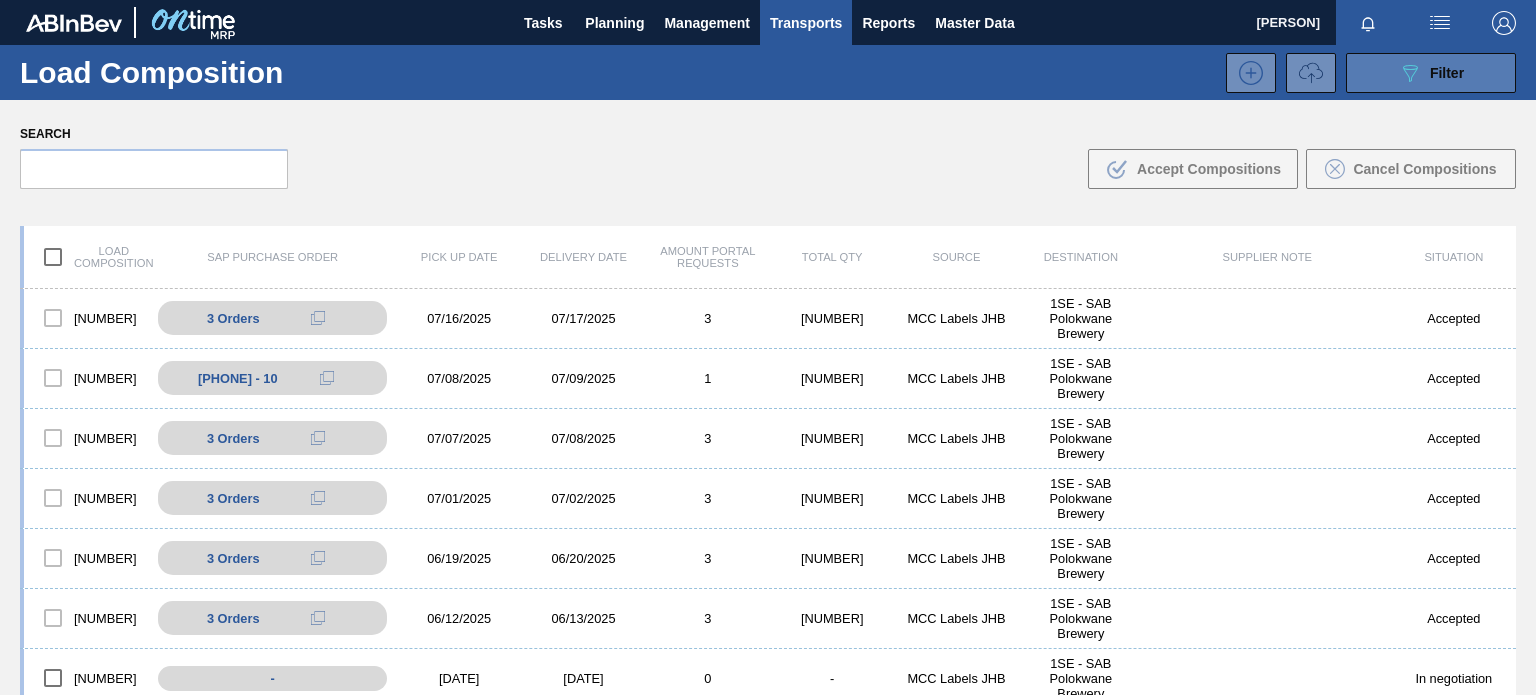 click on "089F7B8B-B2A5-4AFE-B5C0-19BA573D28AC Filter" at bounding box center [1431, 73] 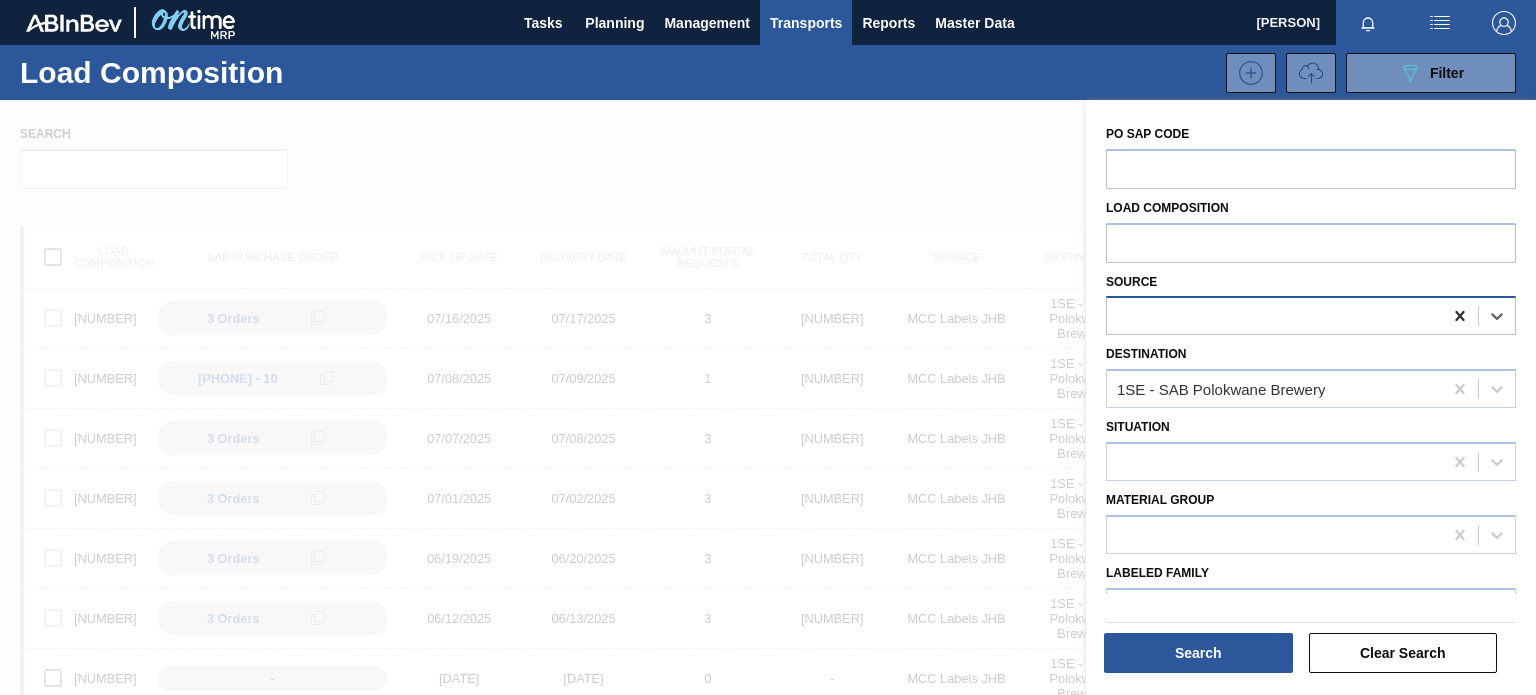 click 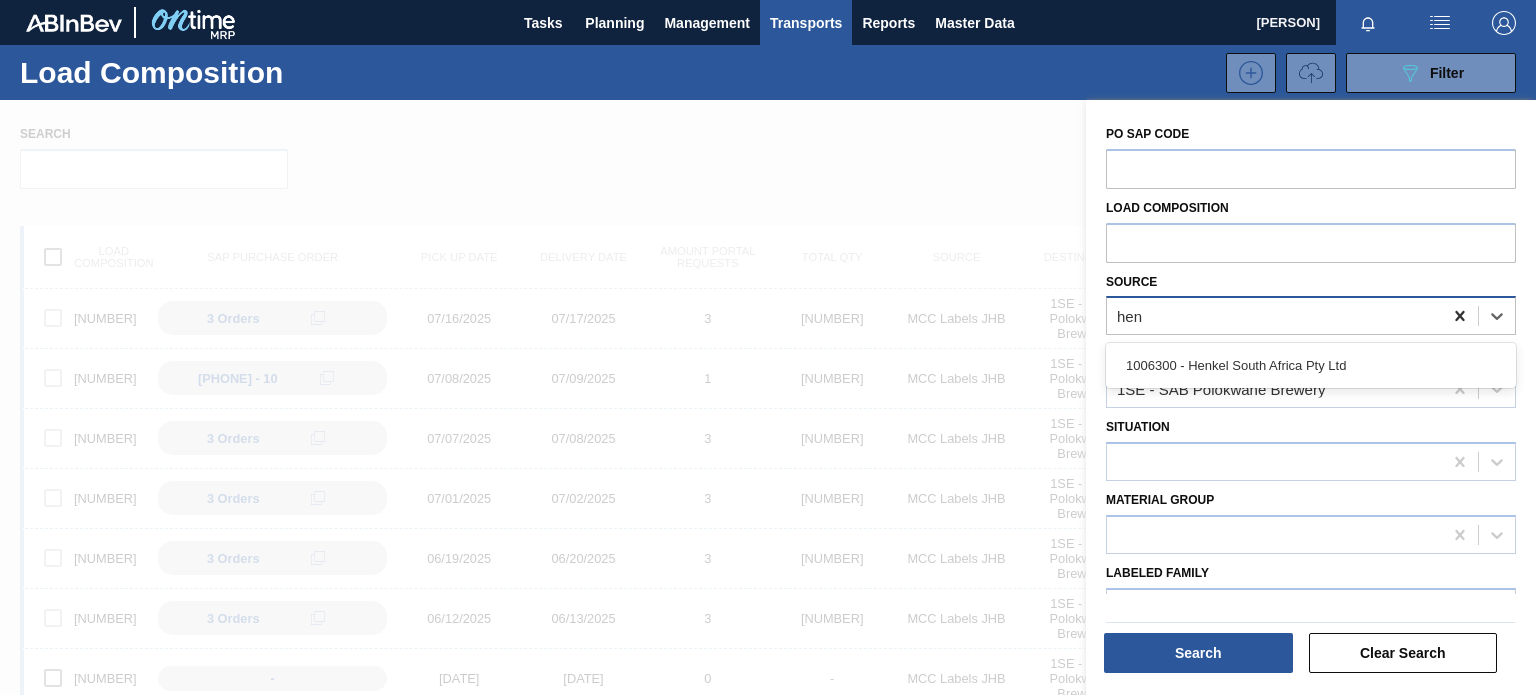 type on "henk" 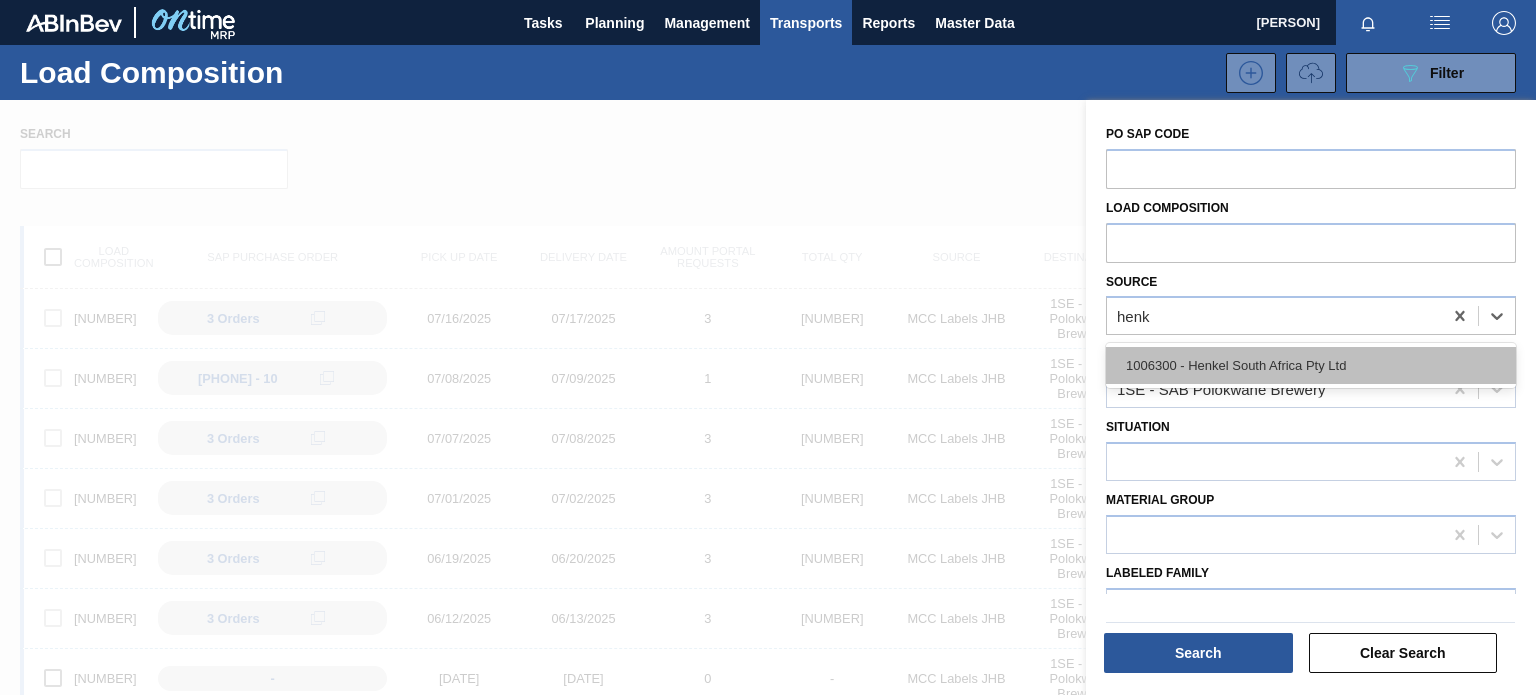 click on "1006300 - Henkel South Africa Pty Ltd" at bounding box center (1311, 365) 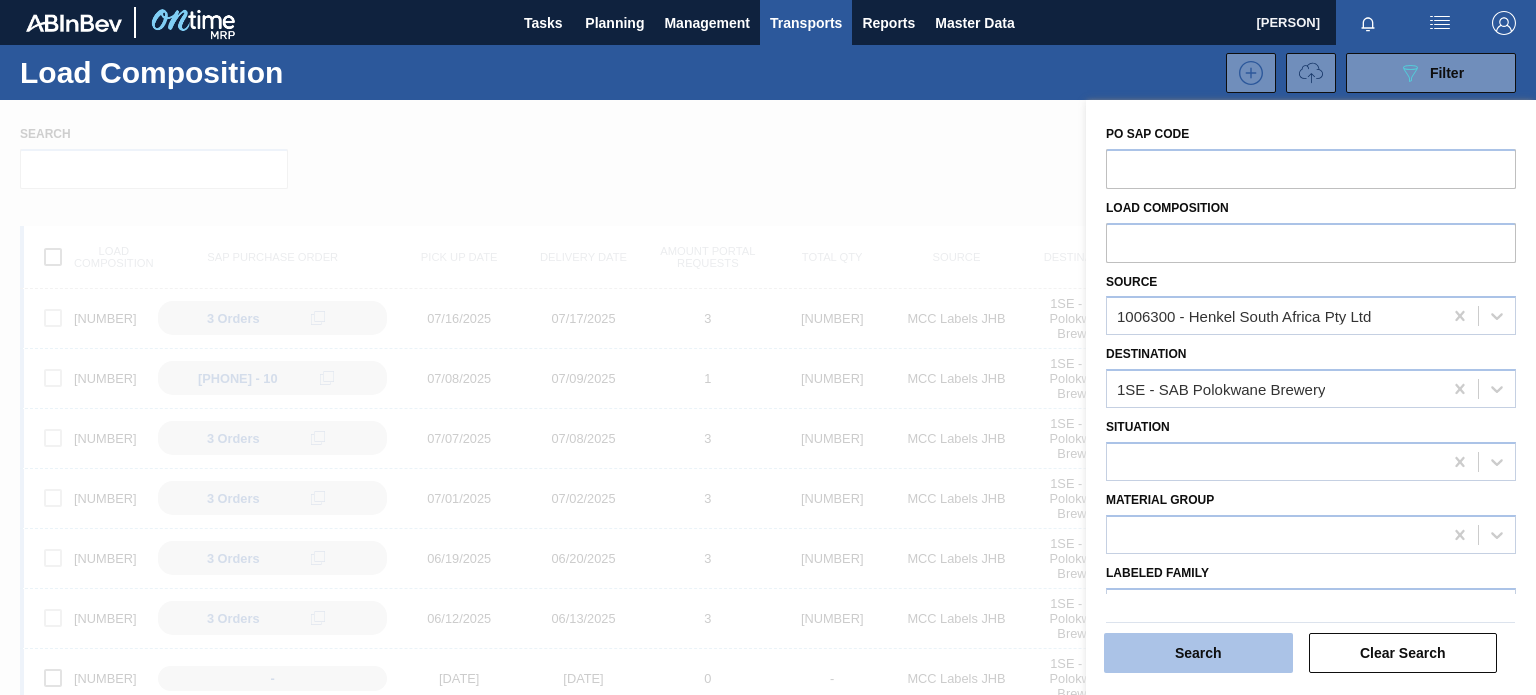click on "Search" at bounding box center (1198, 653) 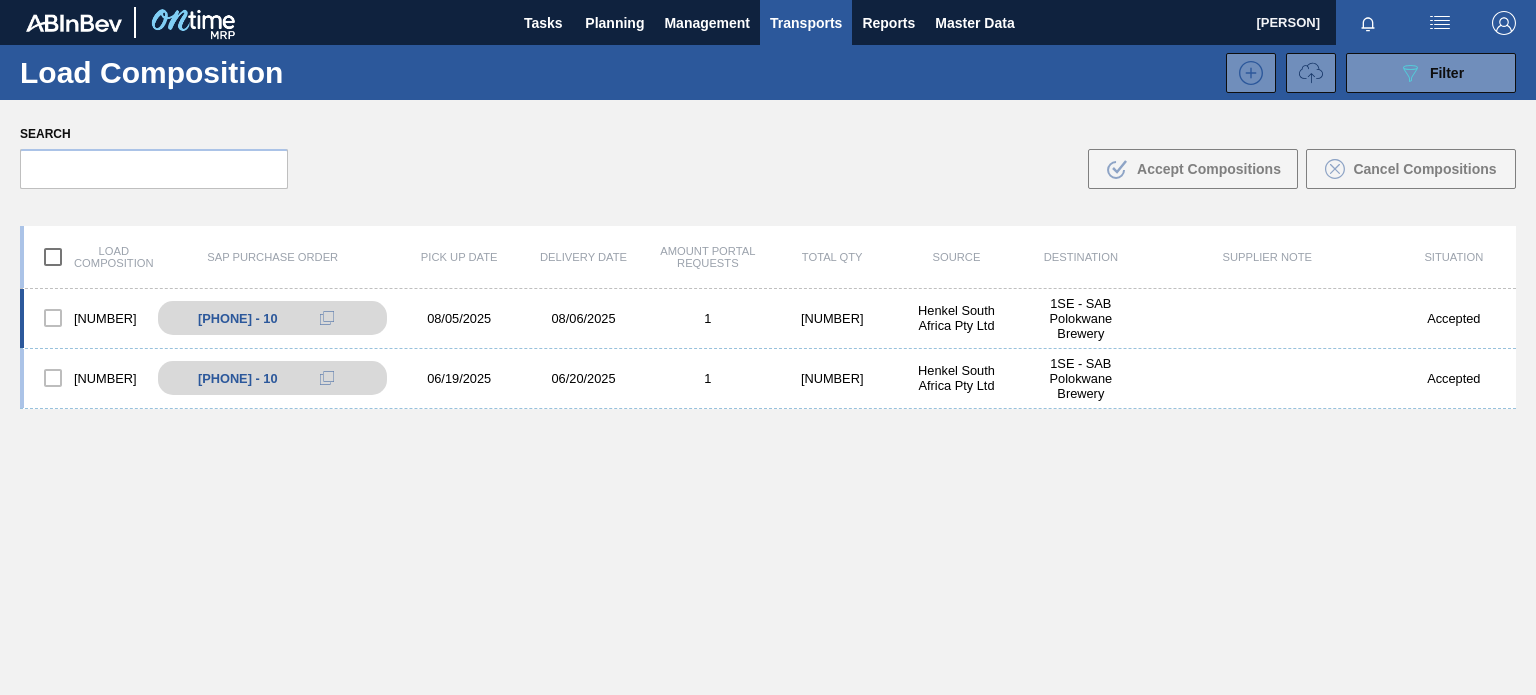 click on "[NUMBER] [PHONE] - 10 [DATE] [DATE] 1 [NUMBER] [COMPANY] [LOCATION] Accepted" at bounding box center (768, 319) 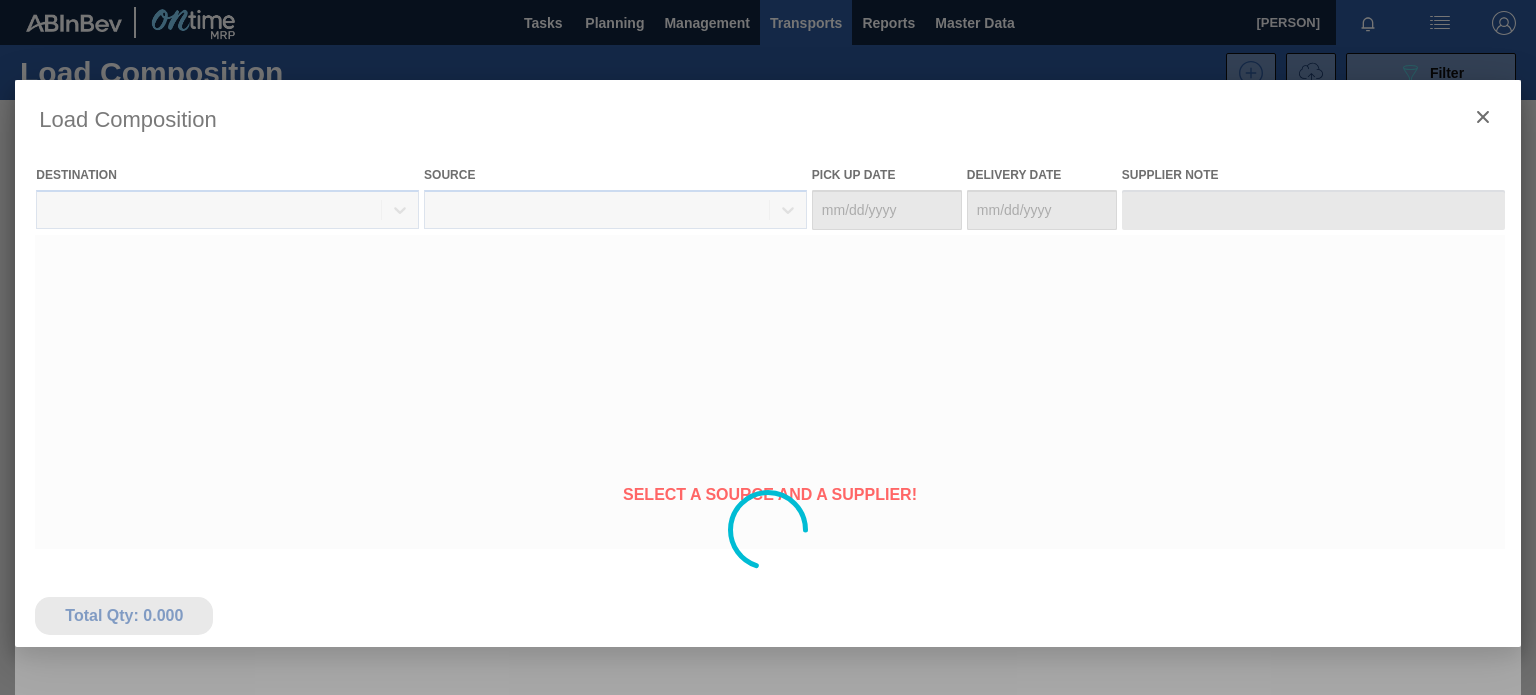 type on "08/05/2025" 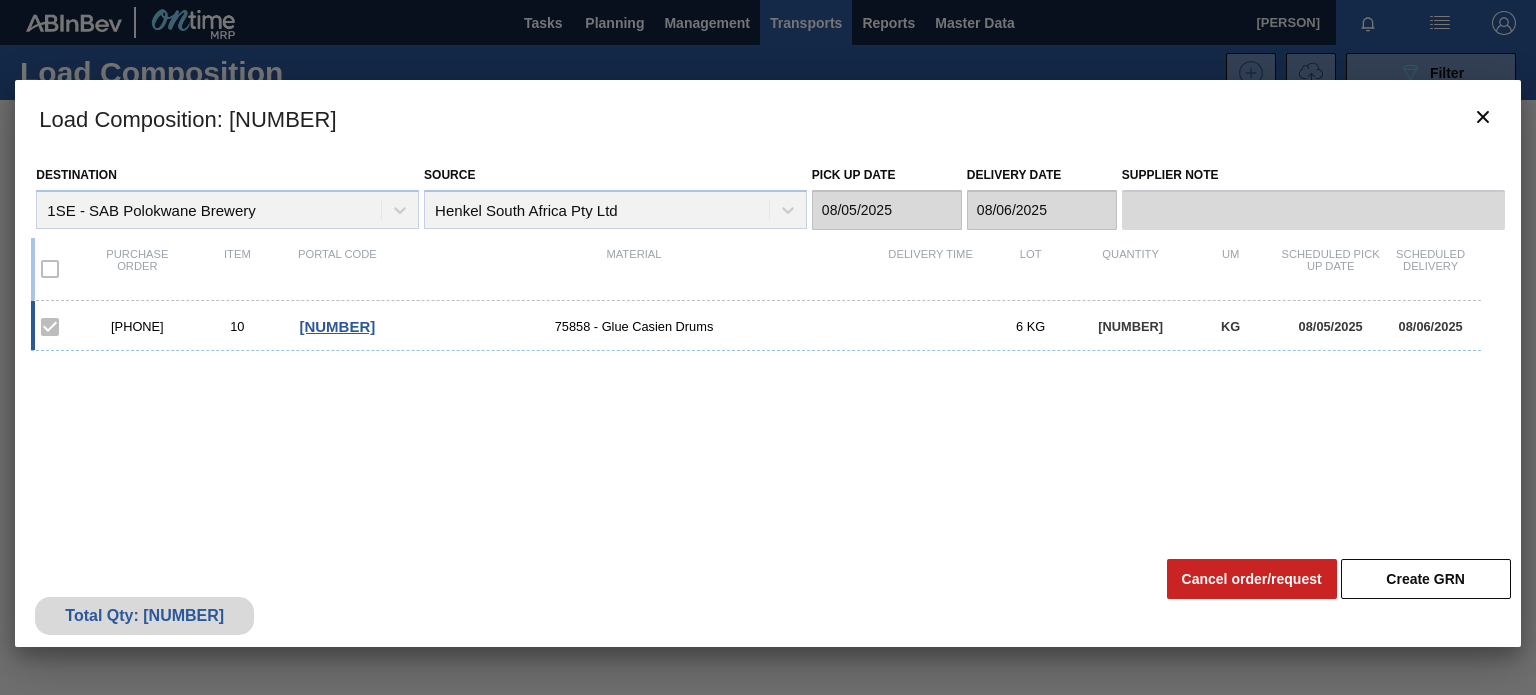 drag, startPoint x: 184, startPoint y: 319, endPoint x: 93, endPoint y: 343, distance: 94.11163 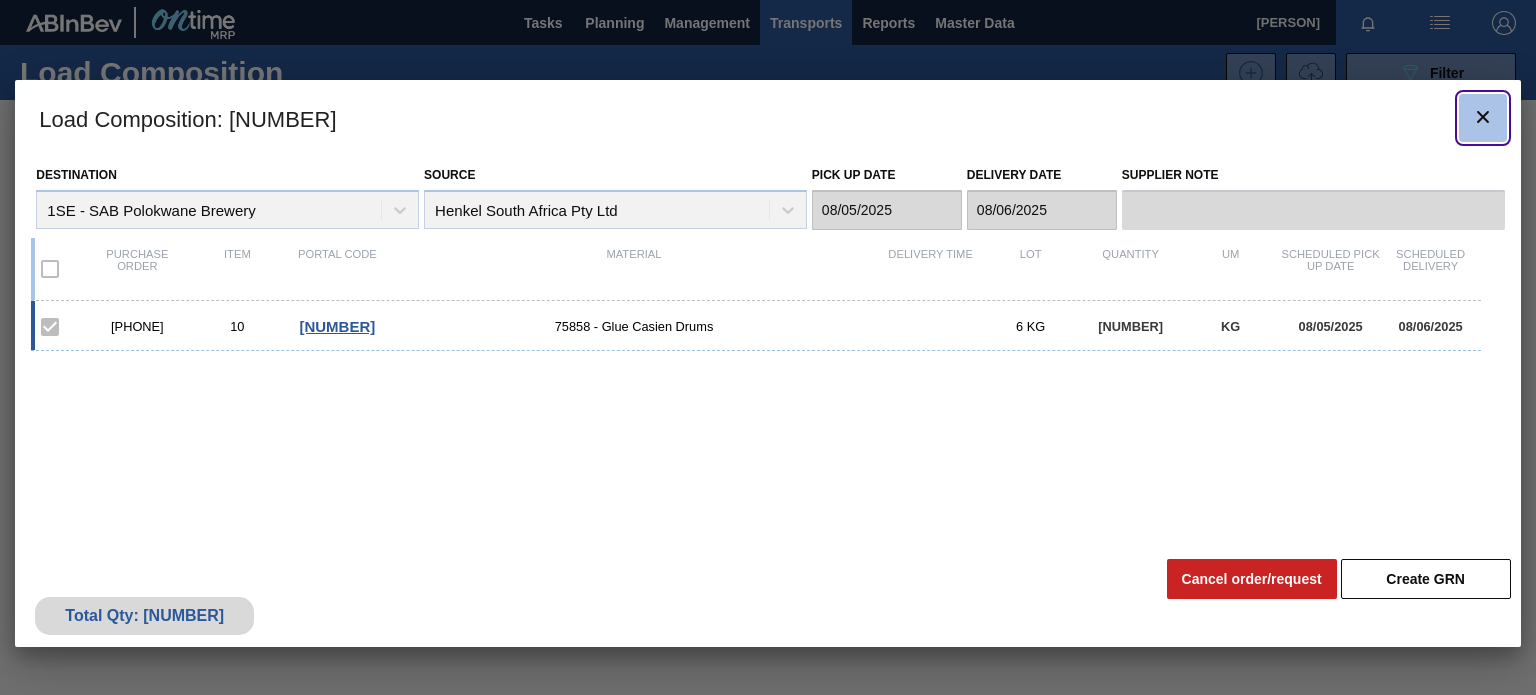 click at bounding box center [1483, 118] 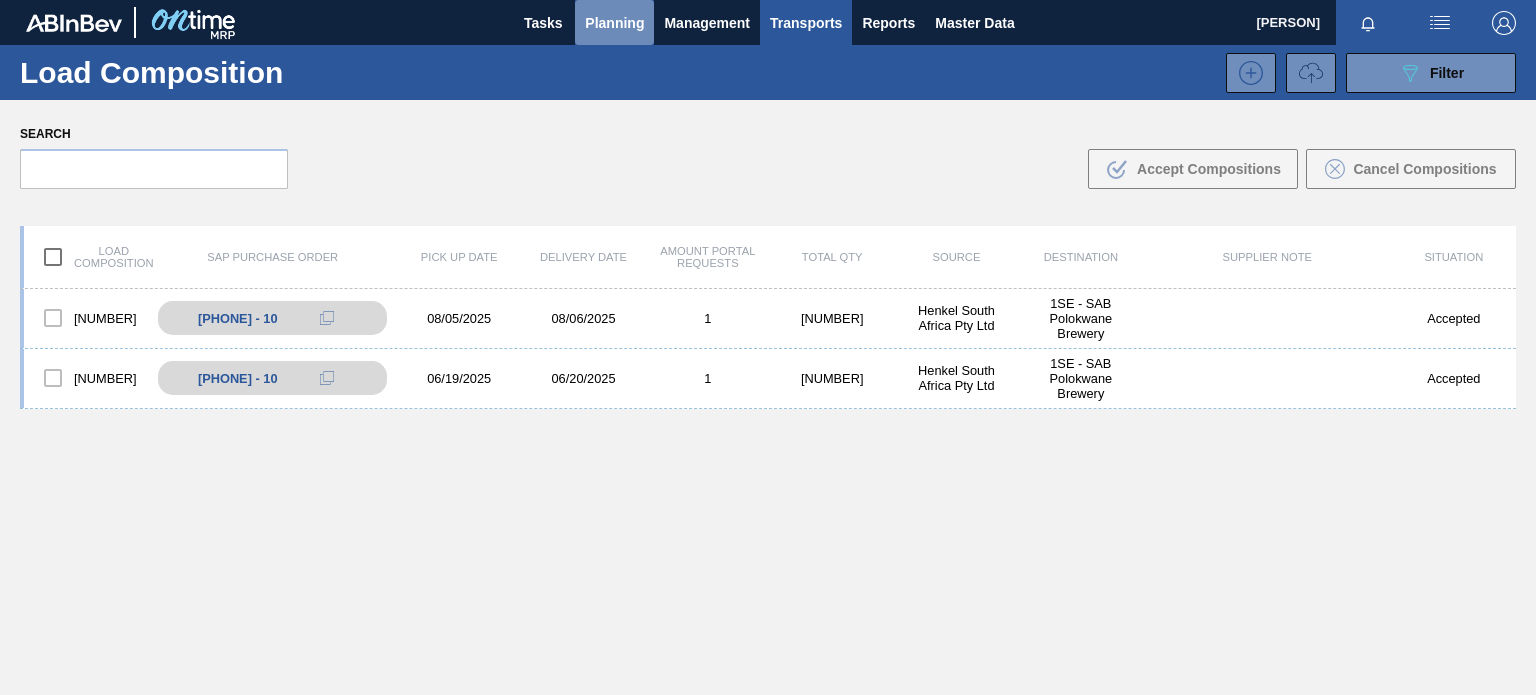 click on "Planning" at bounding box center [614, 23] 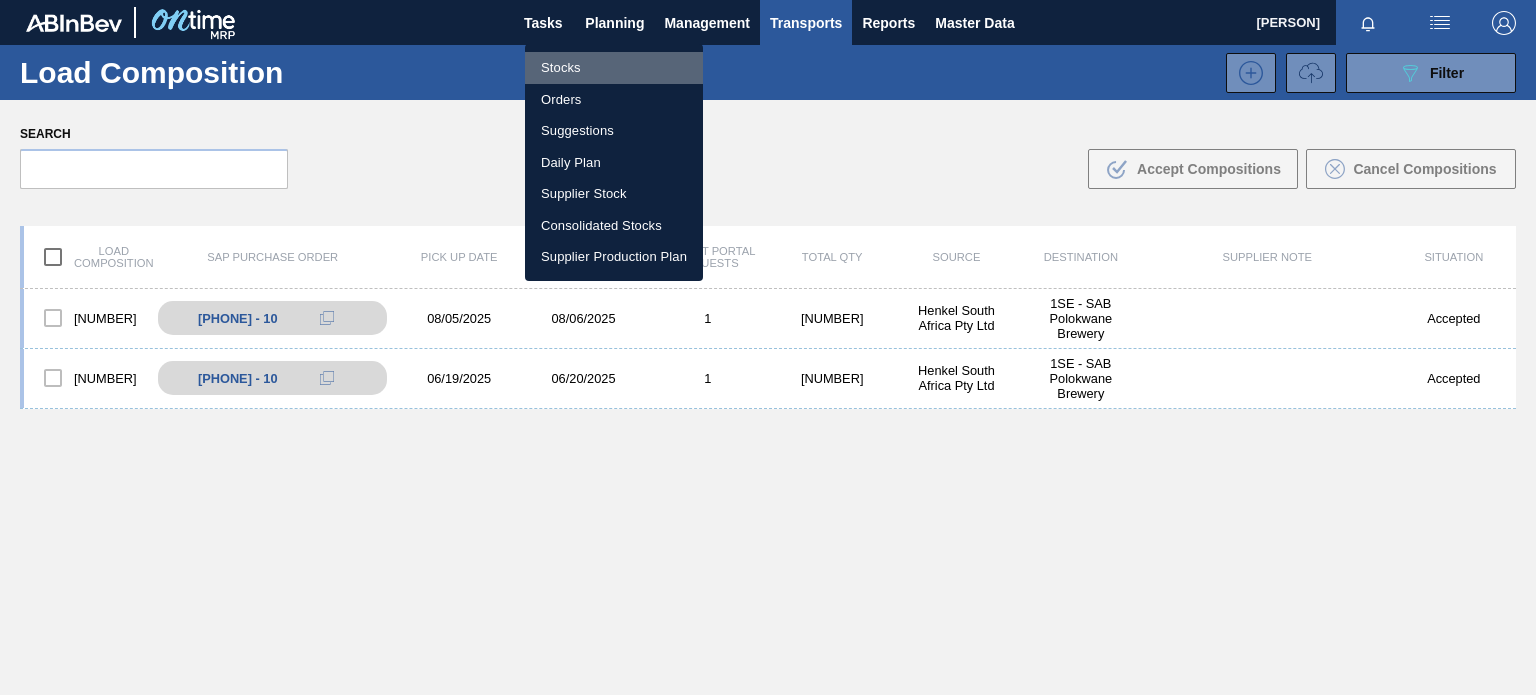 click on "Stocks" at bounding box center [614, 68] 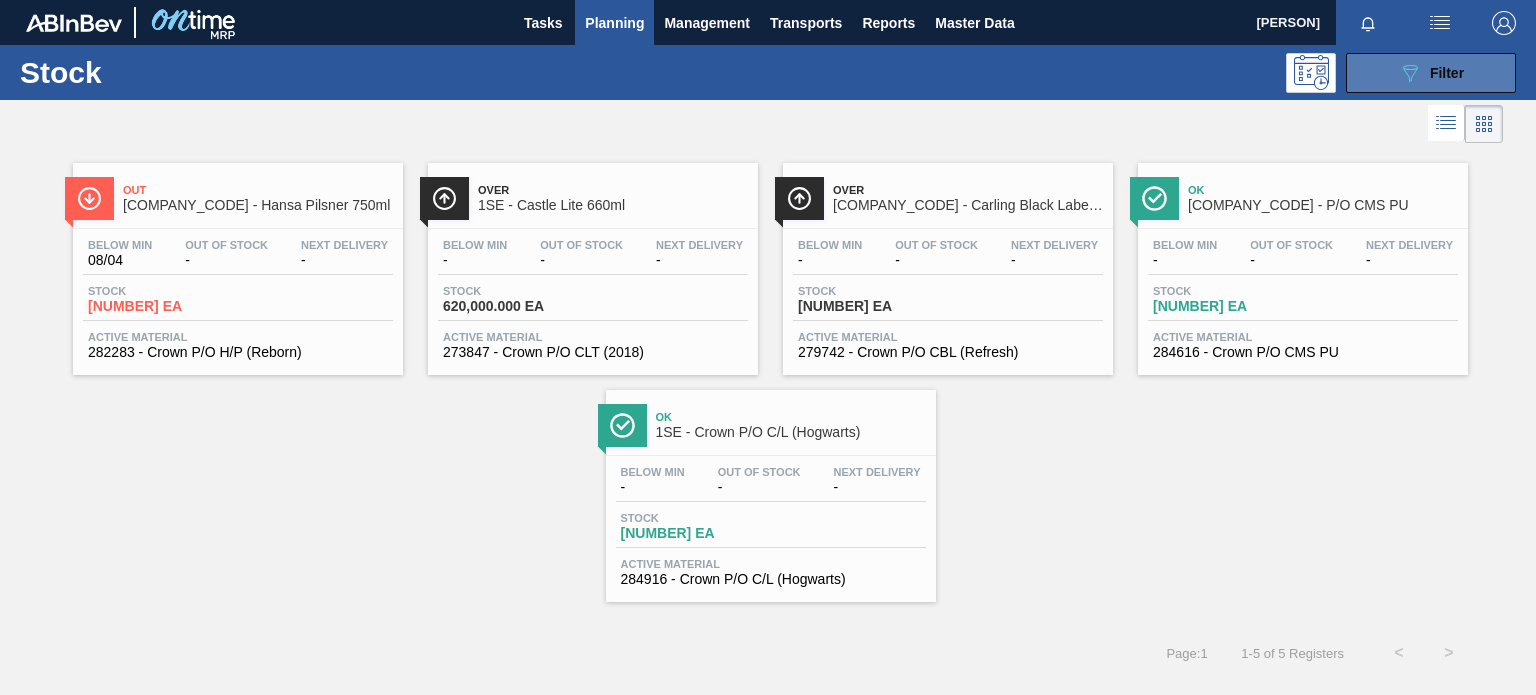 click on "089F7B8B-B2A5-4AFE-B5C0-19BA573D28AC Filter" at bounding box center (1431, 73) 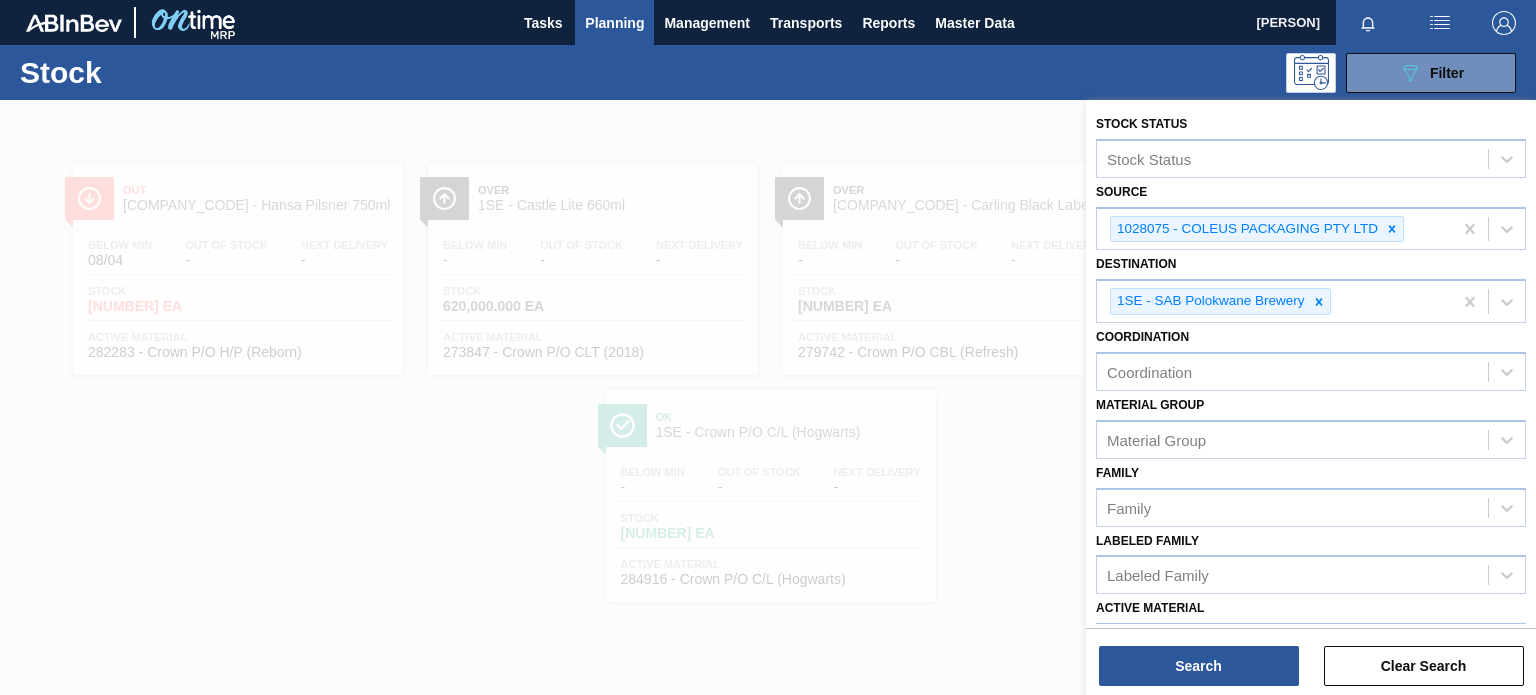 click at bounding box center (768, 447) 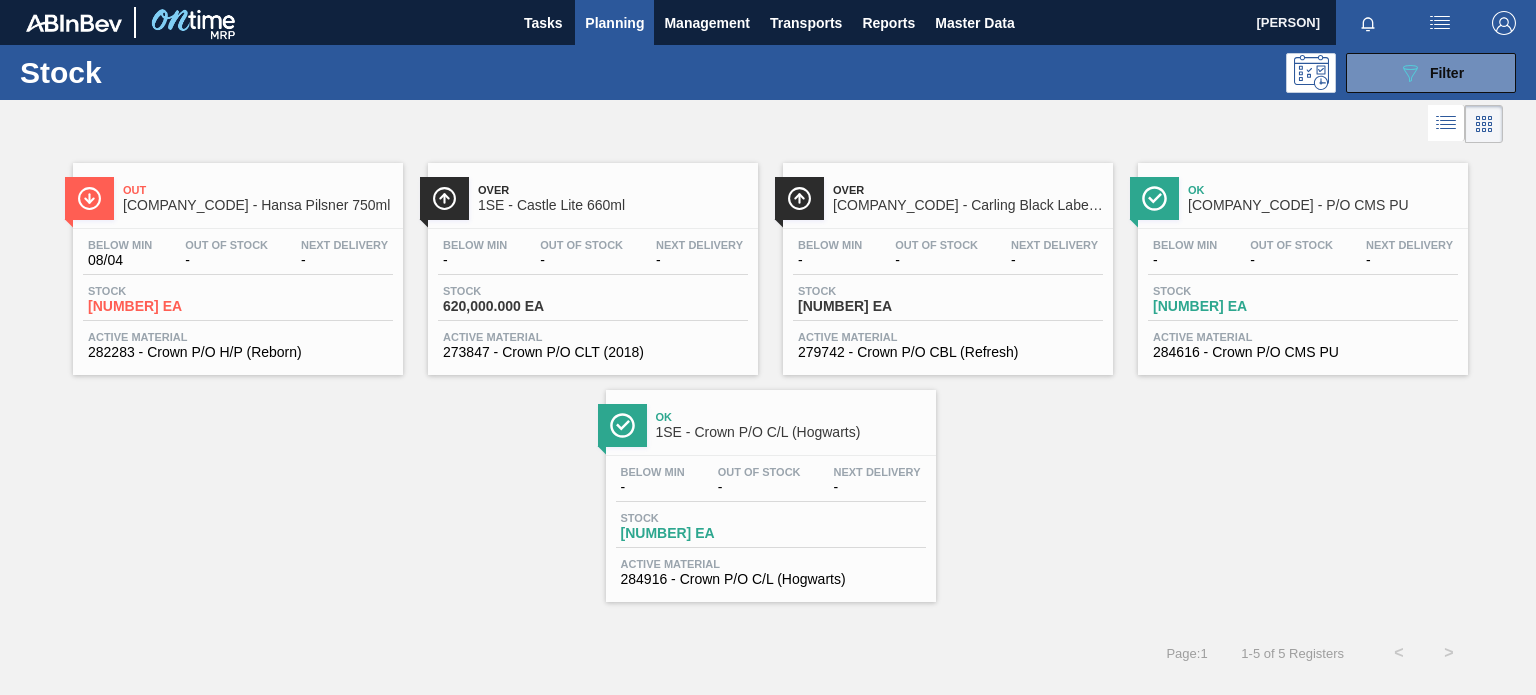 click on "Over 1SE - Castle Lite 660ml" at bounding box center [613, 198] 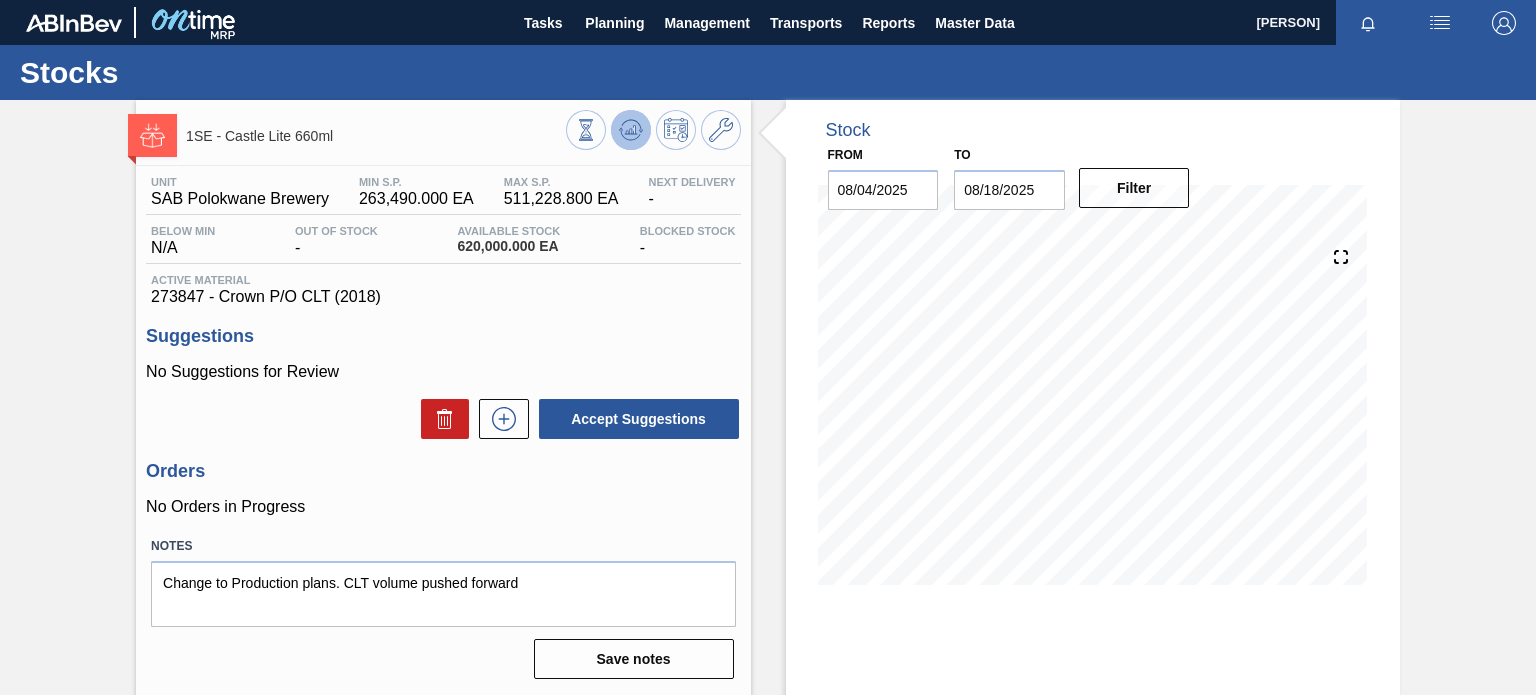 click 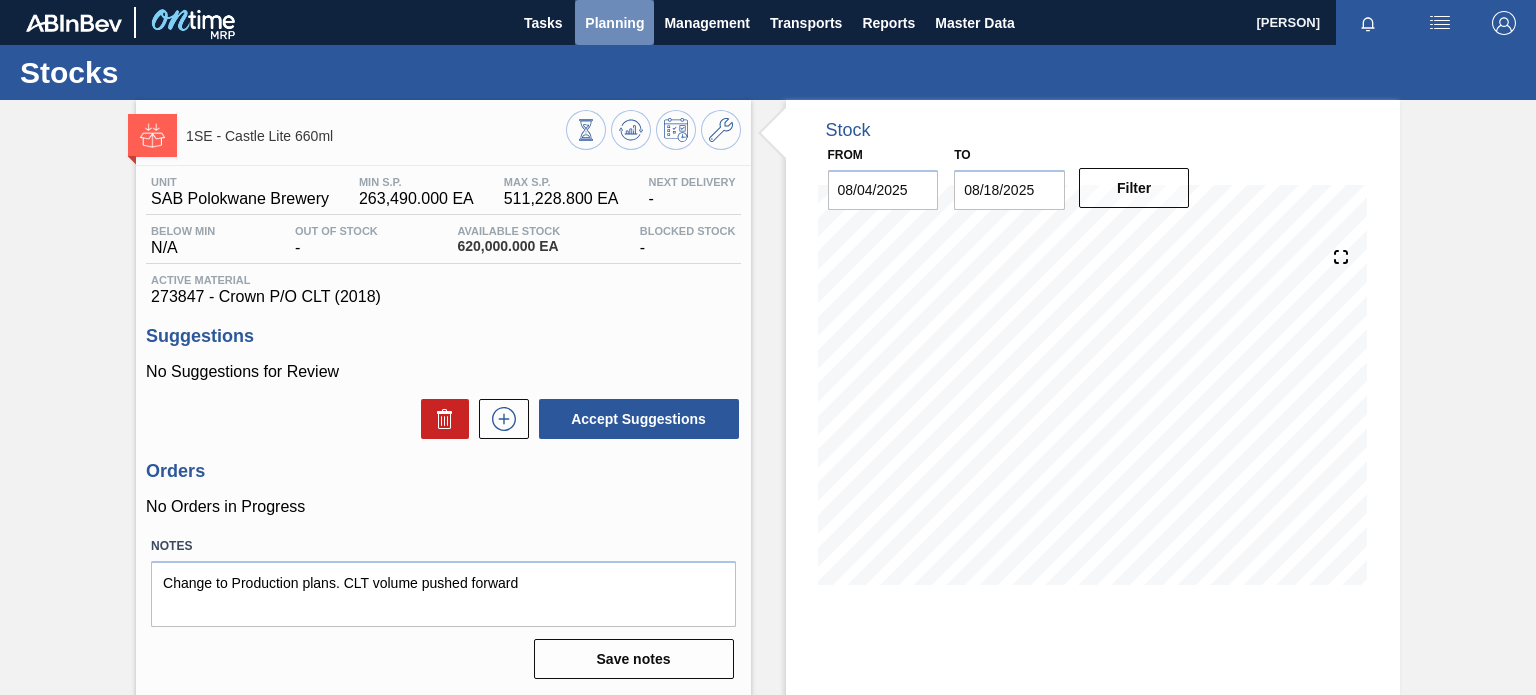 click on "Planning" at bounding box center (614, 23) 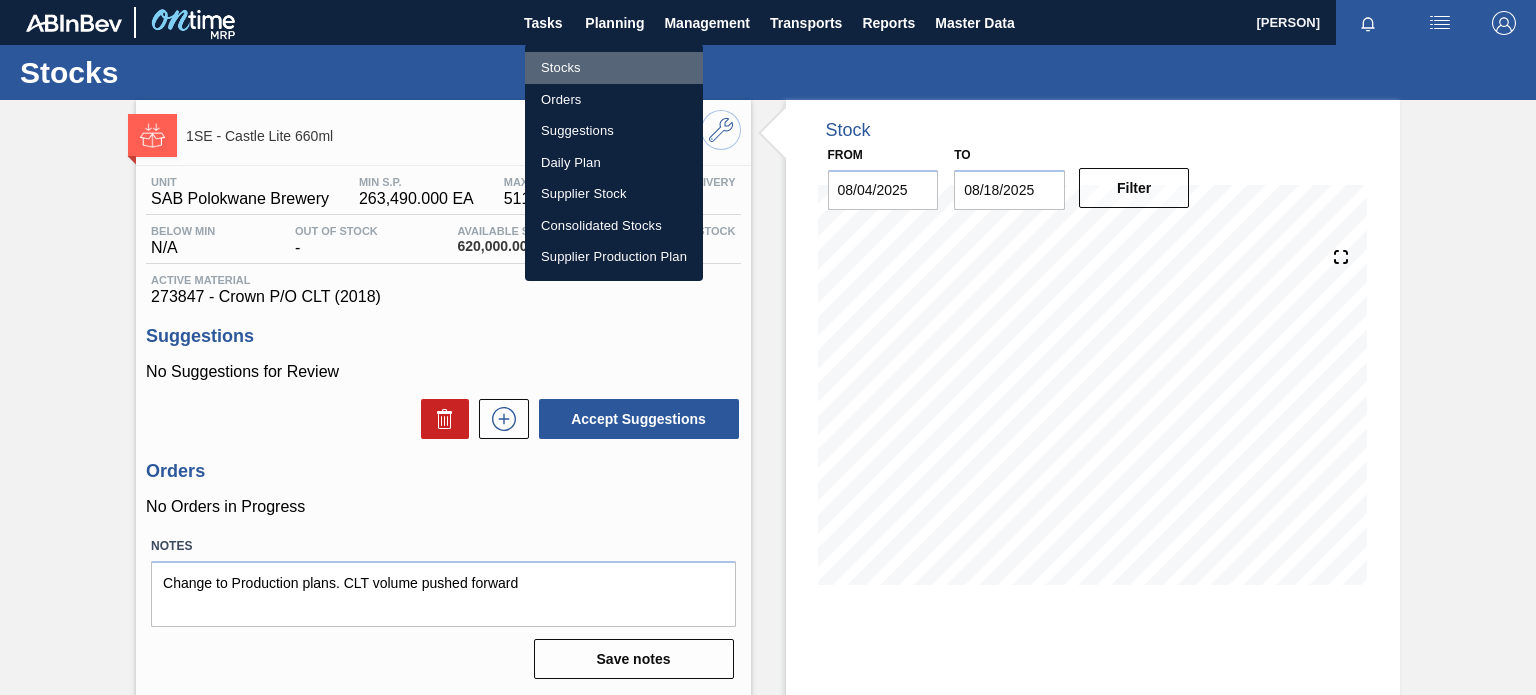 click on "Stocks" at bounding box center [614, 68] 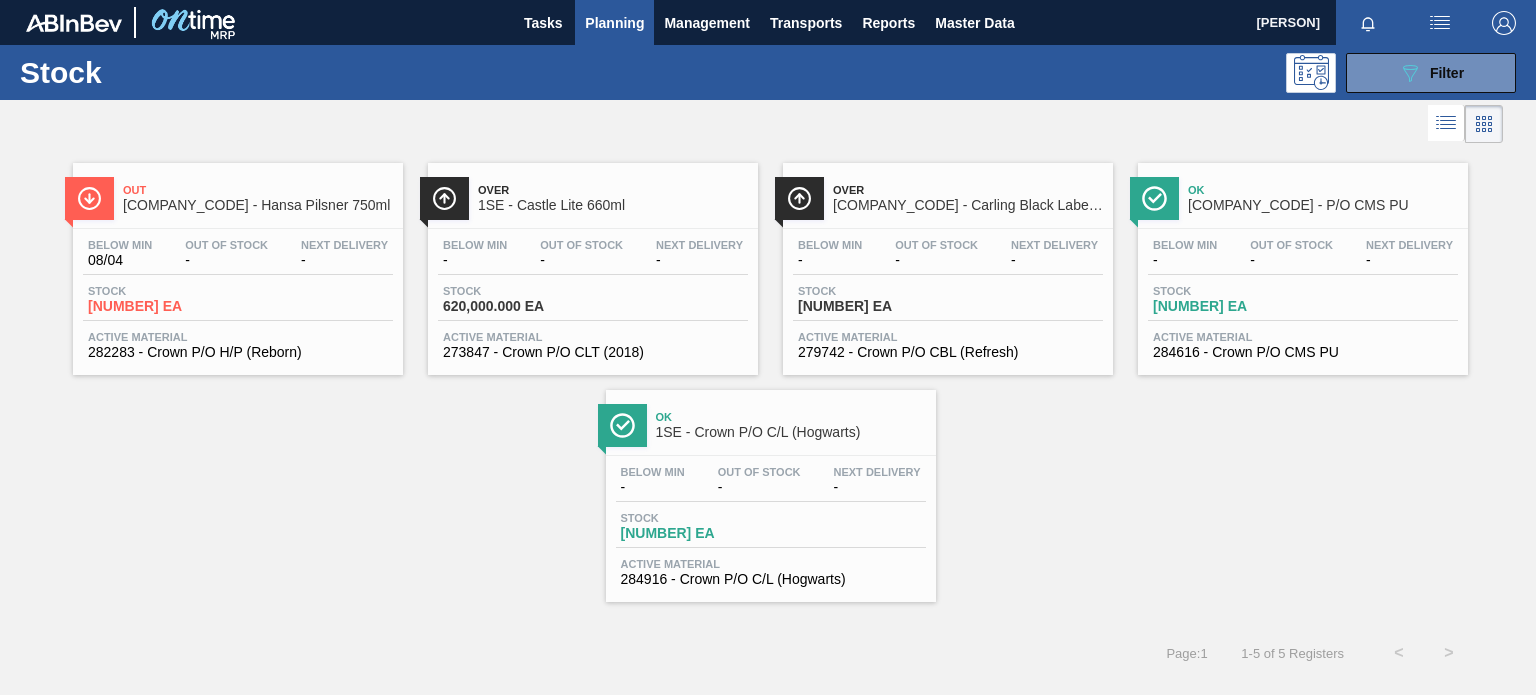 click on "Over" at bounding box center [613, 190] 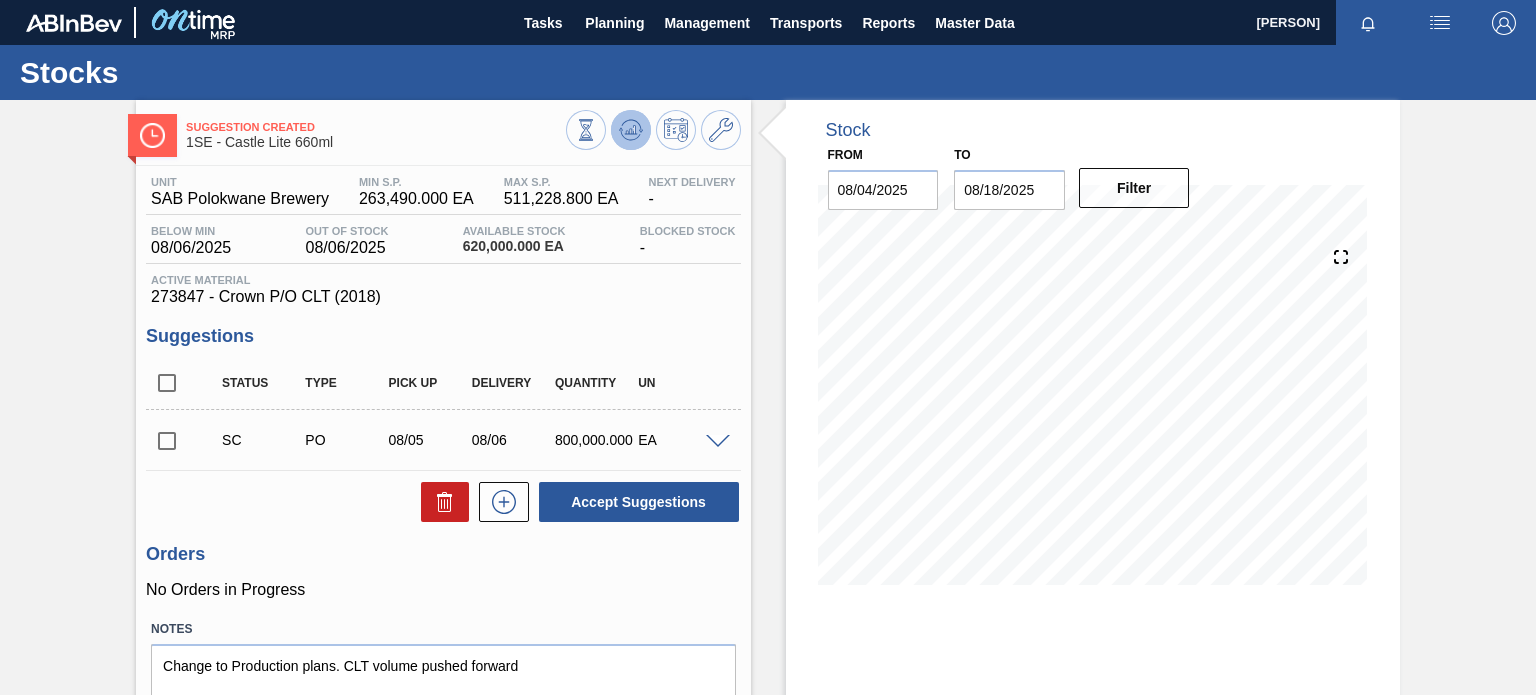 click 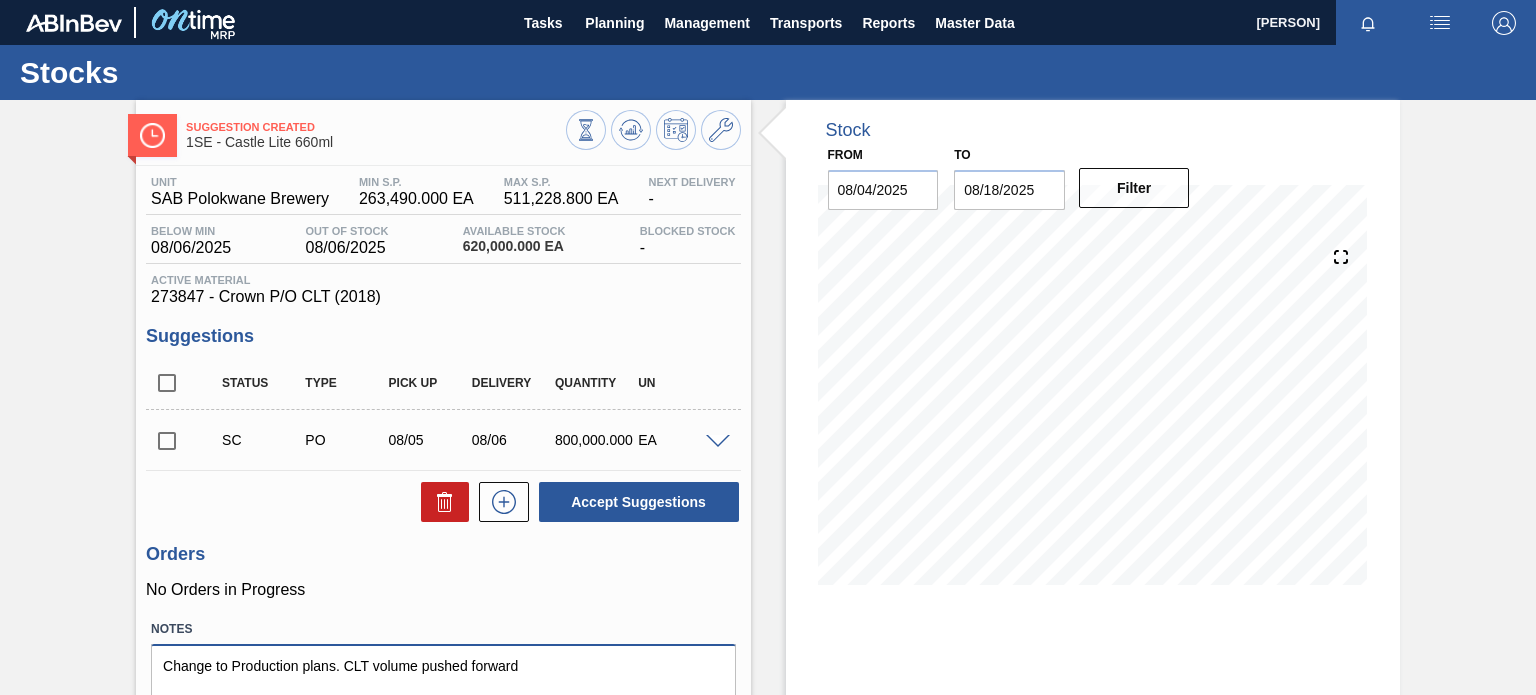 click on "Change to Production plans. CLT volume pushed forward" at bounding box center (443, 677) 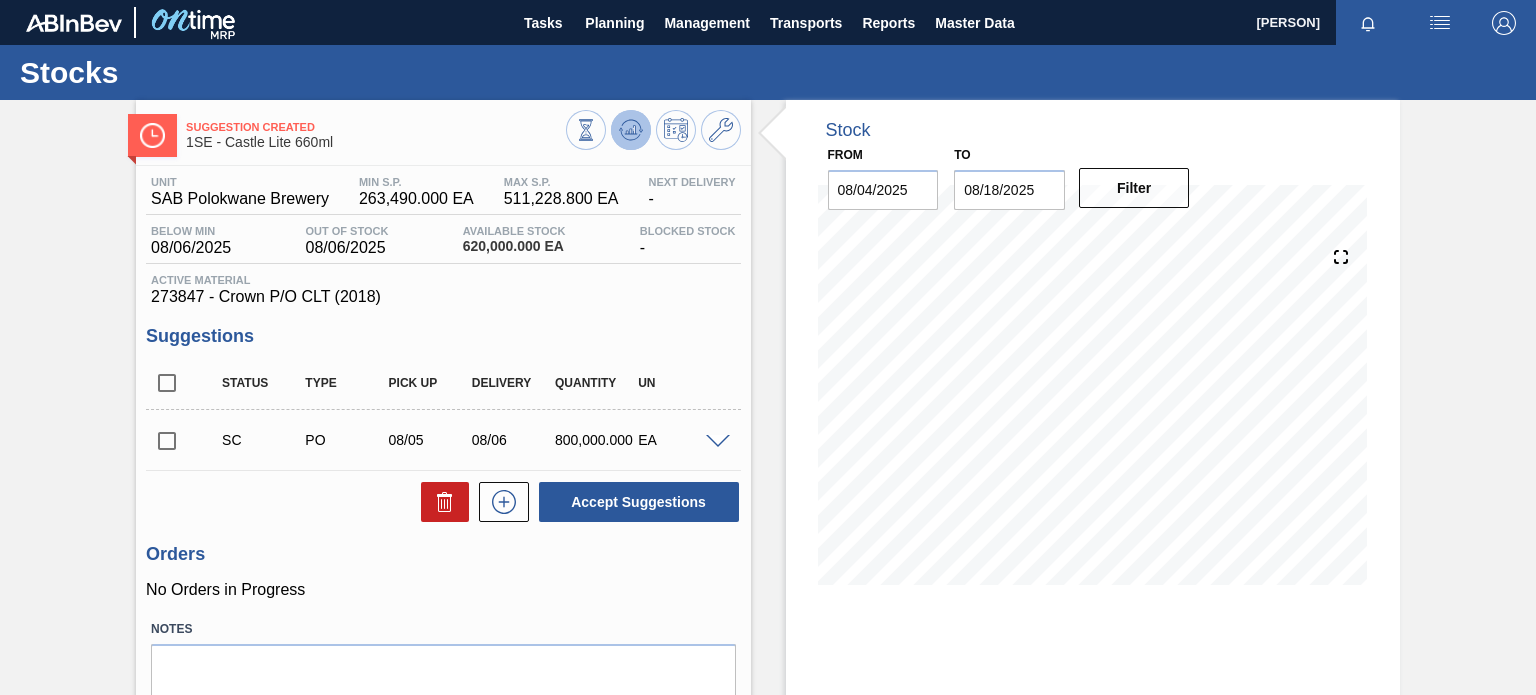 click 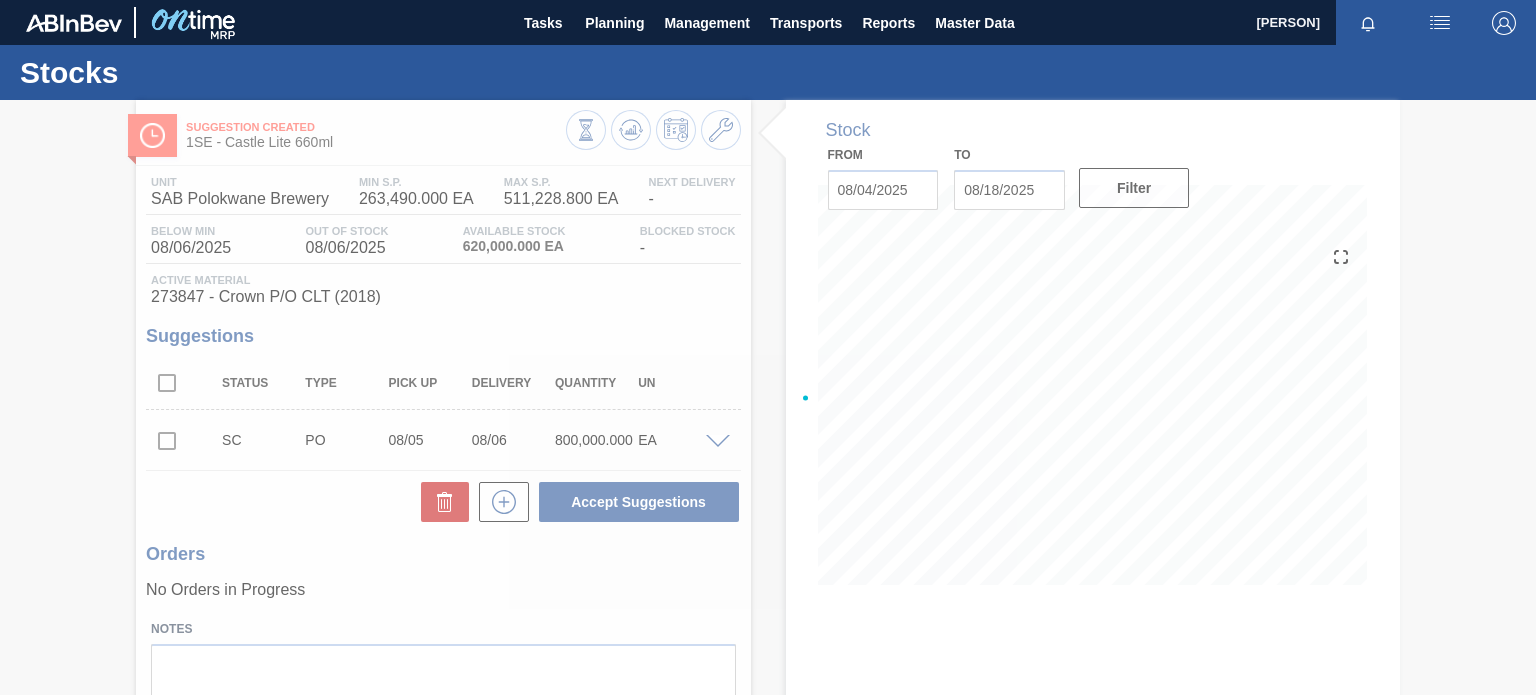 type on "Change to Production plans. CLT volume pushed forward" 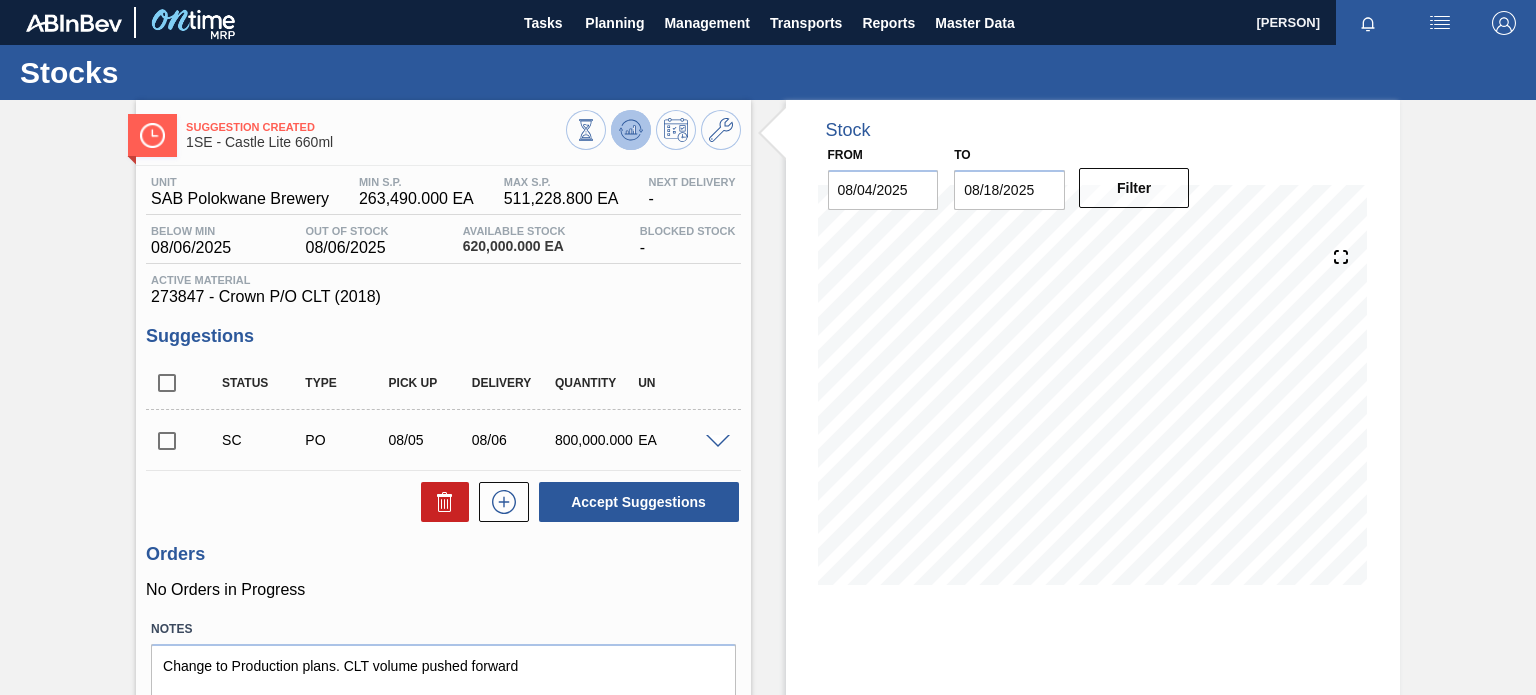 click 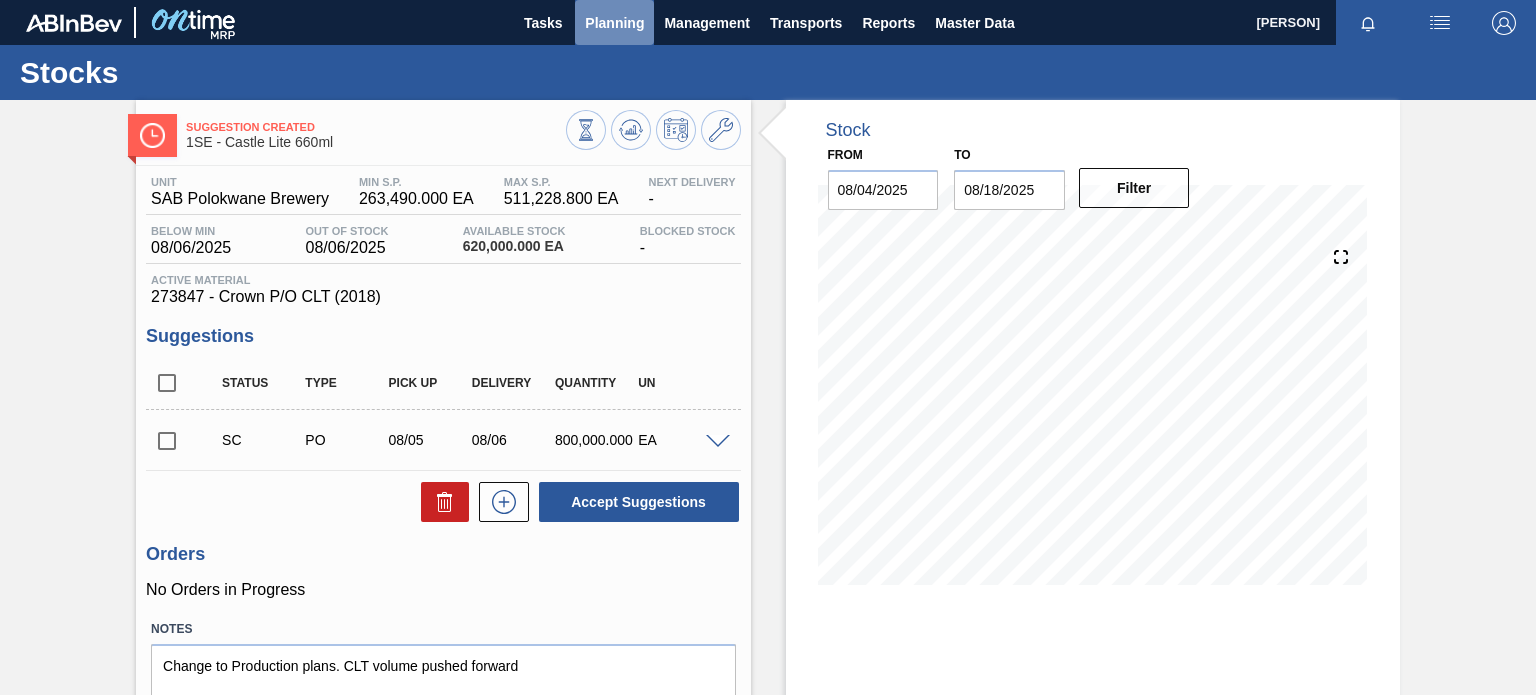click on "Planning" at bounding box center (614, 23) 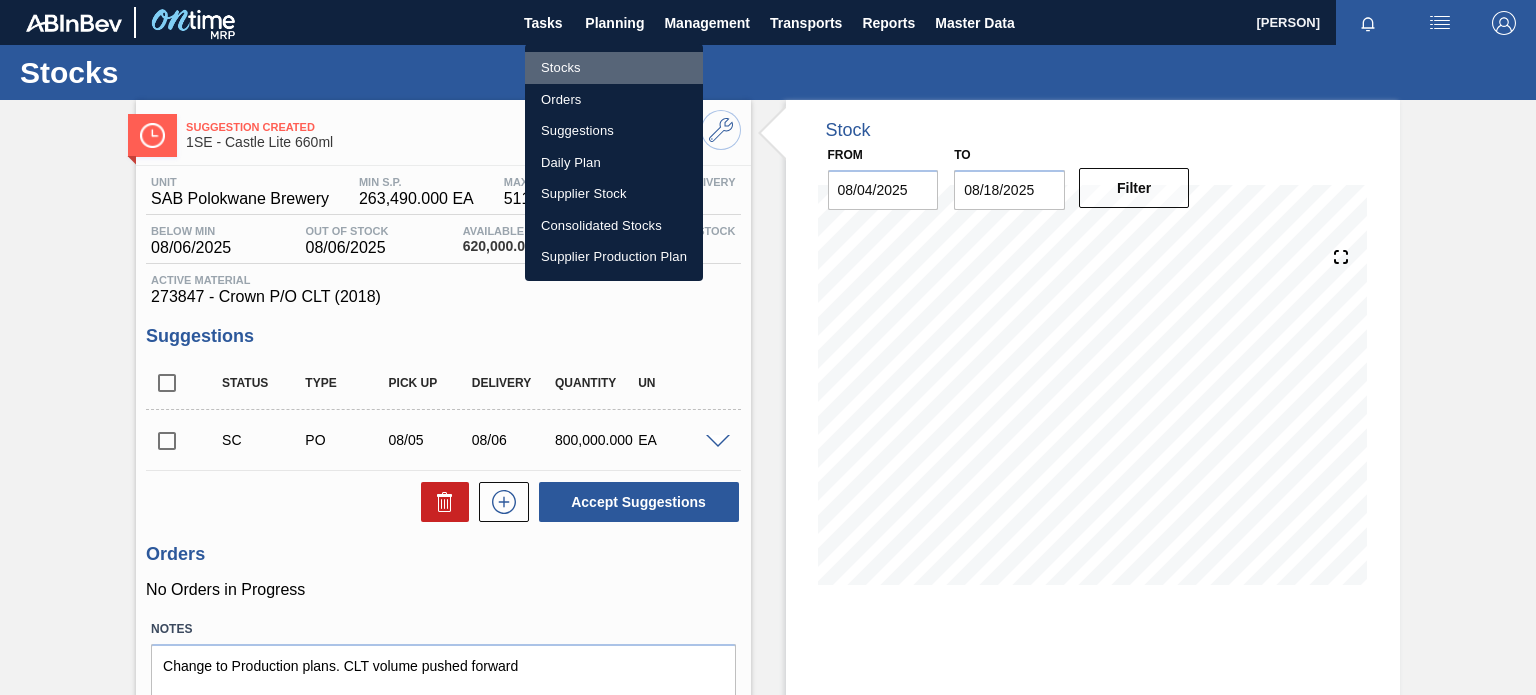 click on "Stocks" at bounding box center [614, 68] 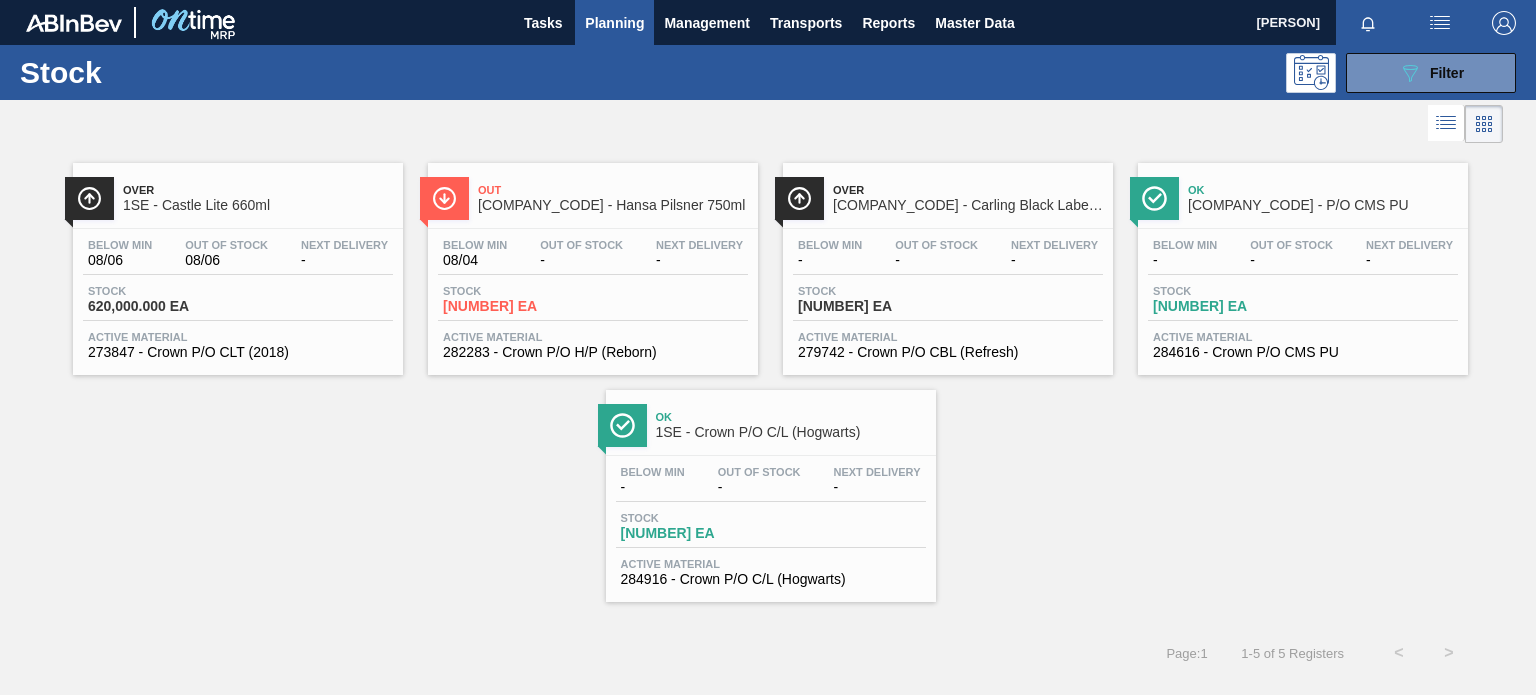 click on "1SE - Castle Lite 660ml" at bounding box center [258, 205] 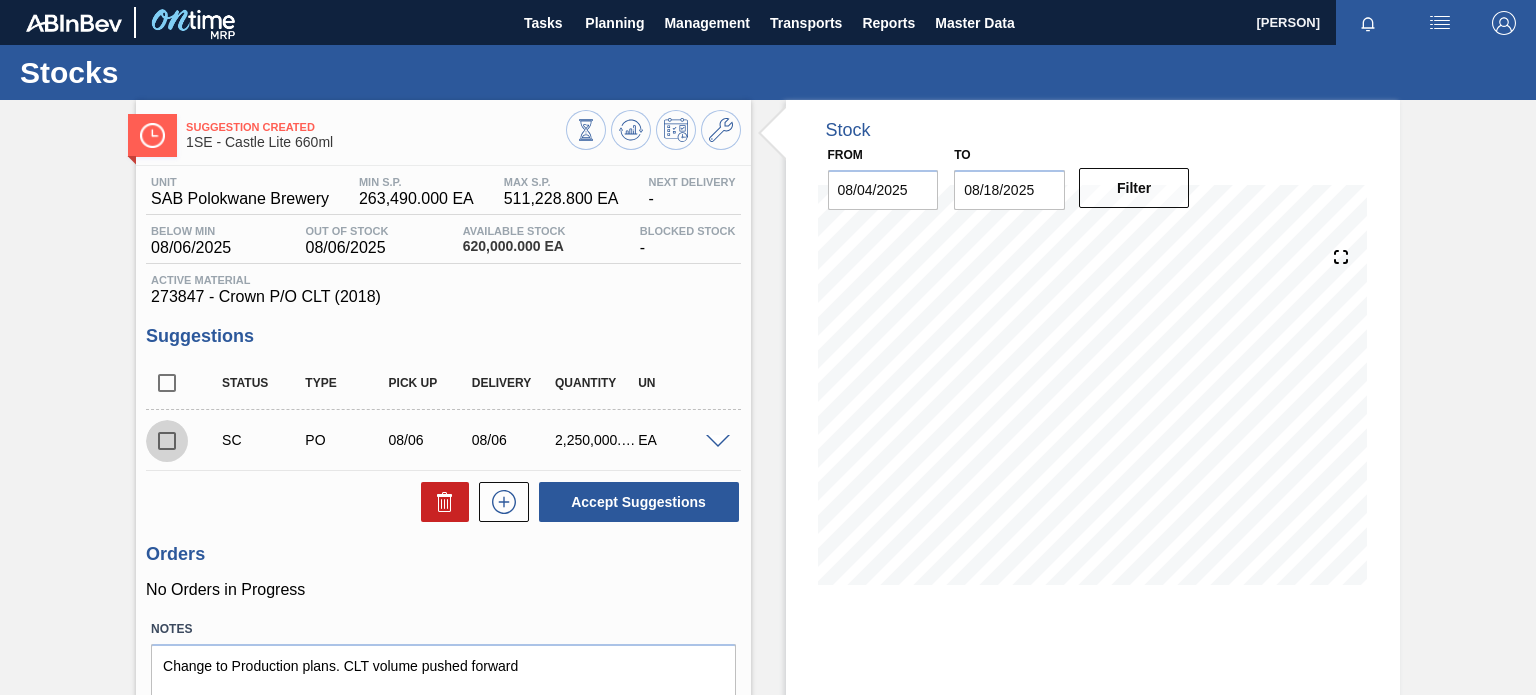 click at bounding box center [167, 441] 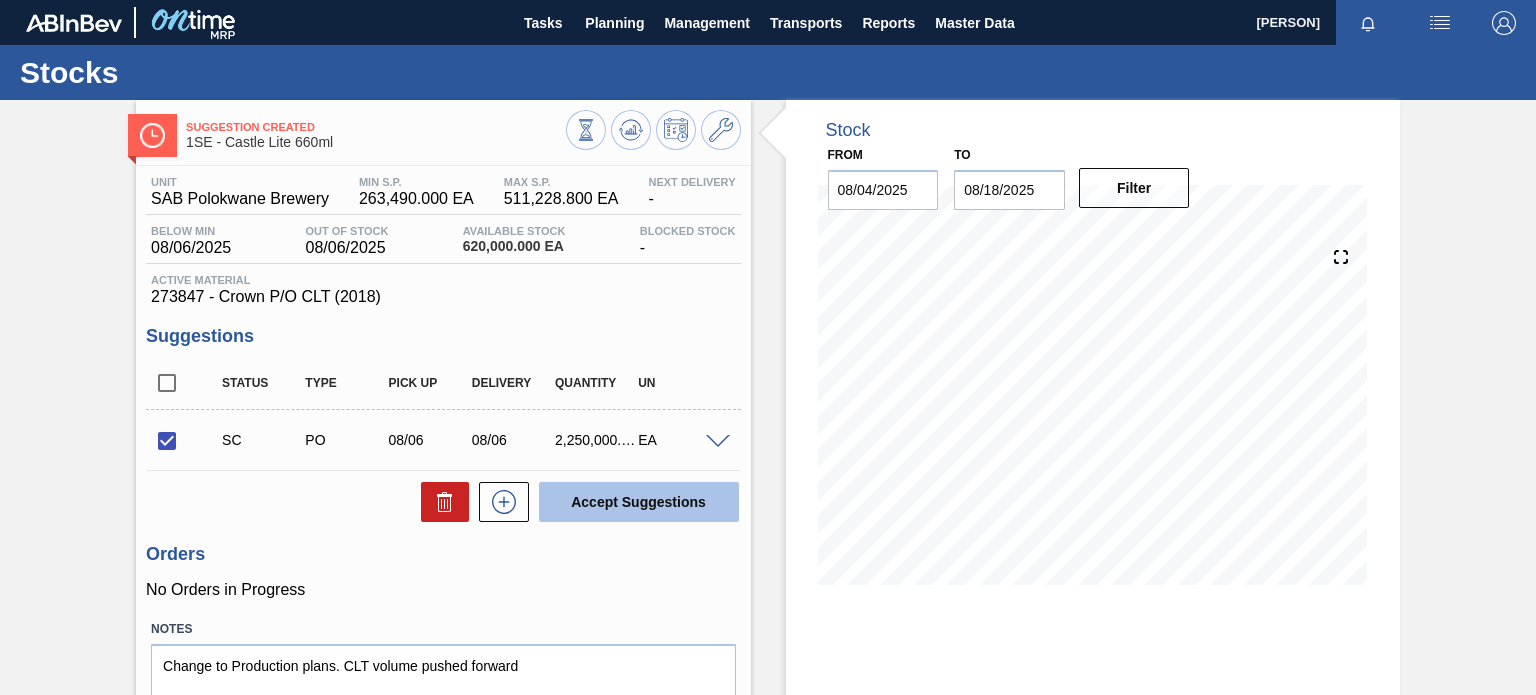 click on "Accept Suggestions" at bounding box center [639, 502] 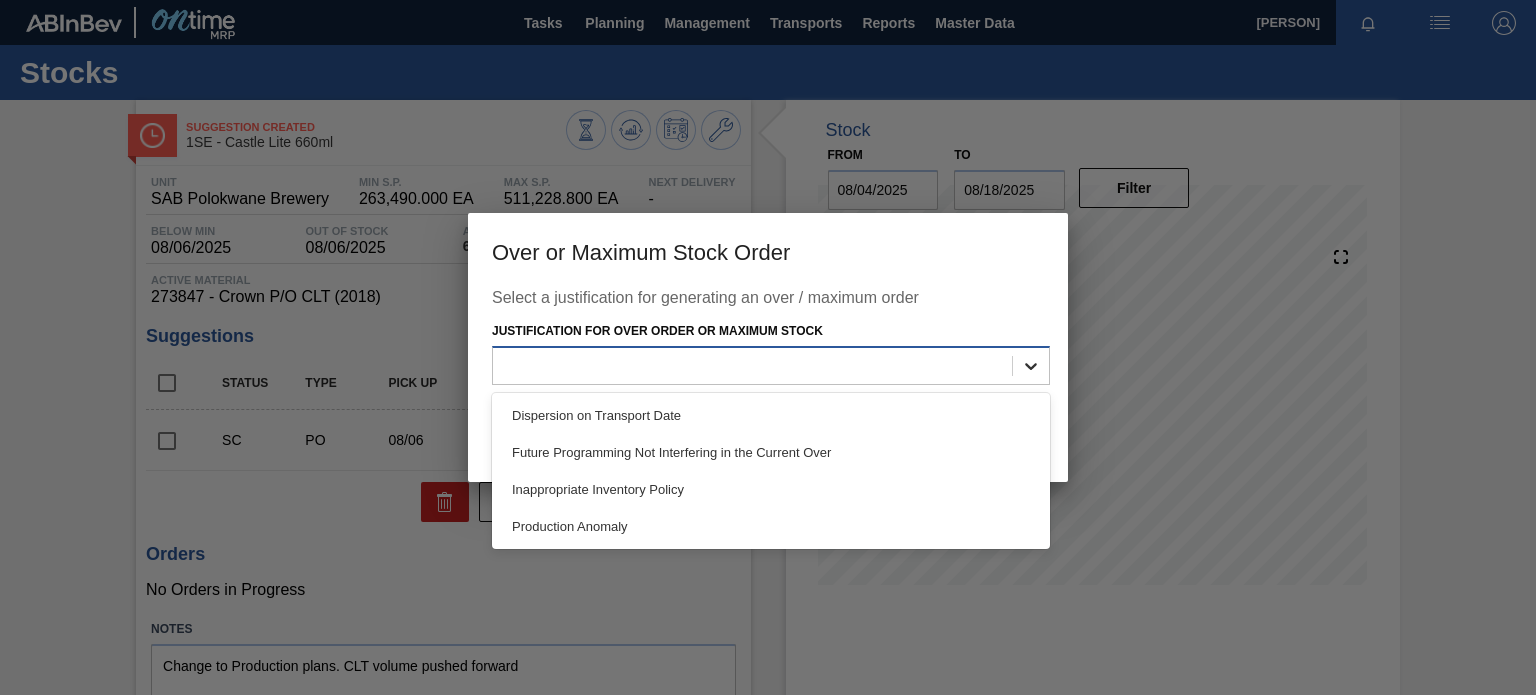 click at bounding box center [1031, 366] 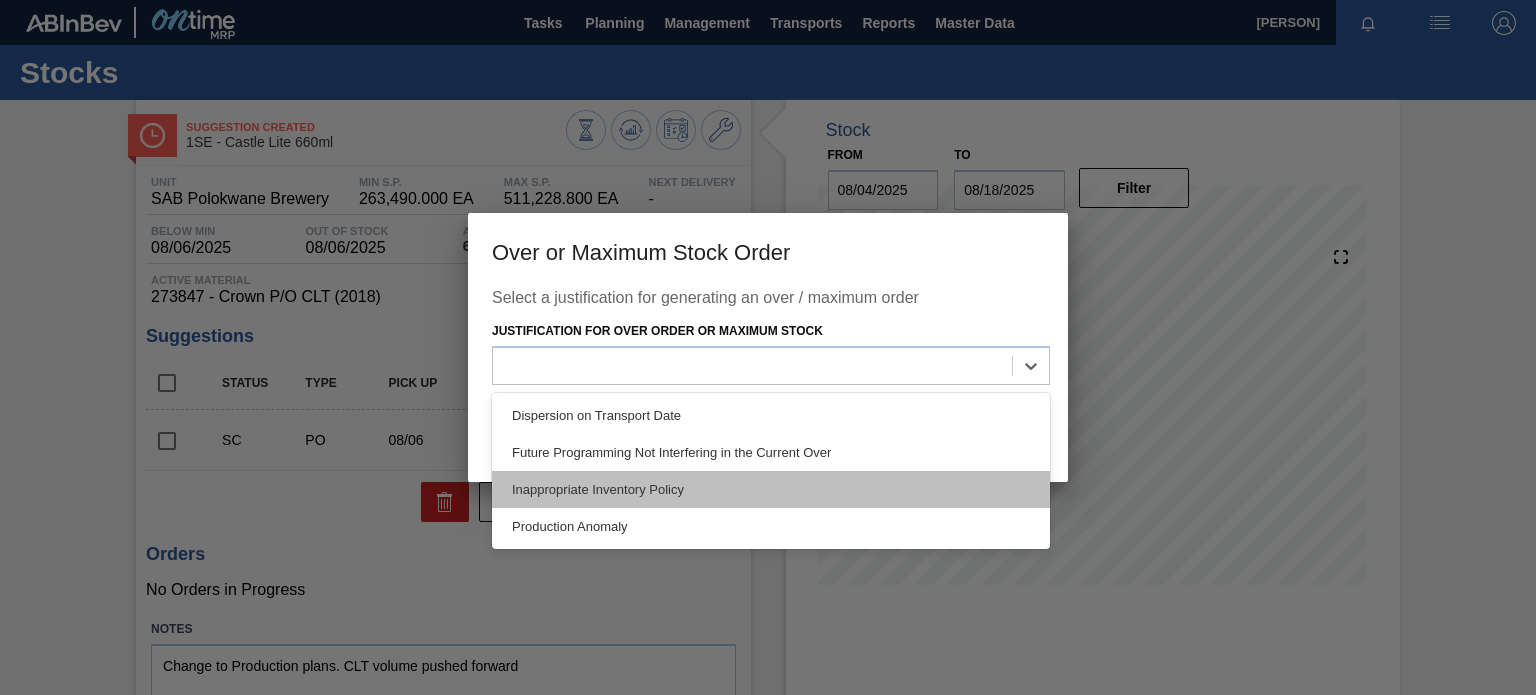click on "Inappropriate Inventory Policy" at bounding box center (771, 489) 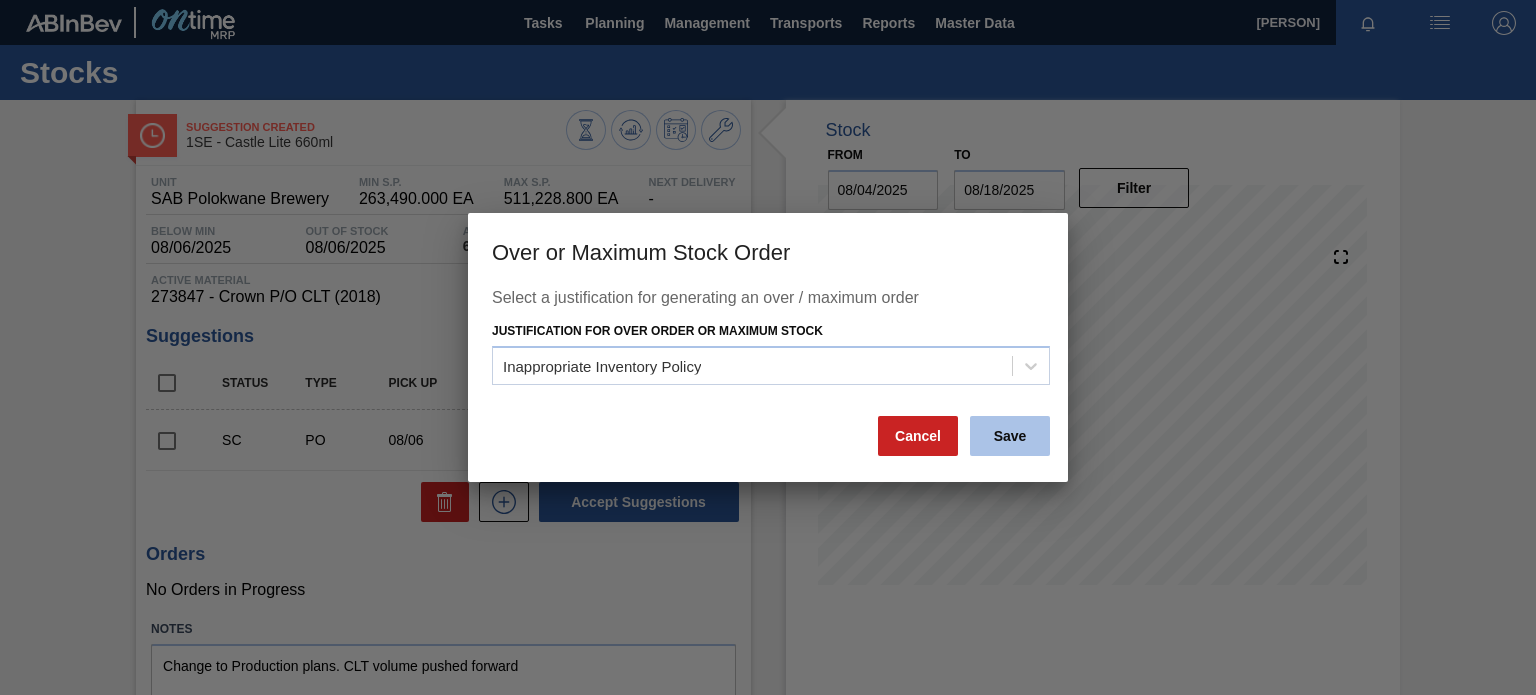 click on "Save" at bounding box center [1010, 436] 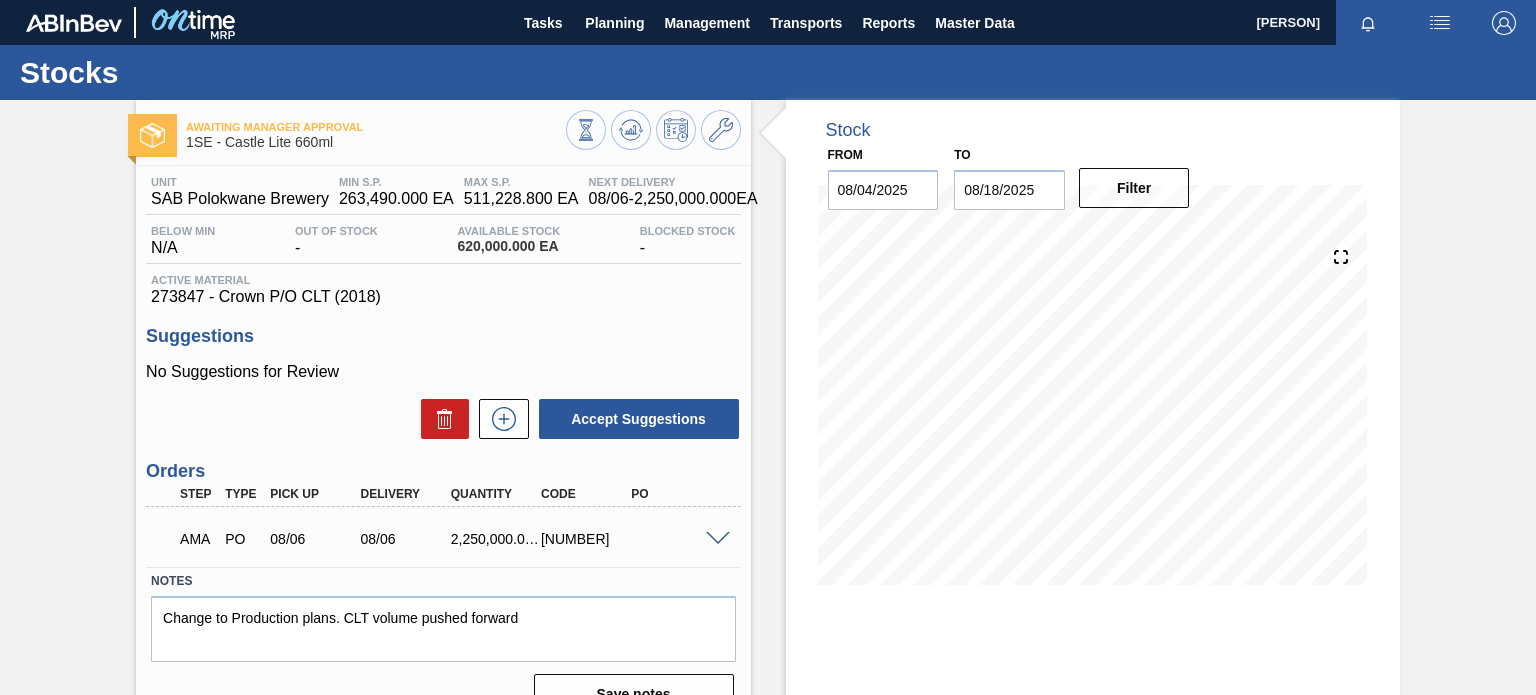 click at bounding box center (718, 539) 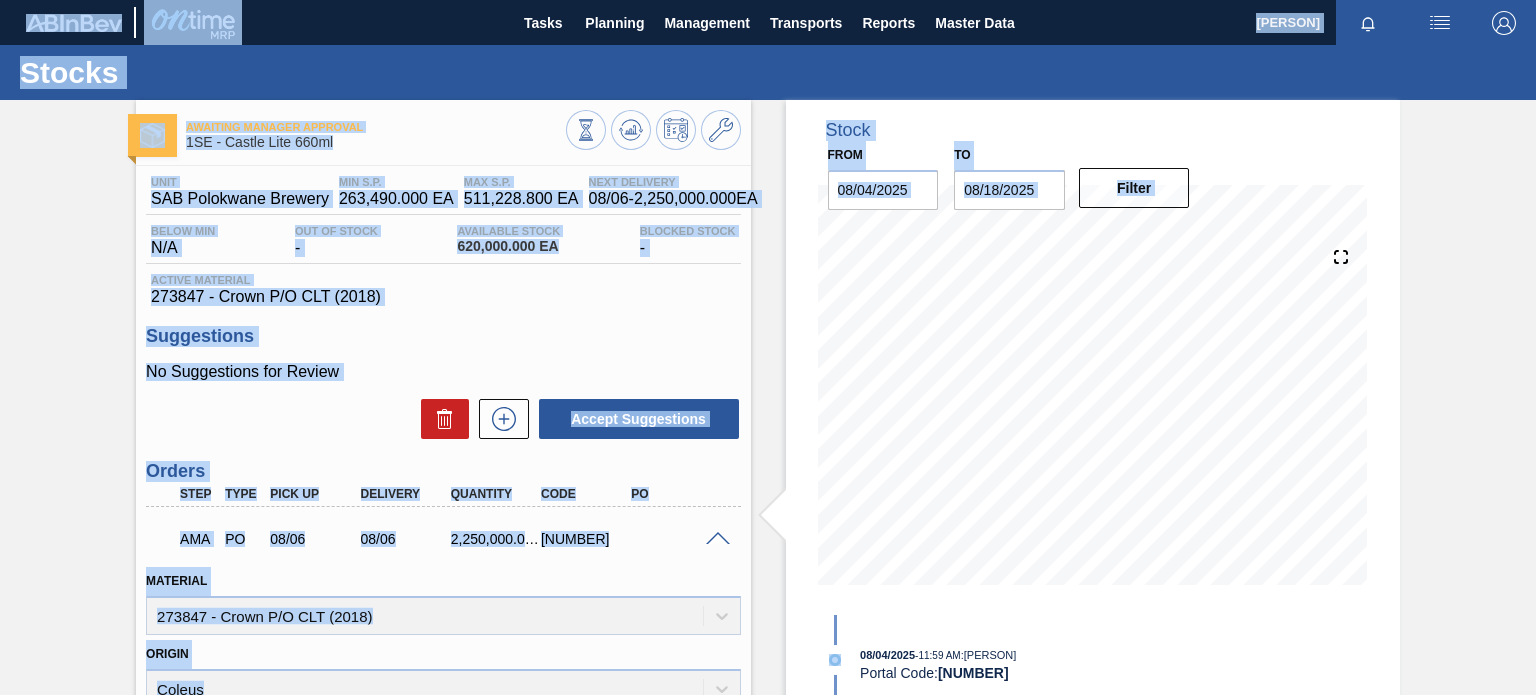 click on "Tasks Planning Management Transports Reports Master Data [PERSON] Mark all as read Stocks Awaiting Manager Approval [COMPANY_CODE] - [PRODUCT] Unit [LOCATION] MIN S.P. [NUMBER] EA MAX S.P. [NUMBER] EA Next Delivery [DATE] - [NUMBER] EA Below Min N/A Out Of Stock - Available Stock [NUMBER] EA Blocked Stock - Active Material [NUMBER] - Crown P/O CLT (2018) Suggestions No Suggestions for Review Accept Suggestions Orders Step Type Pick up Delivery Quantity Code PO AMA PO [DATE] [DATE] [NUMBER] [NUMBER] Material [NUMBER] - Crown P/O CLT (2018) Origin [PERSON] Pick up [DATE] Delivery [DATE] Lot size [NUMBER] Quantity [NUMBER] Total [NUMBER] Door Production Line Comments Incoterm FOB Notes Change to Production plans. CLT volume pushed forward Save notes Stock From [DATE] to [DATE] Filter [DATE] Stock Projection [NUMBER] SAP Planning [NUMBER] Target Point [NUMBER] Orders 0 [DATE] - [TIME] : [PERSON] Portal Code: [NUMBER] Just.: Inappropriate Inventory Policy" at bounding box center [768, 0] 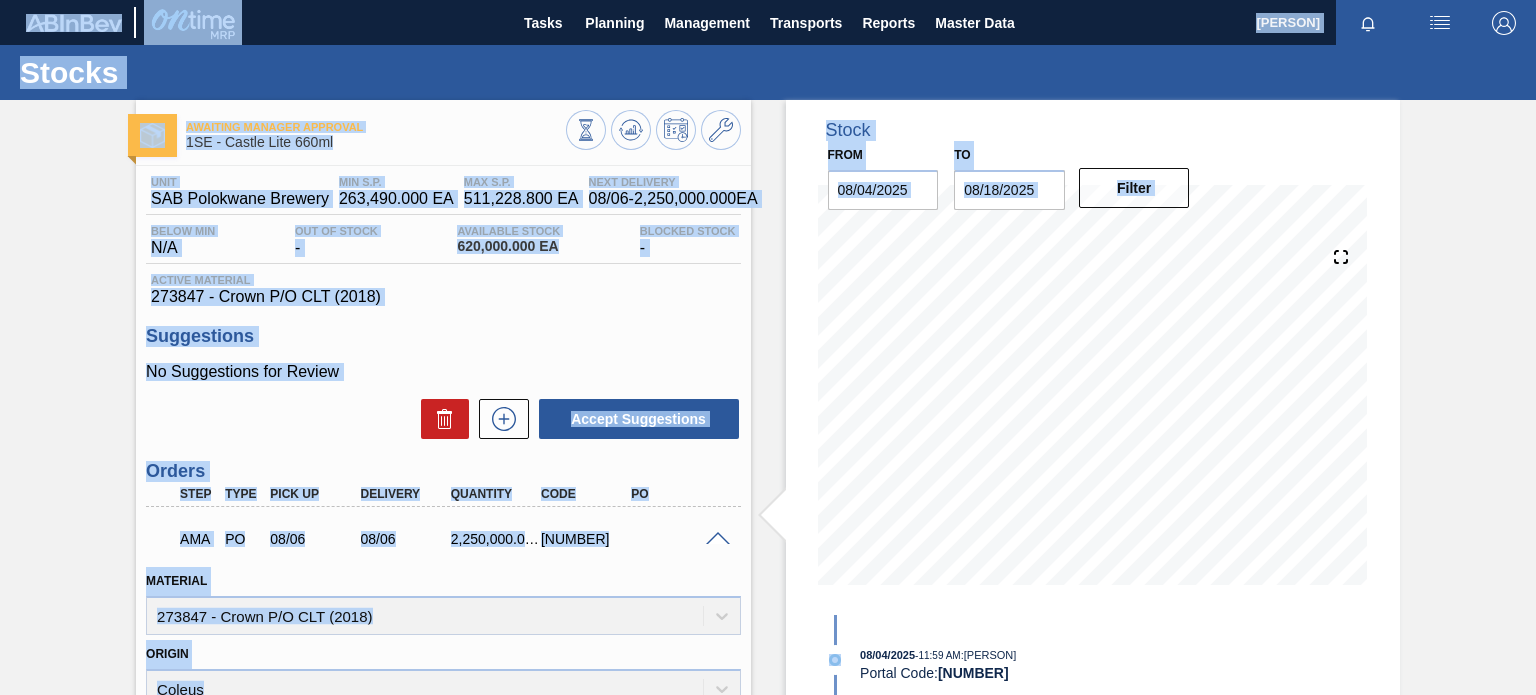 click on "Awaiting Manager Approval [COMPANY_CODE] - [PRODUCT] Unit [LOCATION] MIN S.P. [NUMBER] EA MAX S.P. [NUMBER] EA Next Delivery [DATE] - [NUMBER] EA Below Min N/A Out Of Stock - Available Stock [NUMBER] EA Blocked Stock - Active Material [NUMBER] - Crown P/O CLT (2018) Suggestions No Suggestions for Review Accept Suggestions Orders Step Type Pick up Delivery Quantity Code PO AMA PO [DATE] [DATE] [NUMBER] [NUMBER] Material [NUMBER] - Crown P/O CLT (2018) Origin [PERSON] Pick up [DATE] Delivery [DATE] Lot size [NUMBER] Quantity [NUMBER] Total [NUMBER] Door Production Line Comments Incoterm FOB Notes Change to Production plans. CLT volume pushed forward Save notes Stock From [DATE] to [DATE] Filter [DATE] Stock Projection [NUMBER] SAP Planning [NUMBER] Target Point [NUMBER] Orders 0 [DATE] - [TIME] : [PERSON] Portal Code: [NUMBER] Just.: Inappropriate Inventory Policy Current Stock: [NUMBER] Projected Stock: [NUMBER] Delivery Date: [DATE] Notes -" at bounding box center (768, 658) 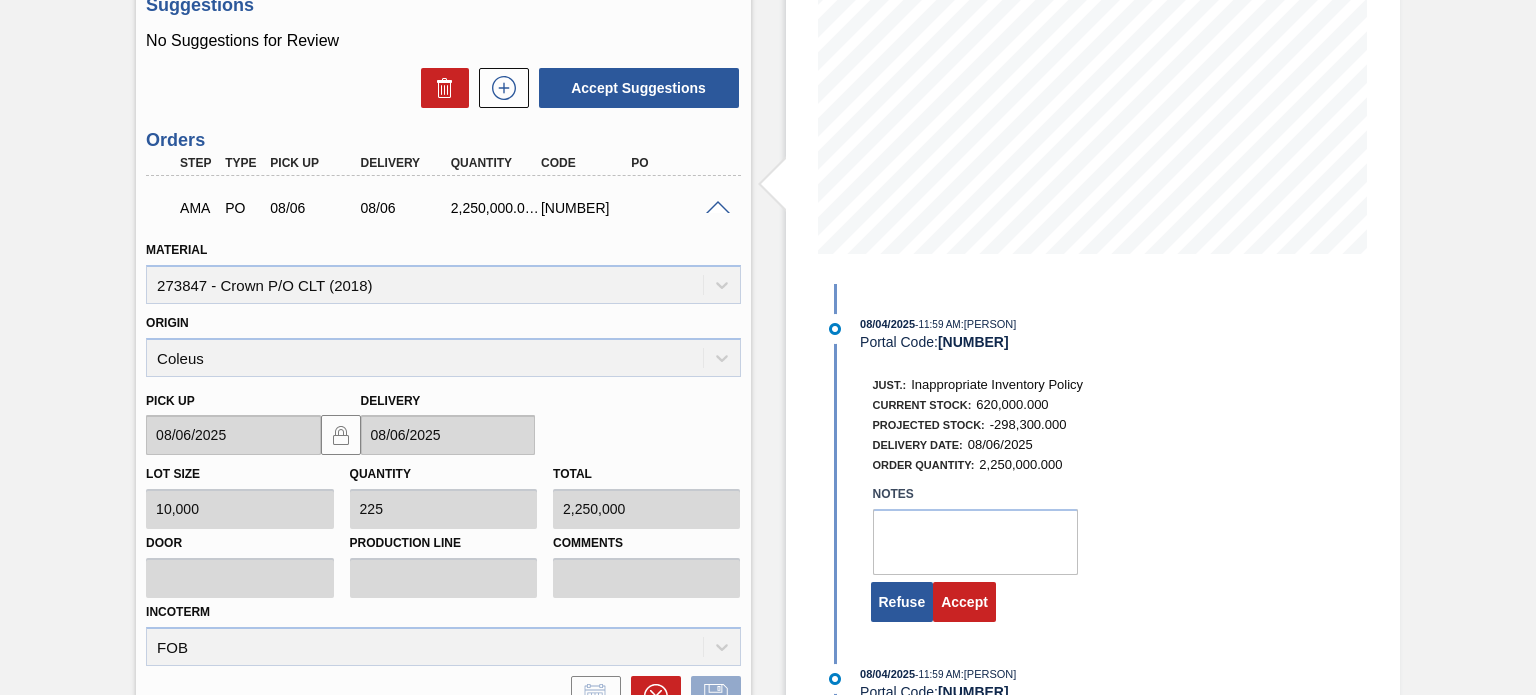 scroll, scrollTop: 340, scrollLeft: 0, axis: vertical 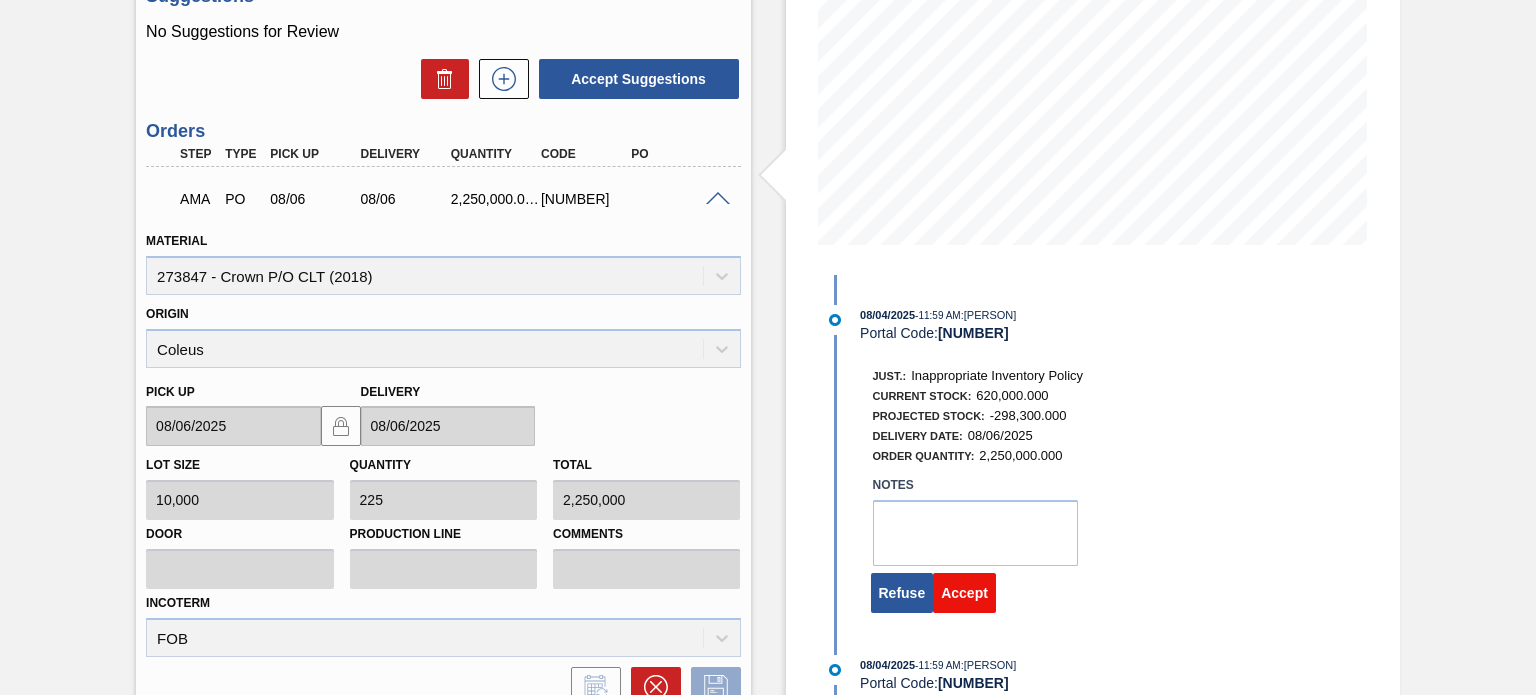 click on "Accept" at bounding box center [964, 593] 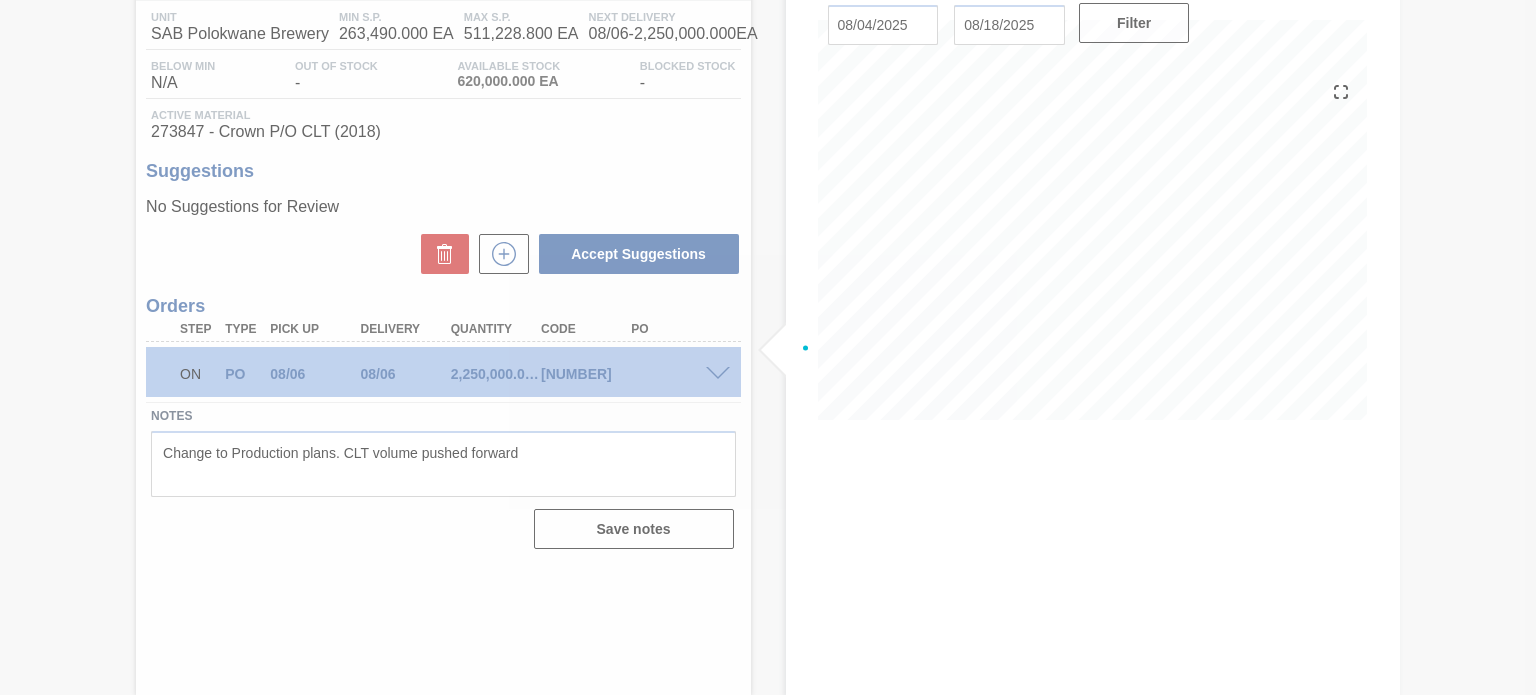 scroll, scrollTop: 164, scrollLeft: 0, axis: vertical 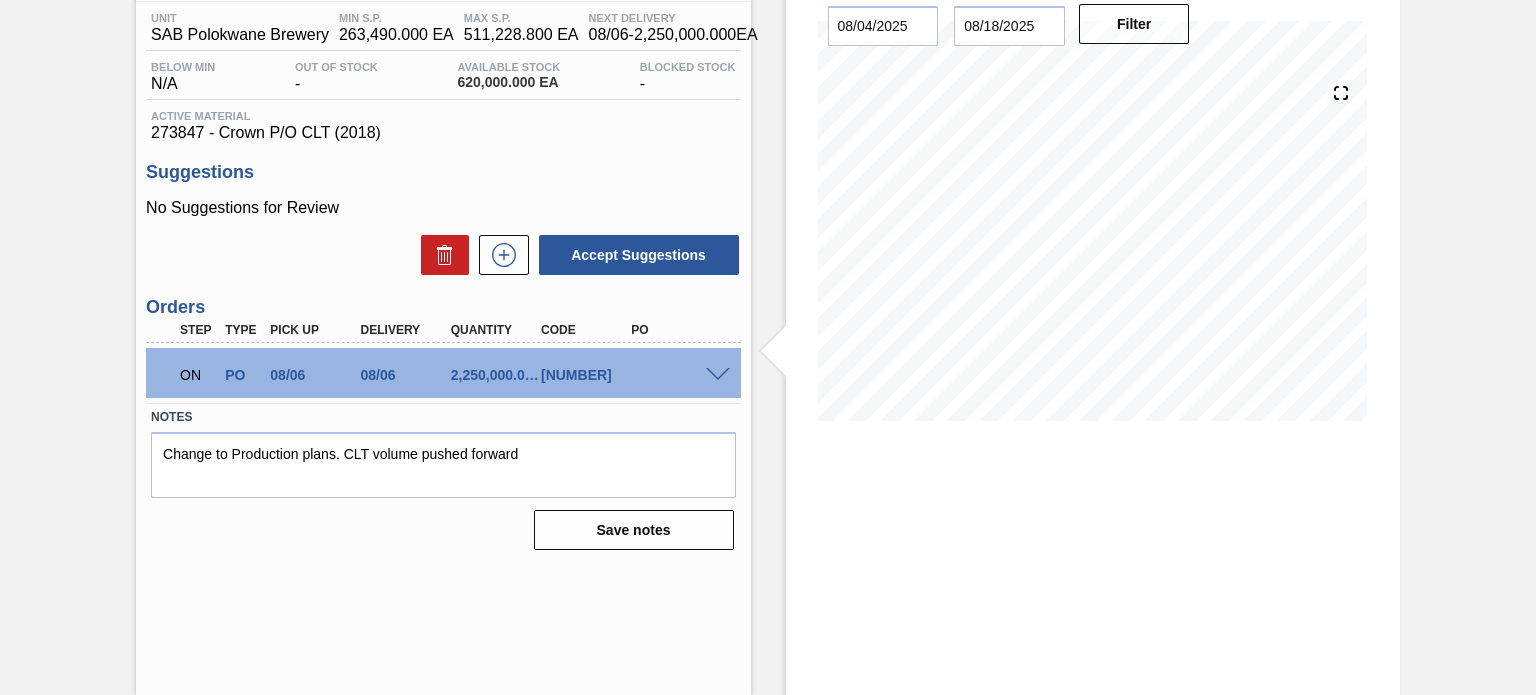 click at bounding box center [718, 375] 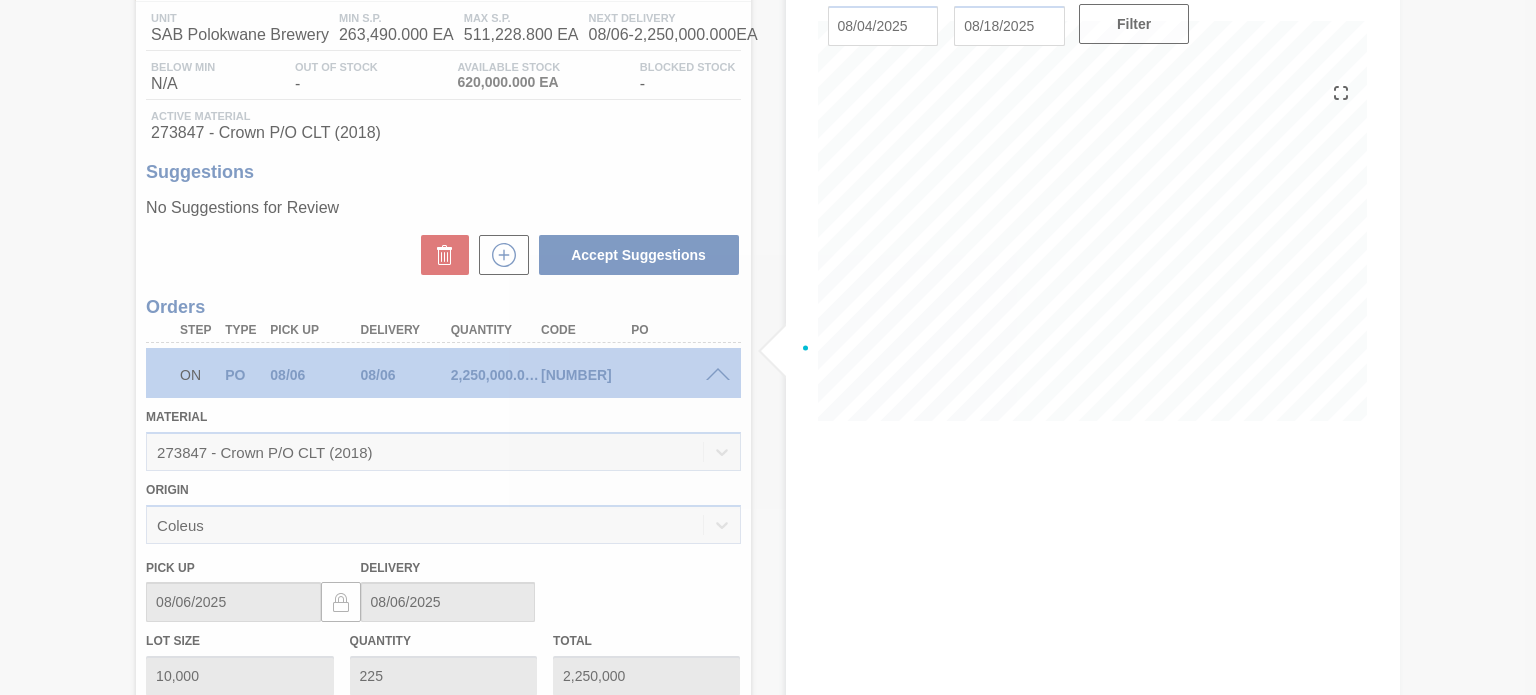 scroll, scrollTop: 340, scrollLeft: 0, axis: vertical 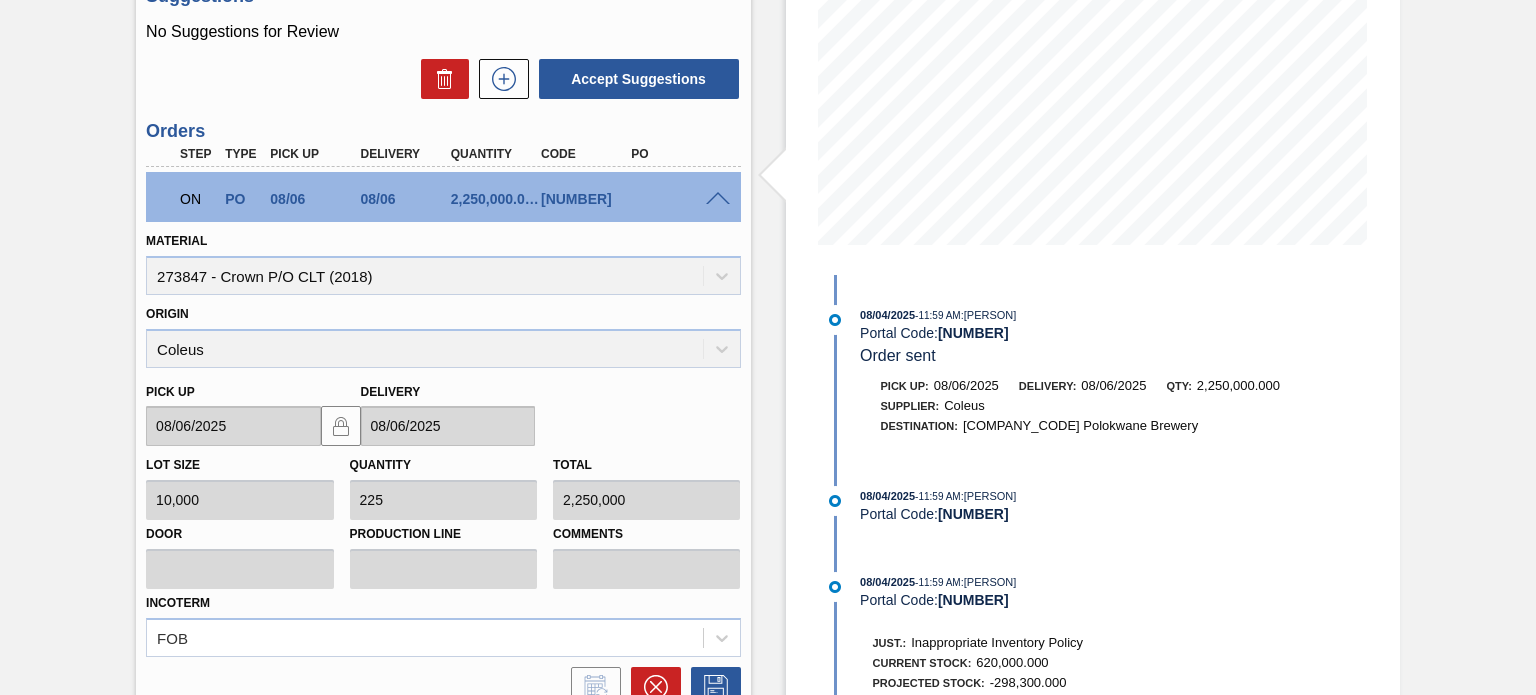 drag, startPoint x: 1532, startPoint y: 263, endPoint x: 1535, endPoint y: 209, distance: 54.08327 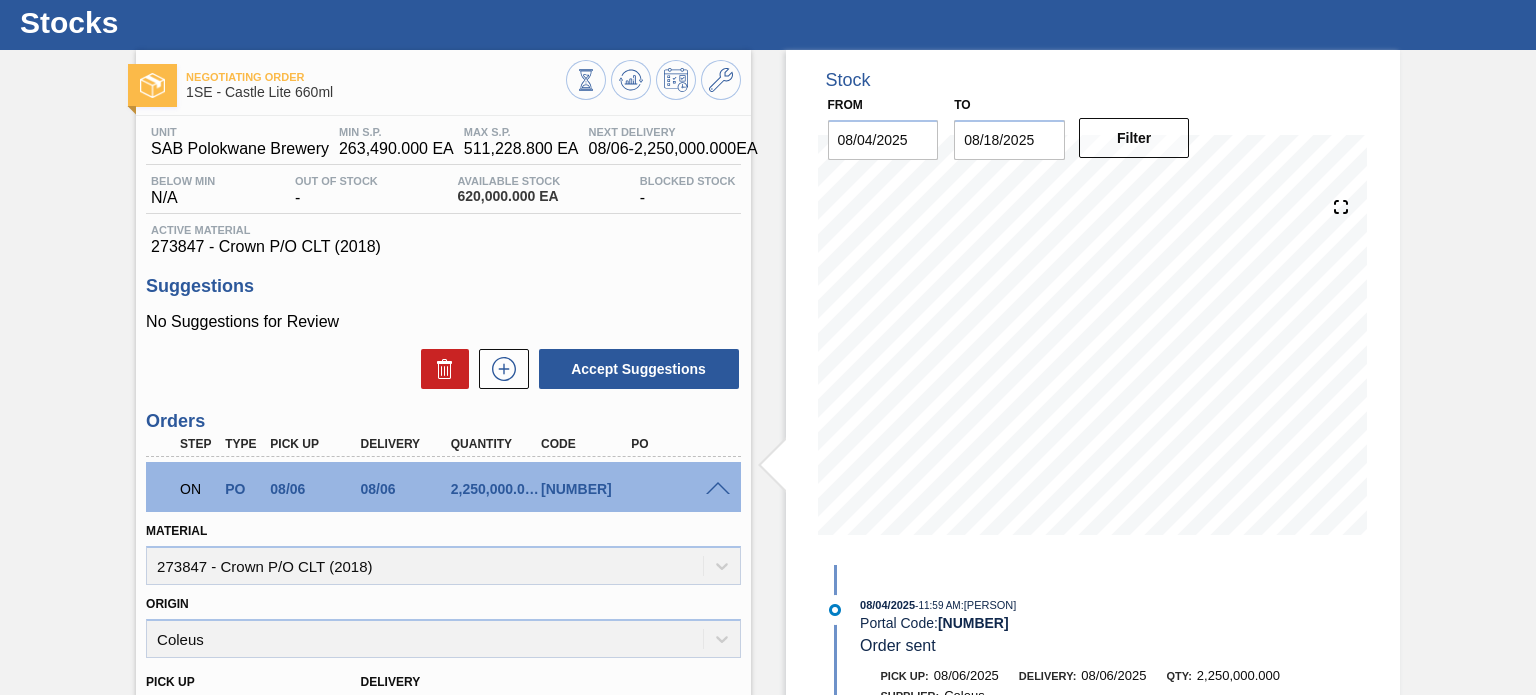 scroll, scrollTop: 1, scrollLeft: 0, axis: vertical 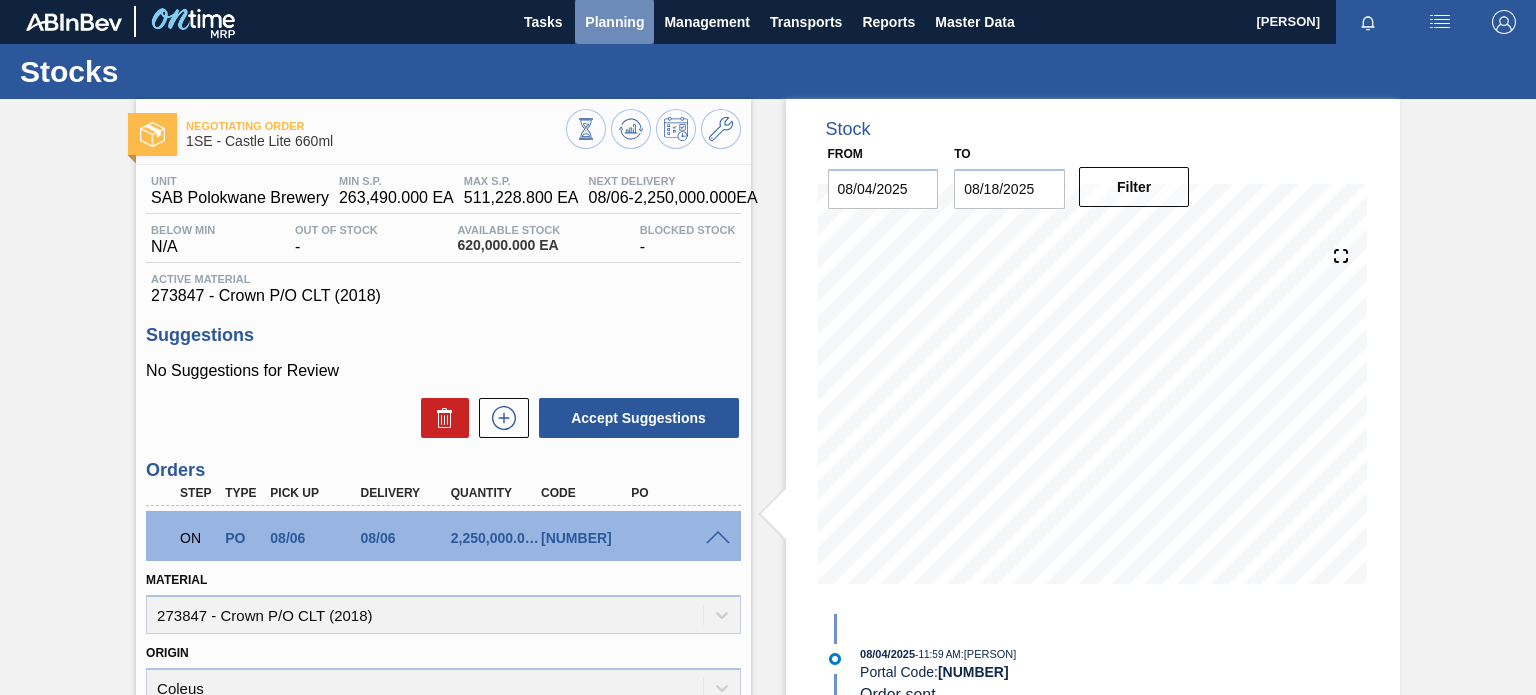 click on "Planning" at bounding box center [614, 22] 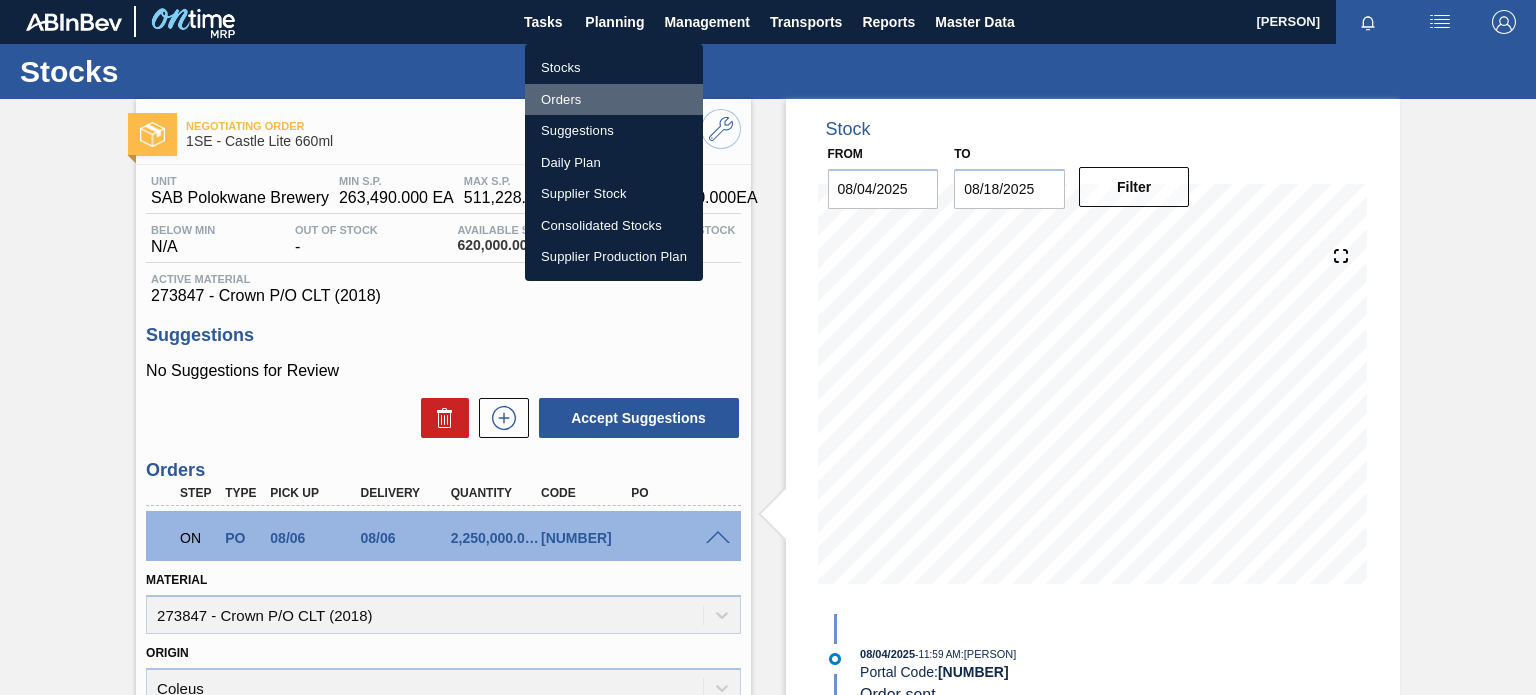 click on "Orders" at bounding box center [614, 100] 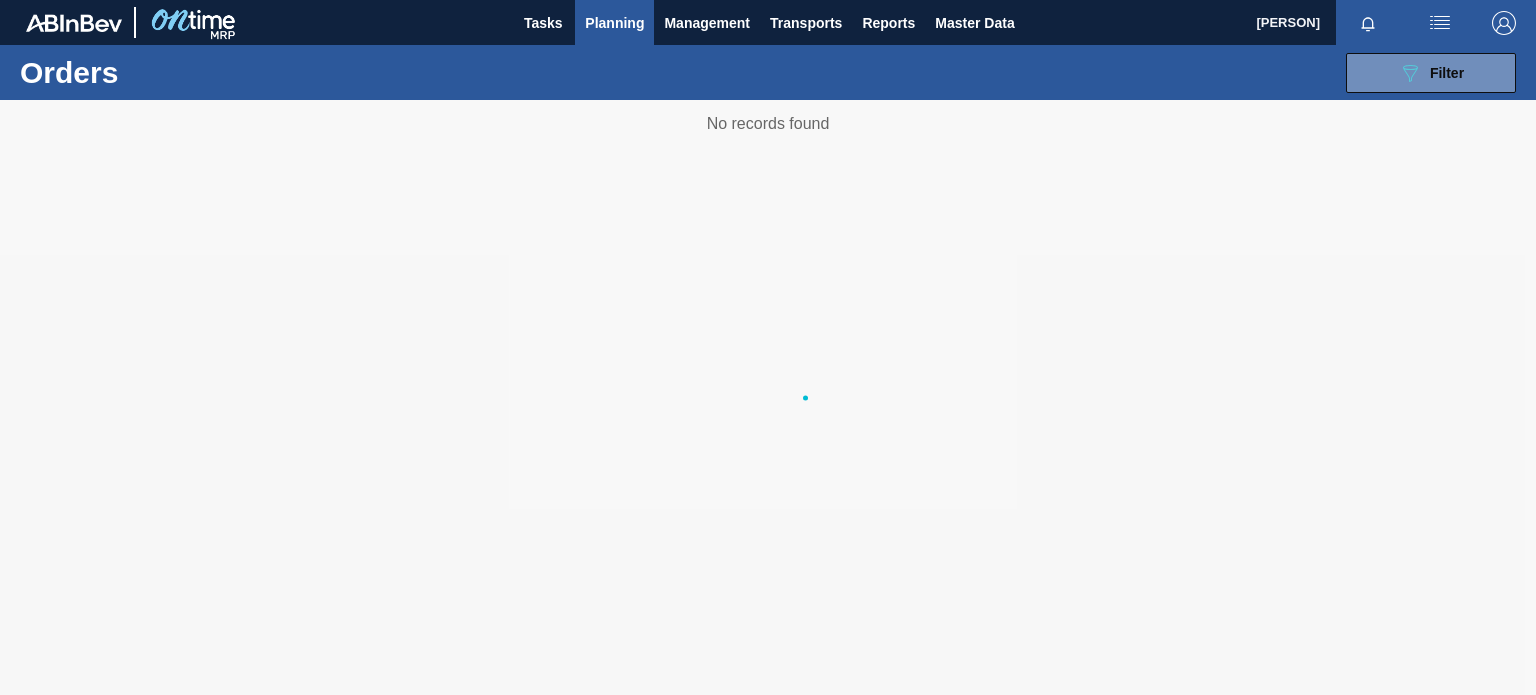 scroll, scrollTop: 0, scrollLeft: 0, axis: both 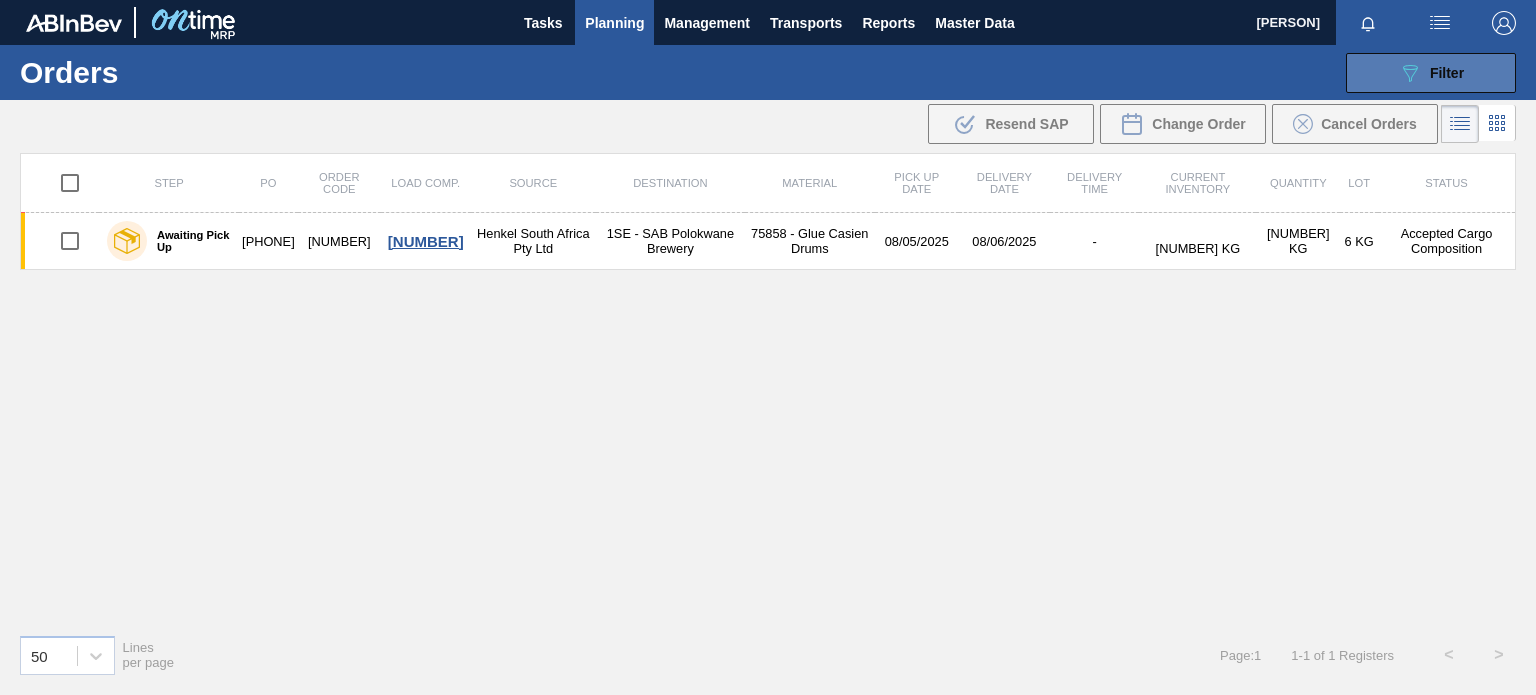 click on "089F7B8B-B2A5-4AFE-B5C0-19BA573D28AC Filter" at bounding box center [1431, 73] 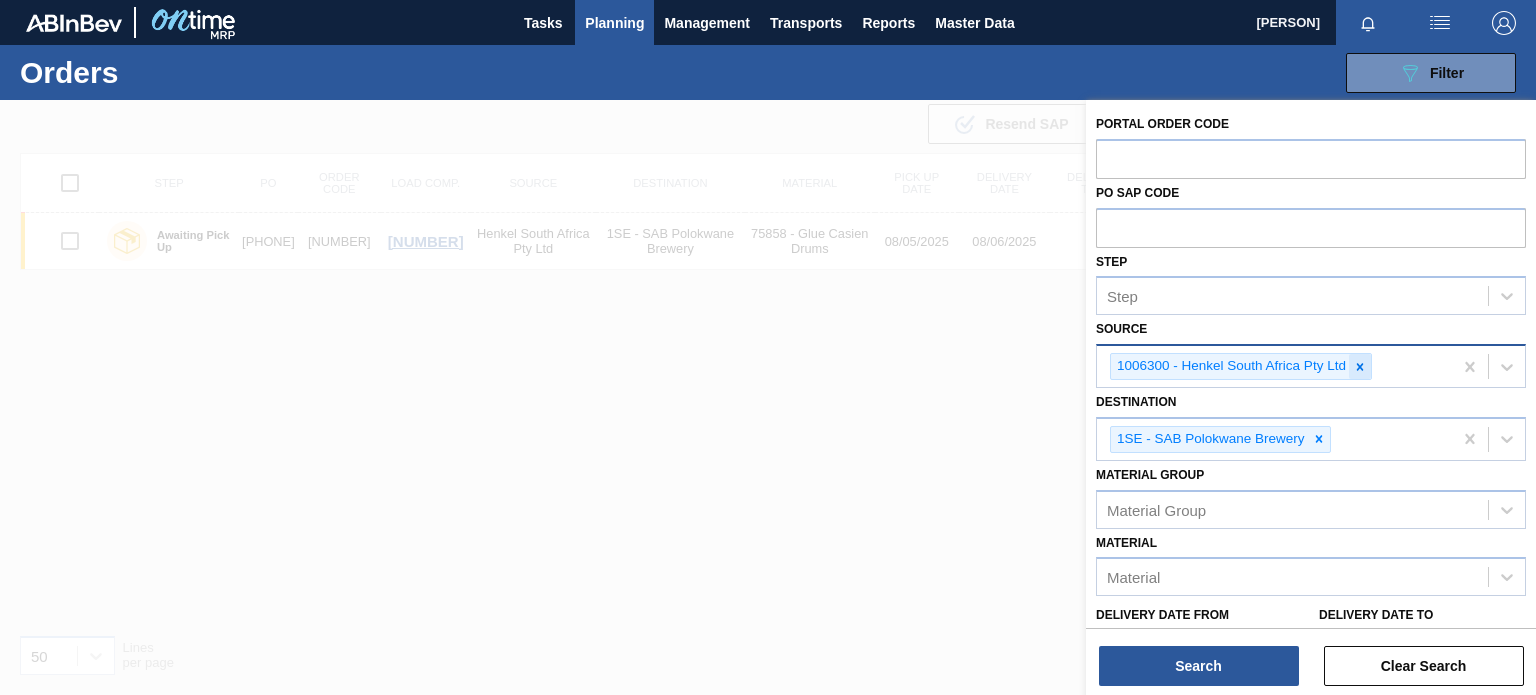 click 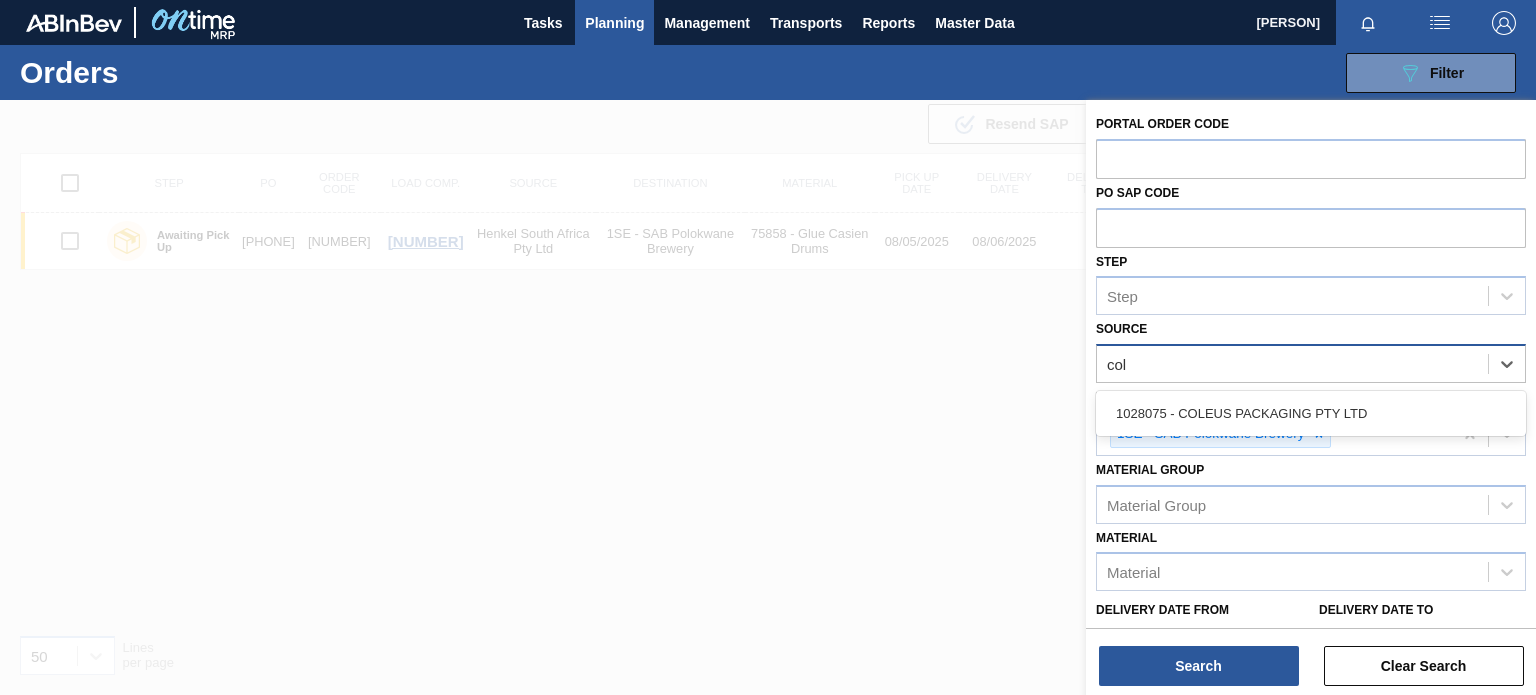 type on "[PERSON_INITIAL]" 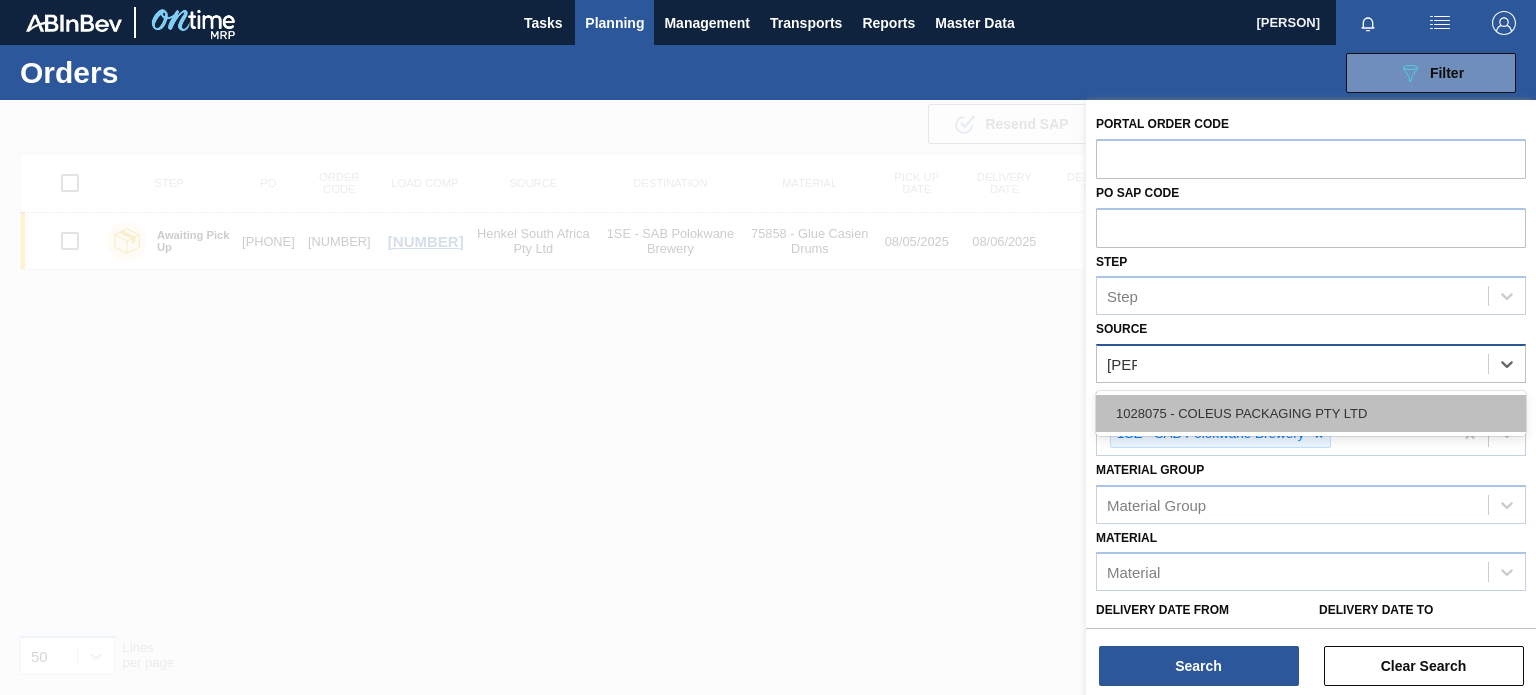 click on "1028075 - COLEUS PACKAGING PTY LTD" at bounding box center (1311, 413) 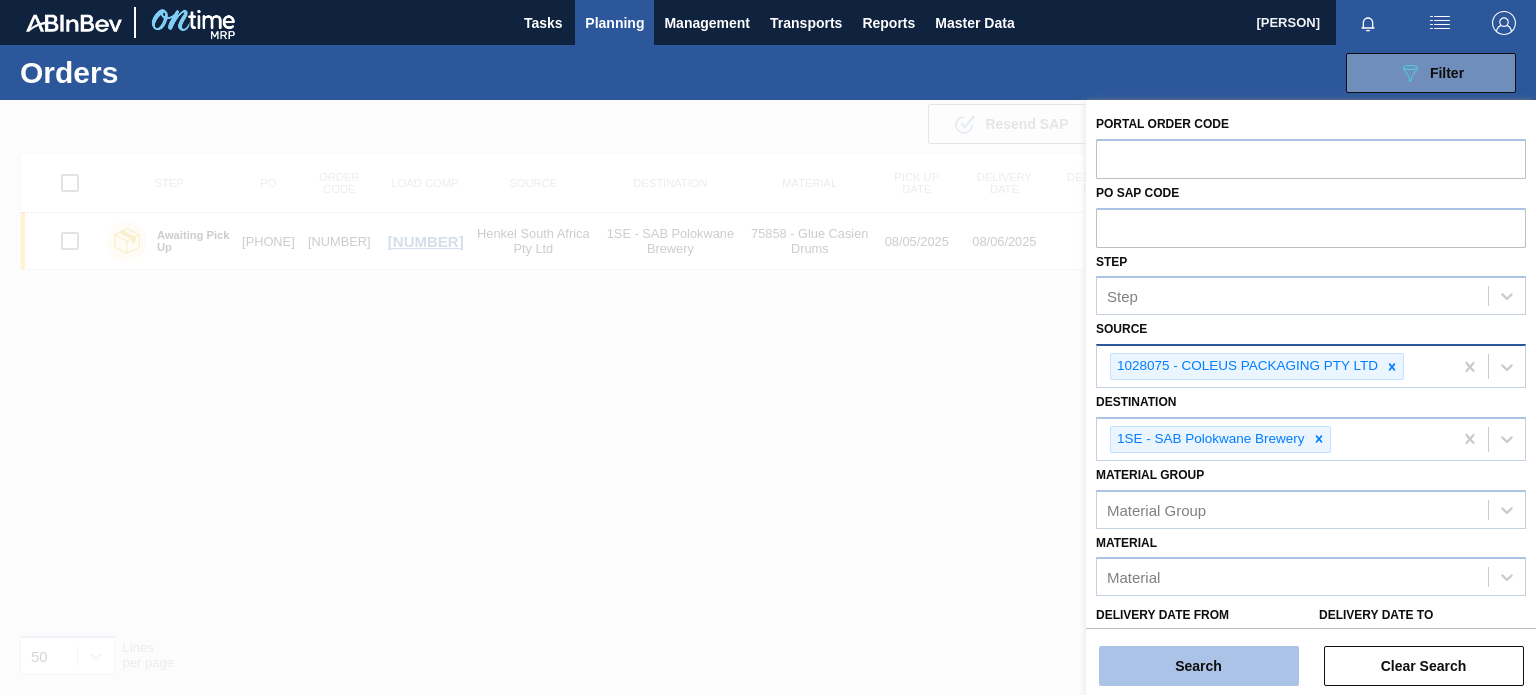 click on "Search" at bounding box center (1199, 666) 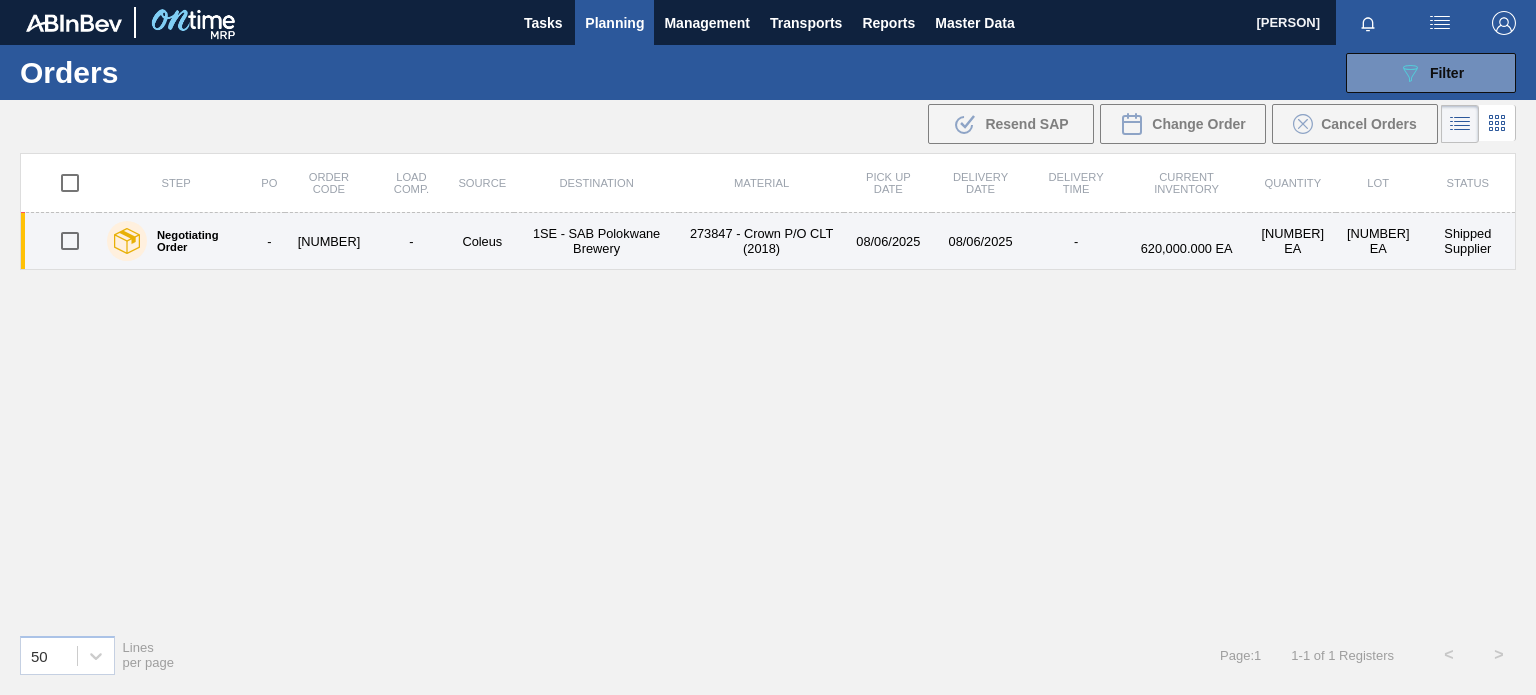 click on "1SE - SAB Polokwane Brewery" at bounding box center [596, 241] 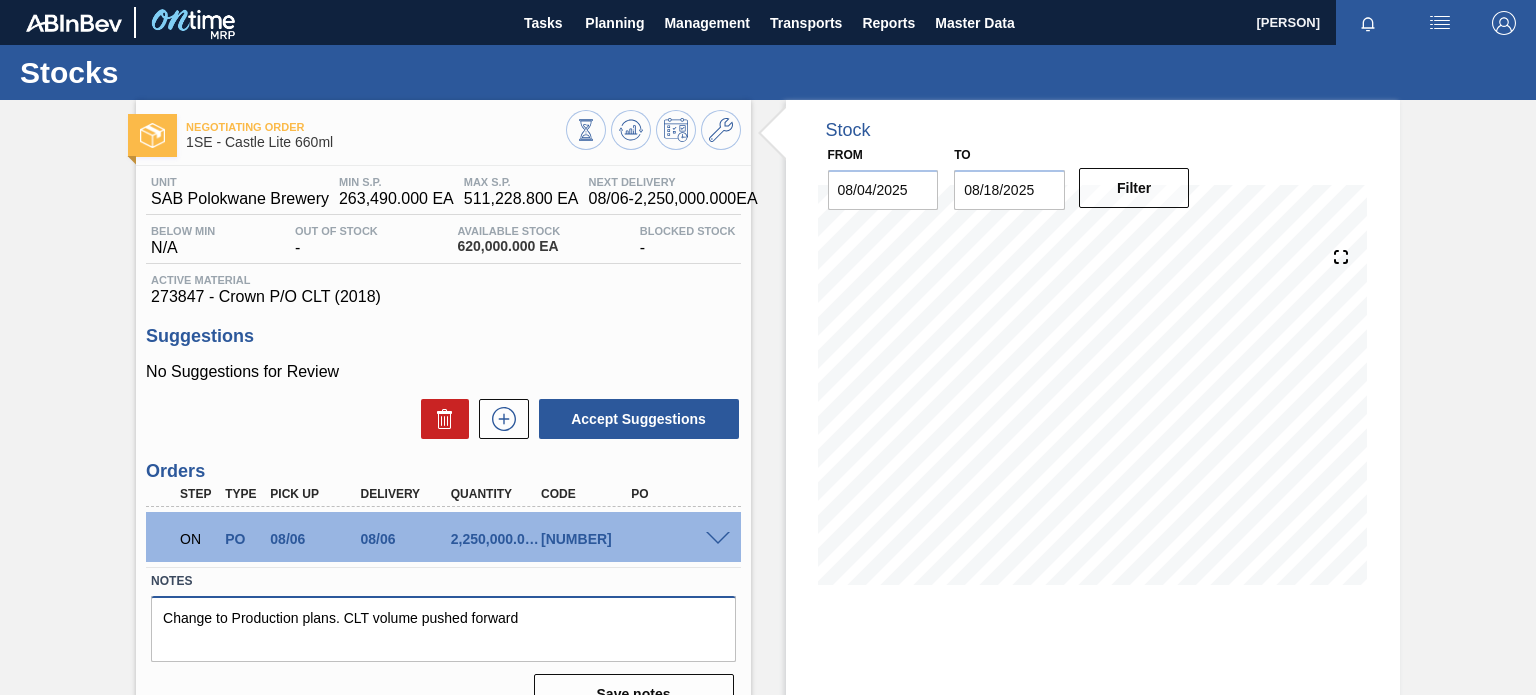 drag, startPoint x: 532, startPoint y: 623, endPoint x: 92, endPoint y: 579, distance: 442.19452 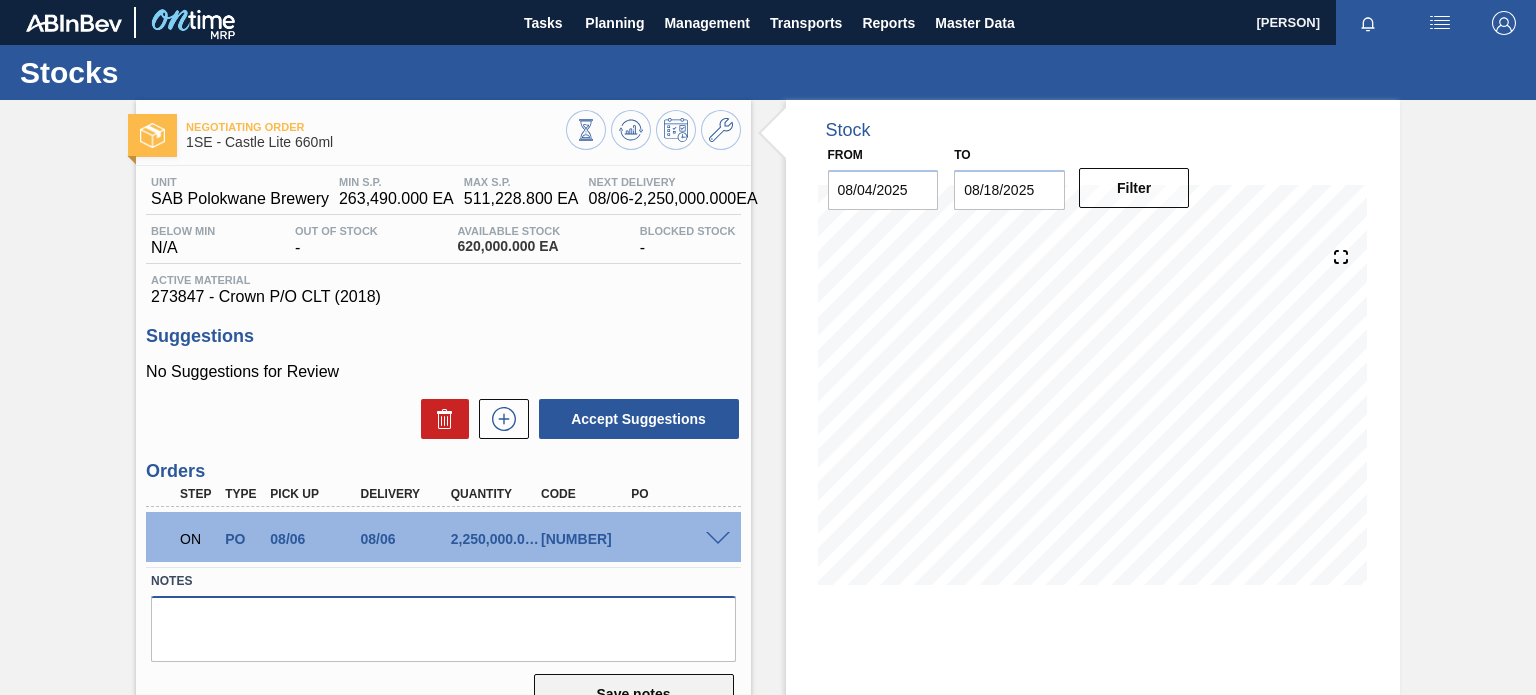type 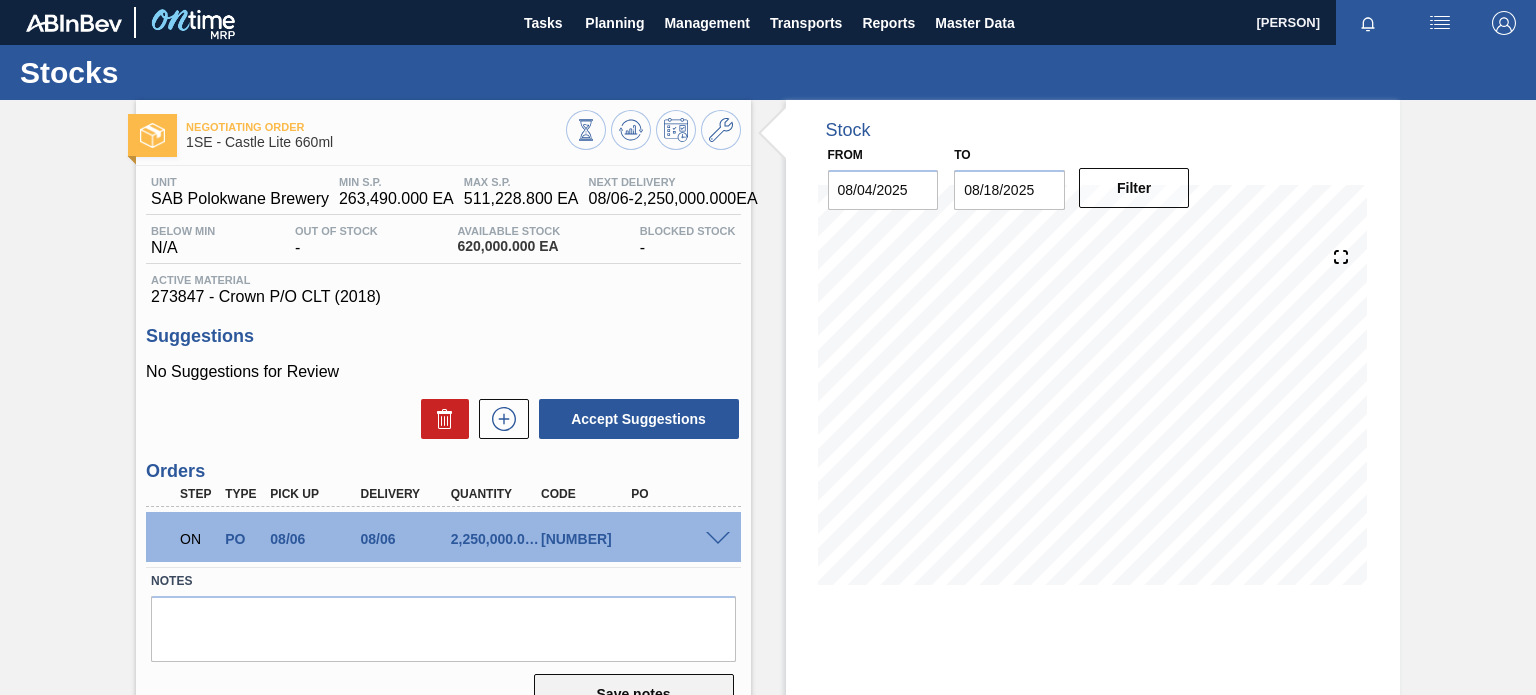 click on "Save notes" at bounding box center (634, 694) 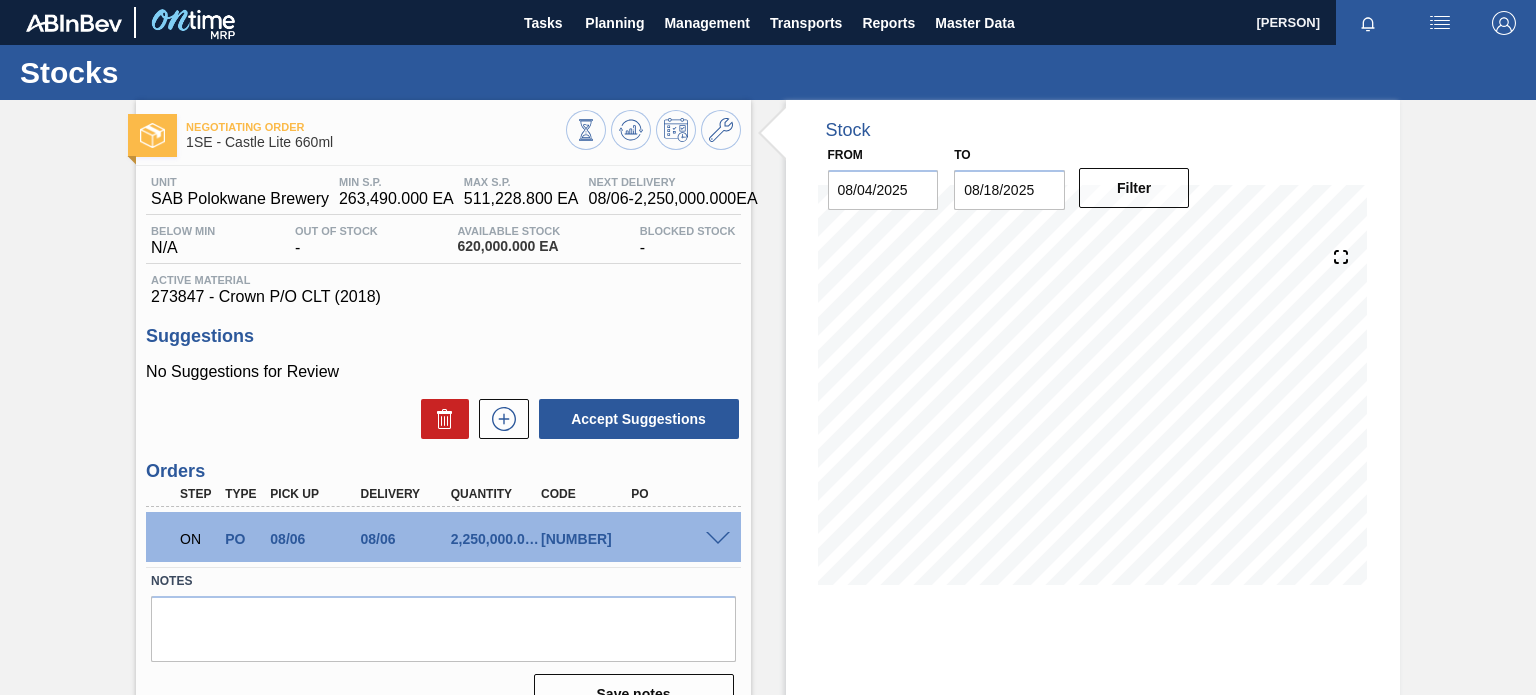 click at bounding box center [718, 539] 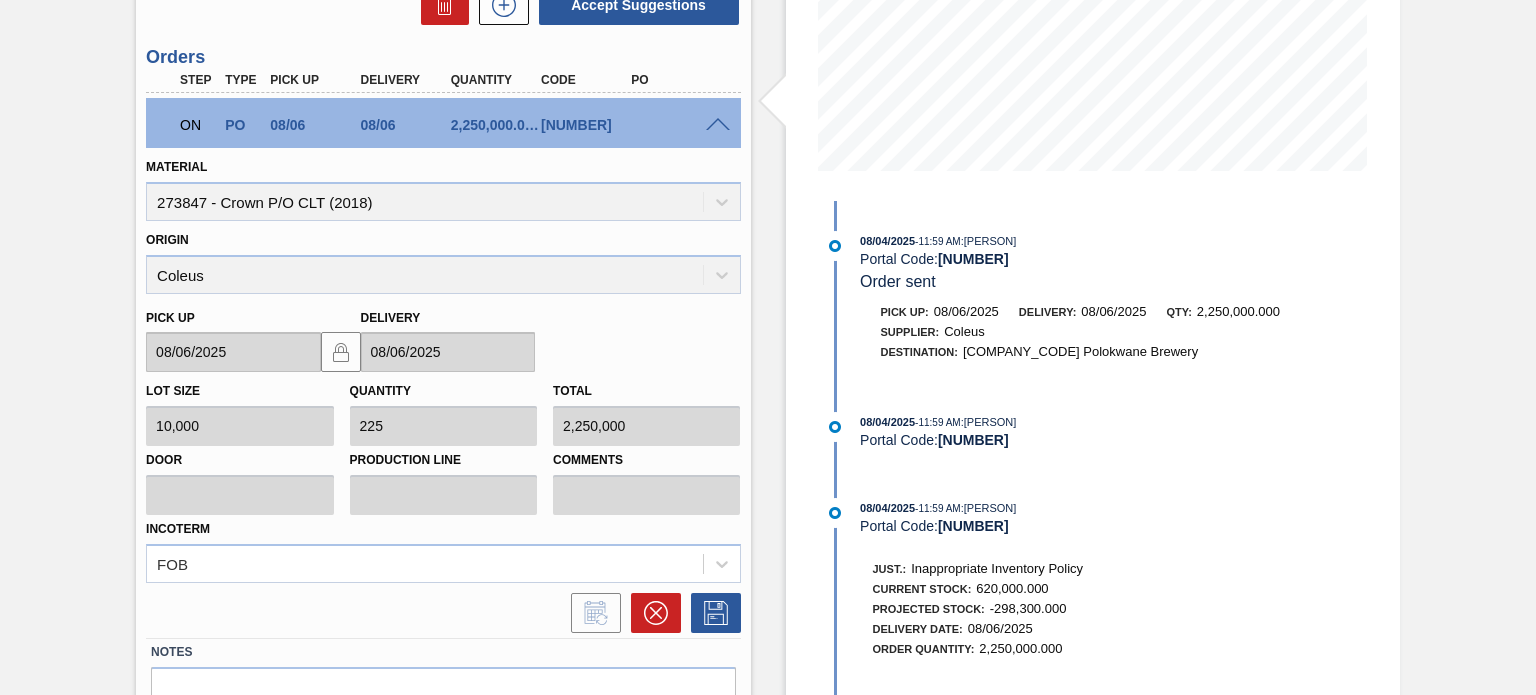 scroll, scrollTop: 0, scrollLeft: 0, axis: both 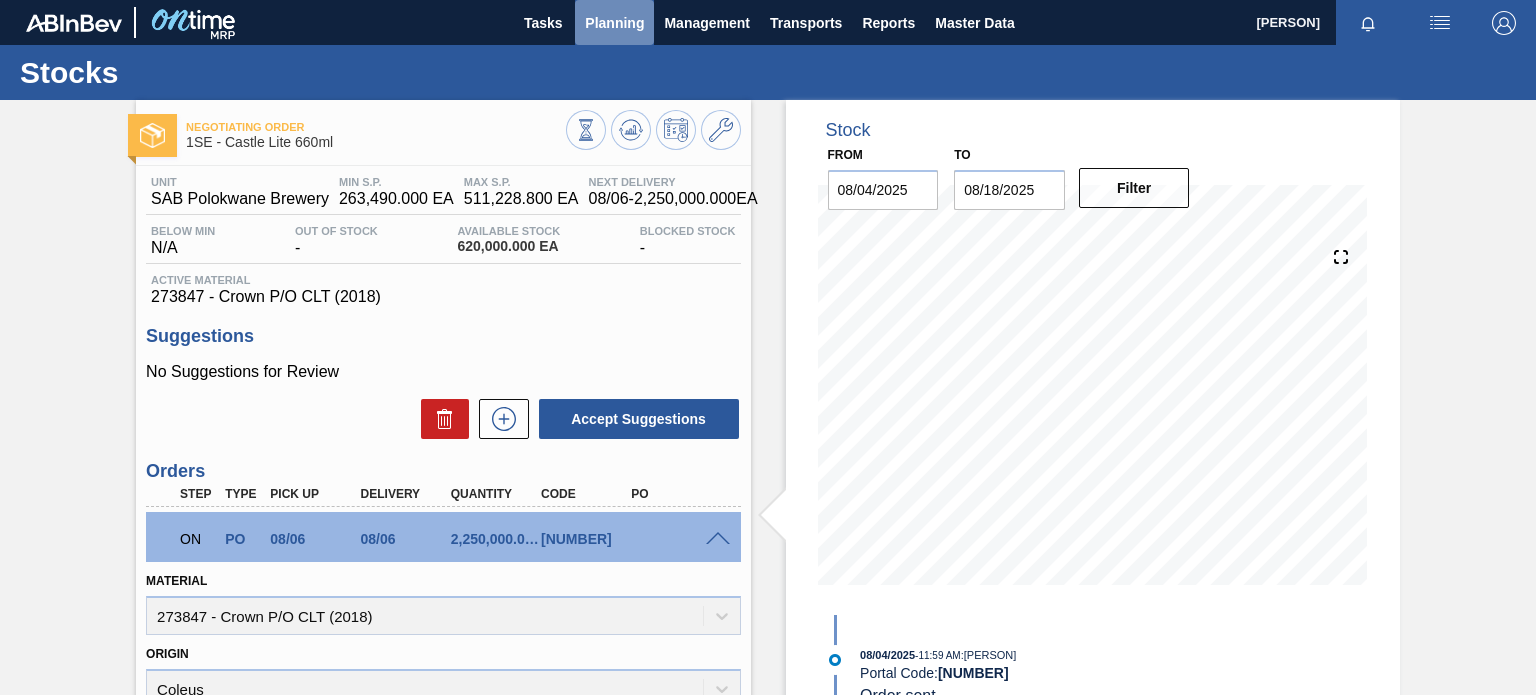 click on "Planning" at bounding box center [614, 23] 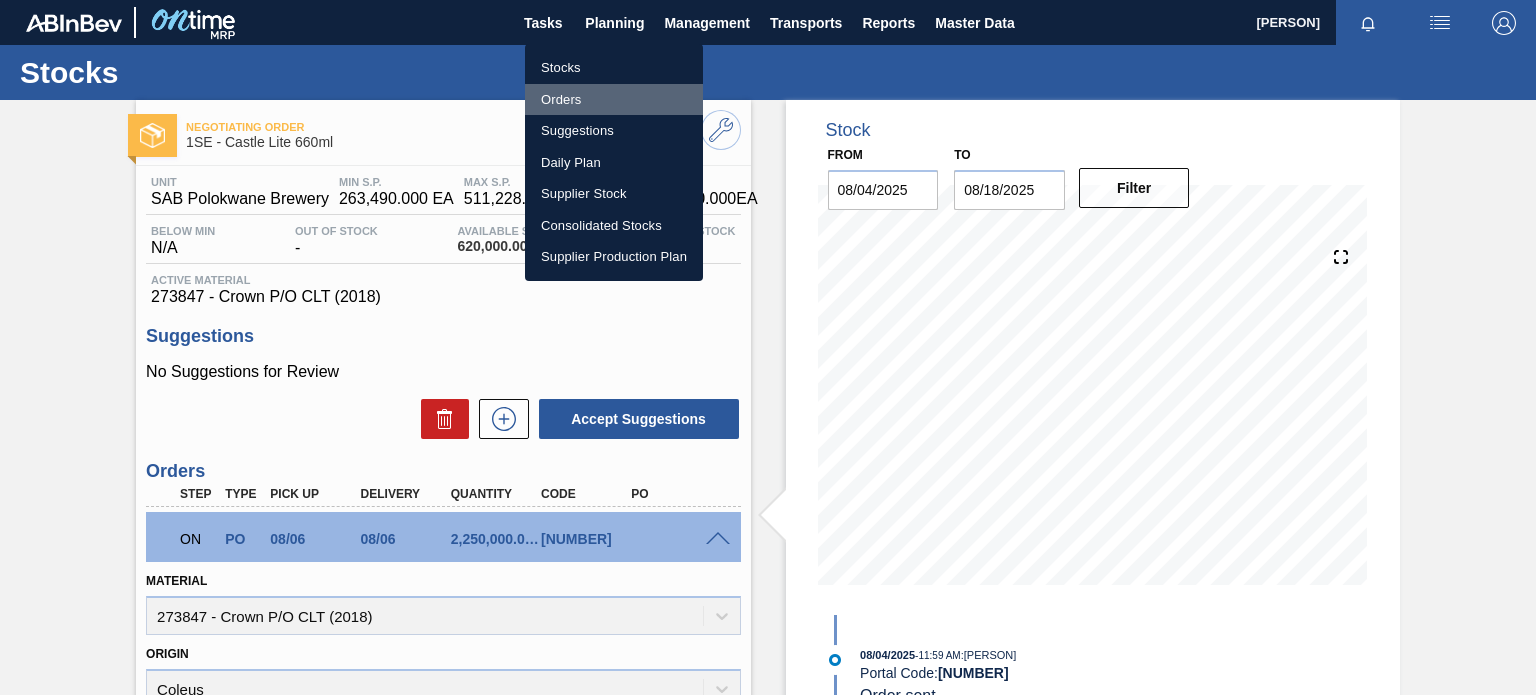 click on "Orders" at bounding box center (614, 100) 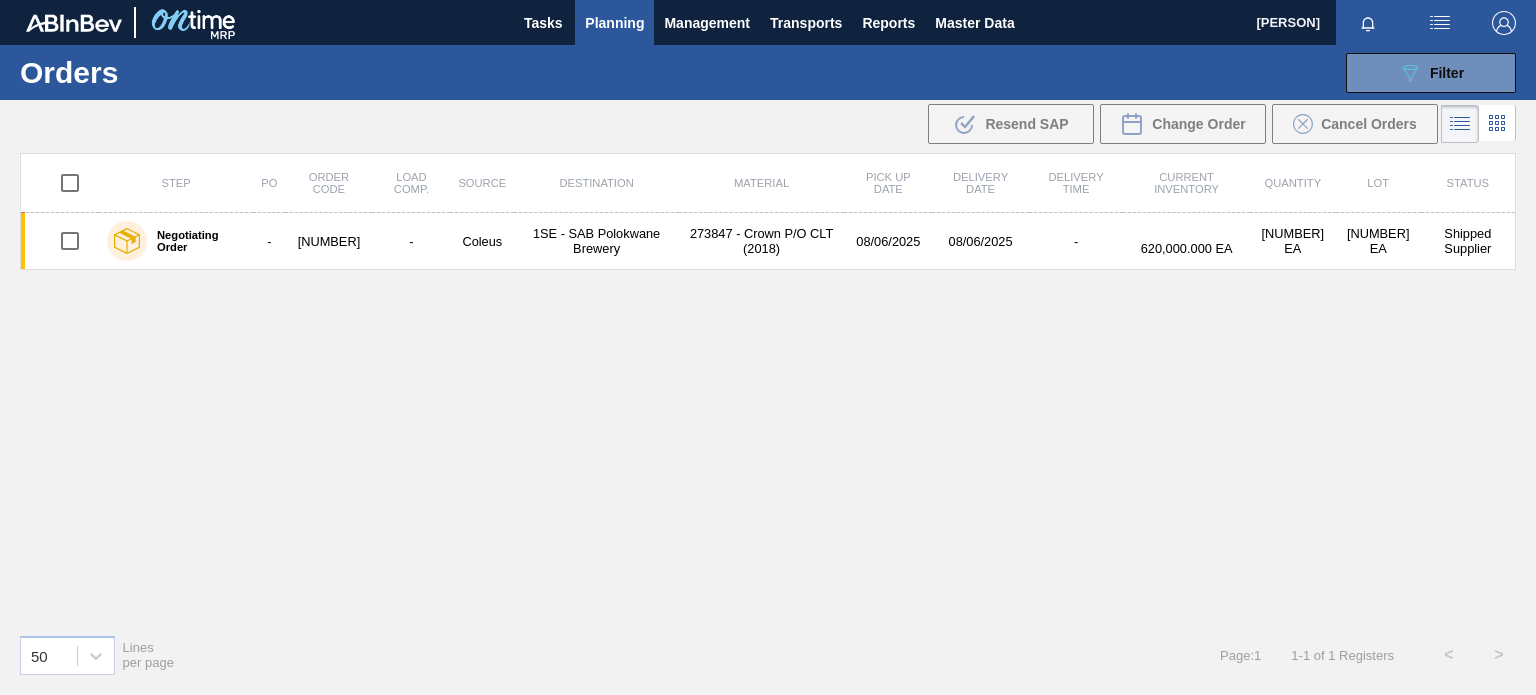 click on "Step PO Order Code Load Comp. Source Destination Material Pick up Date Delivery Date Delivery Time Current inventory Quantity Lot Status Negotiating Order - [NUMBER] - [PERSON] [COMPANY_CODE] - [LOCATION] [NUMBER] - Crown P/O CLT (2018) [DATE] [DATE] - [NUMBER] EA [NUMBER] EA [NUMBER] EA Shipped Supplier" at bounding box center (768, 385) 